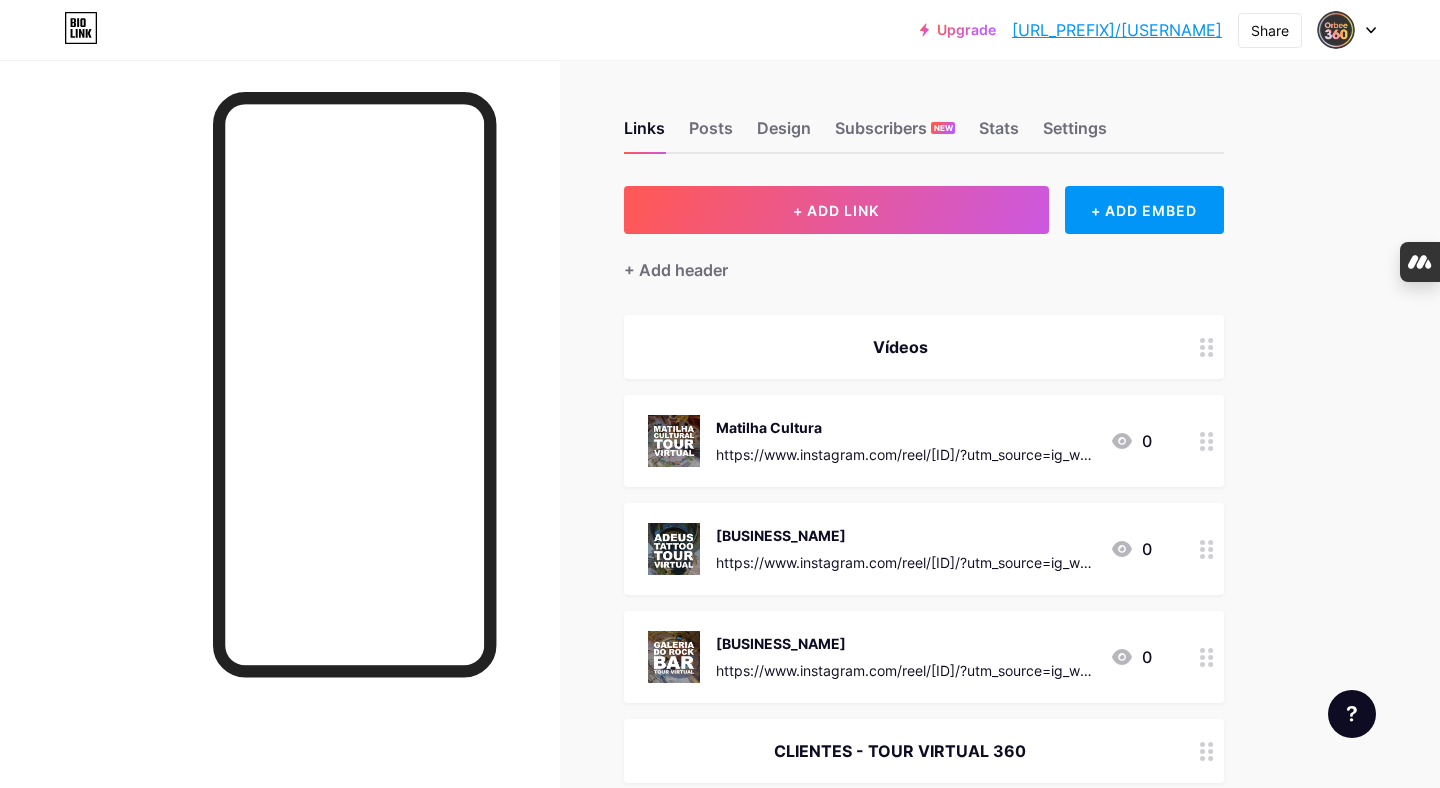 scroll, scrollTop: 0, scrollLeft: 0, axis: both 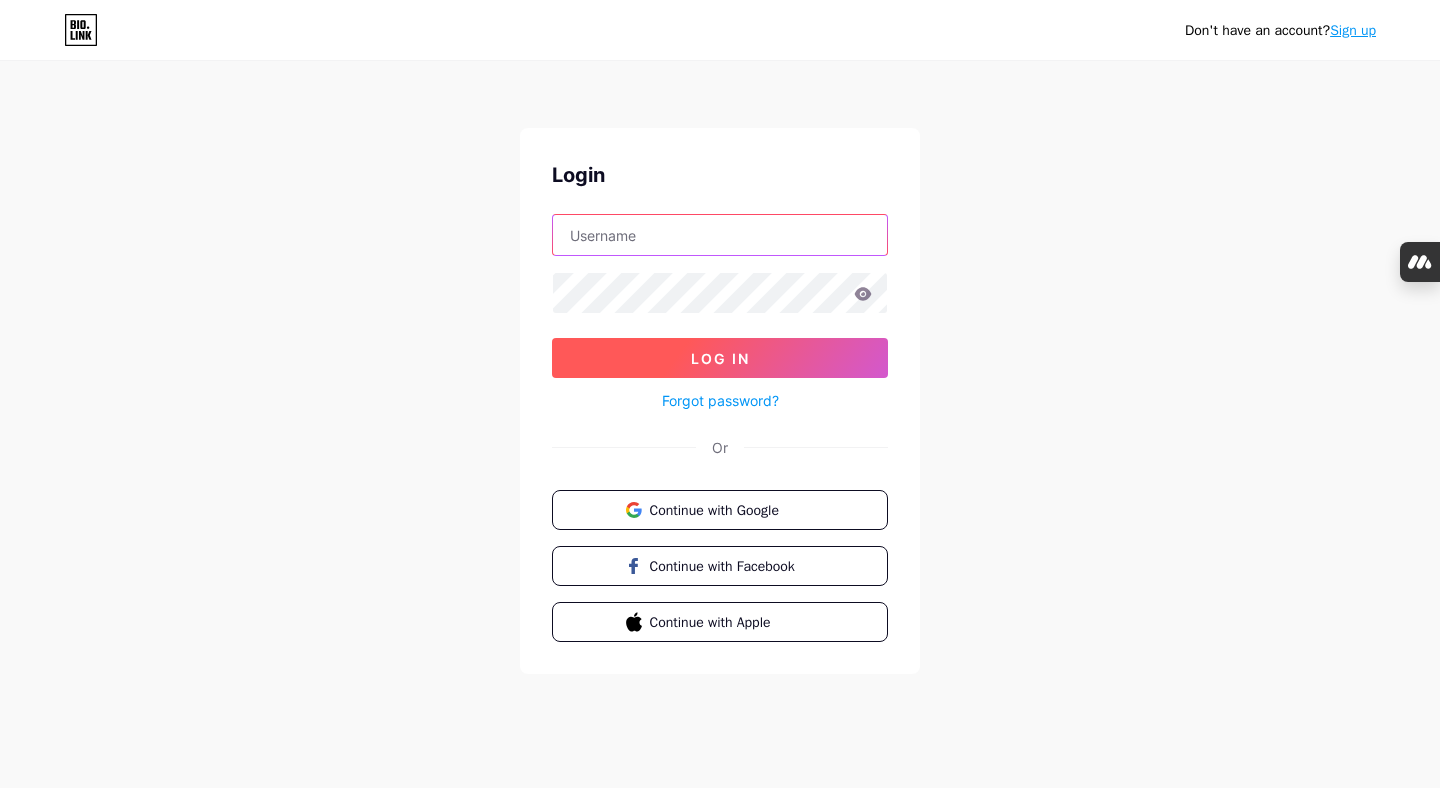type on "[FIRST_NAME]@[WEBSITE].com.br" 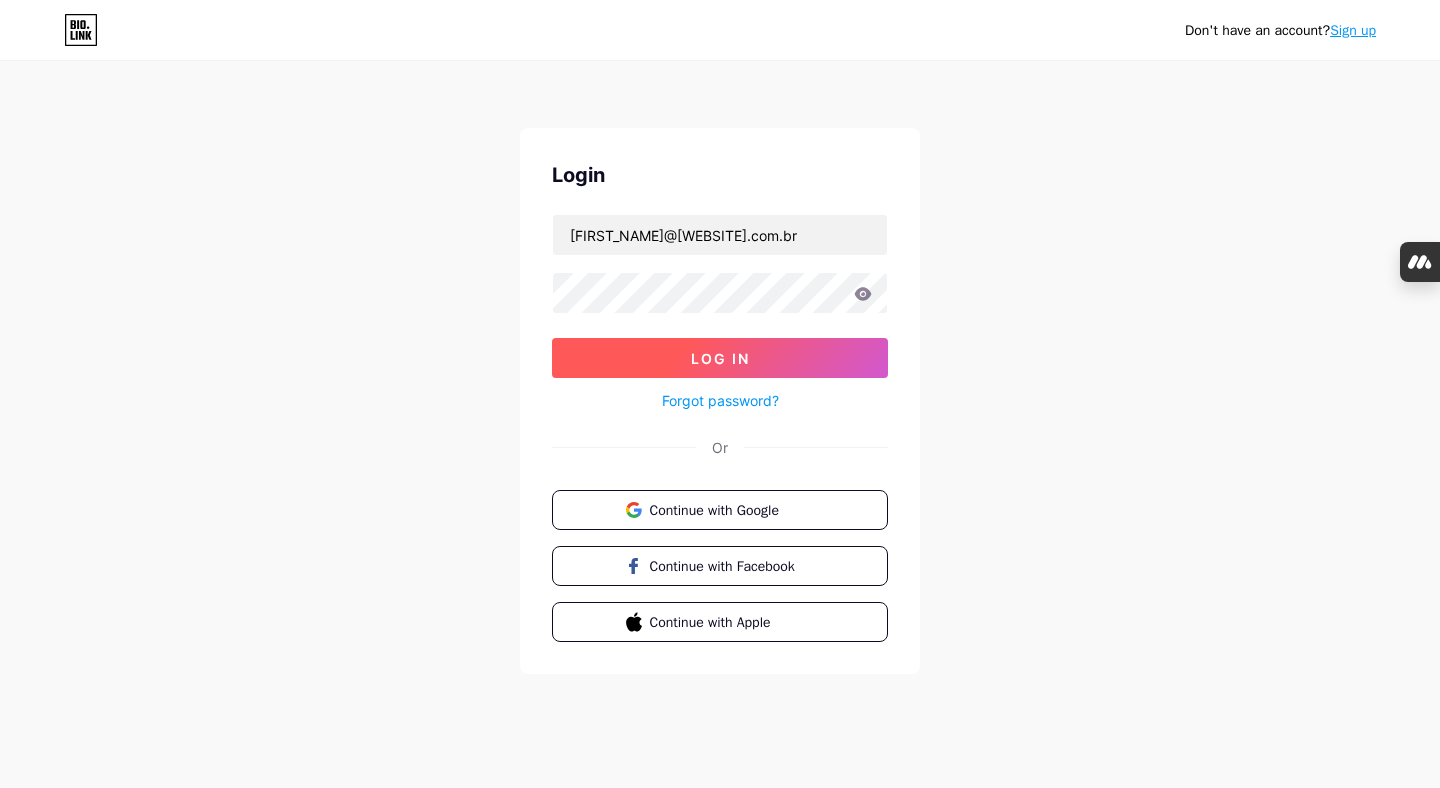 click on "Log In" at bounding box center (720, 358) 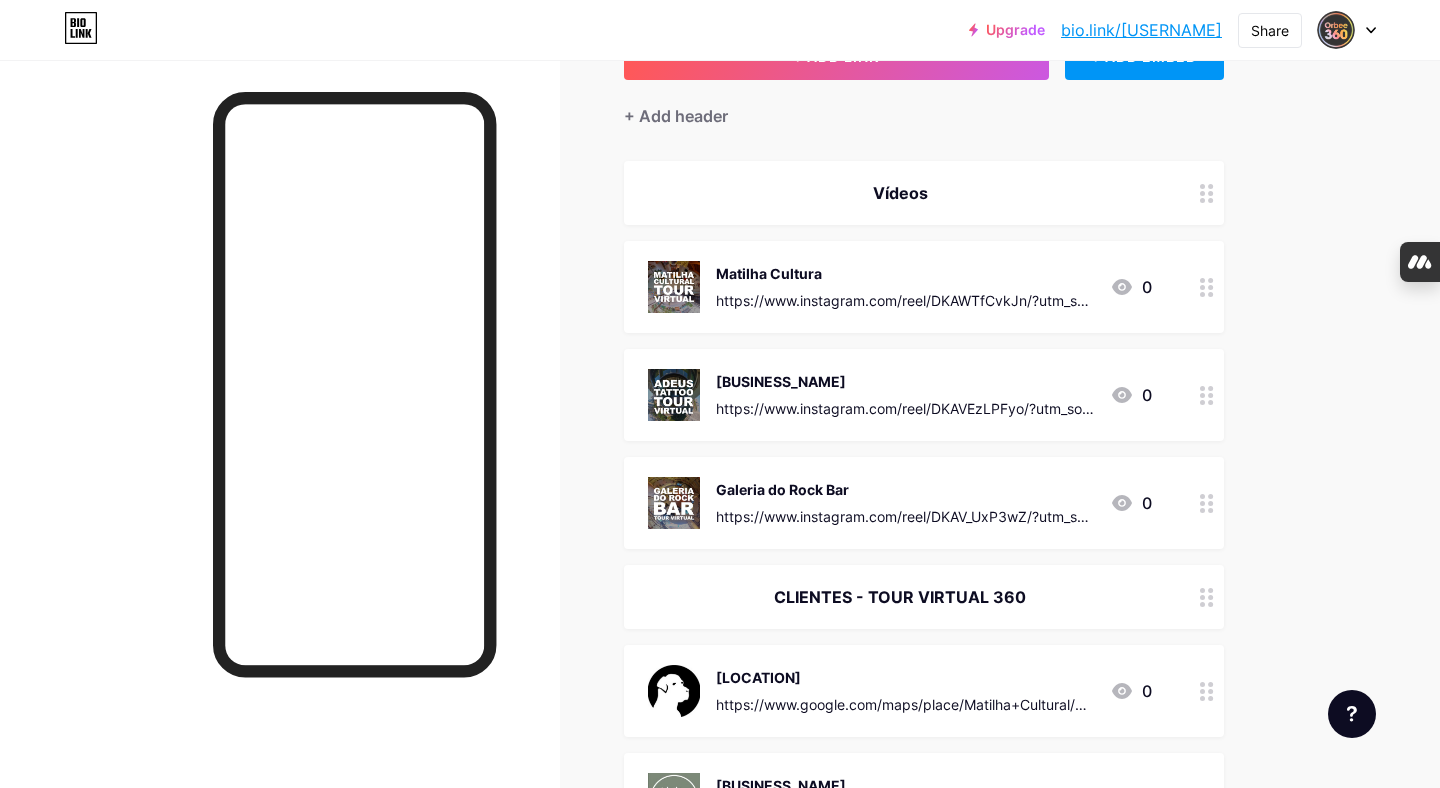 scroll, scrollTop: 0, scrollLeft: 0, axis: both 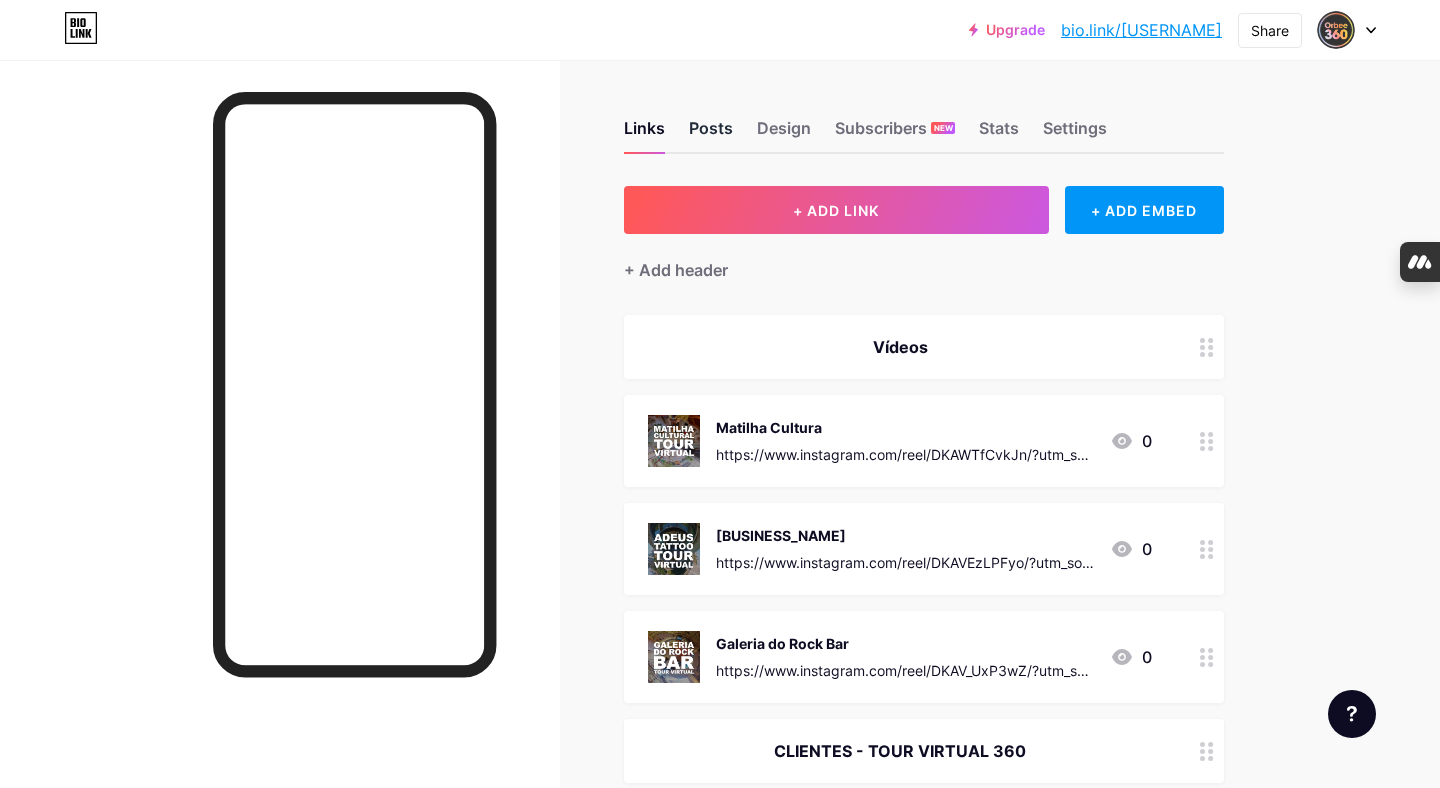 click on "Posts" at bounding box center [711, 134] 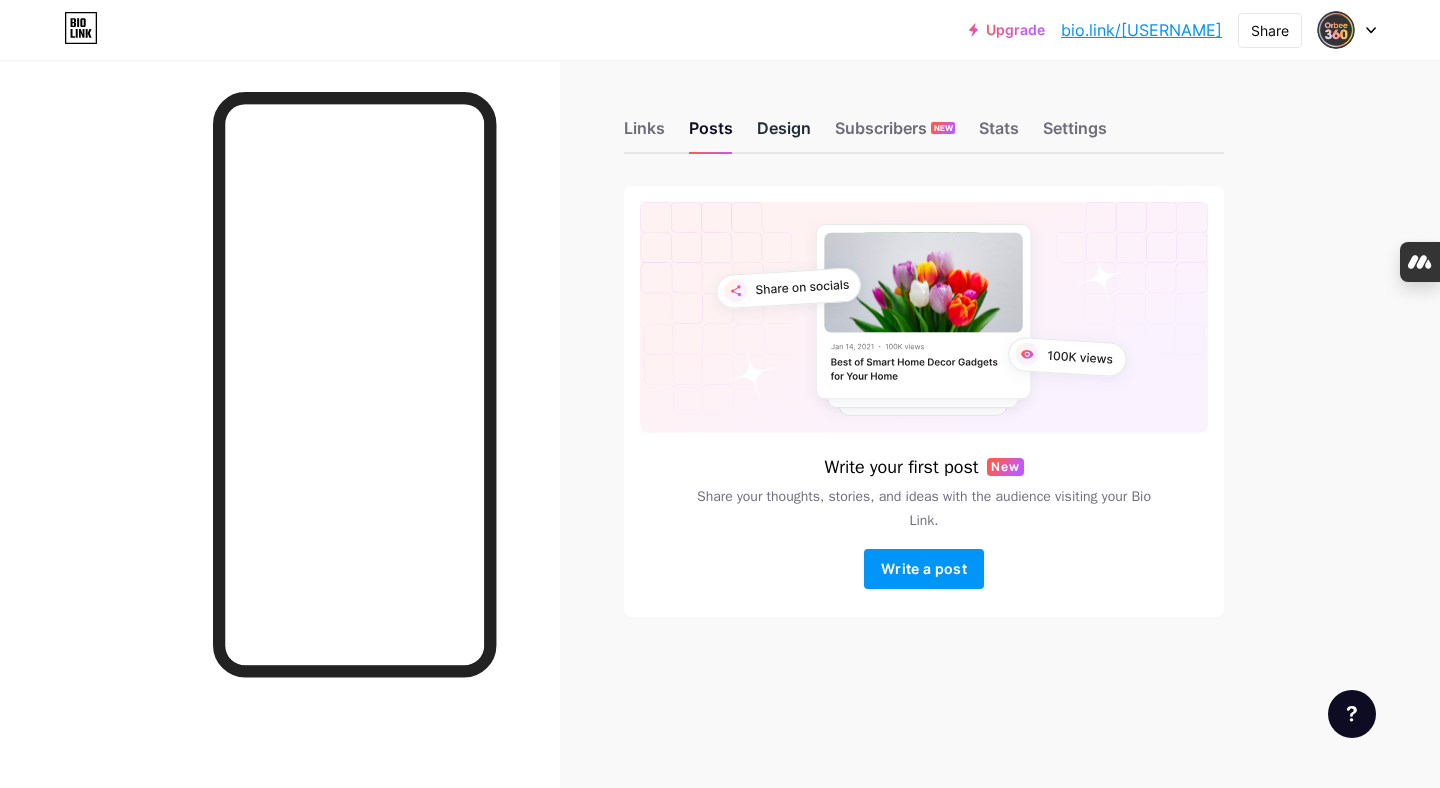 click on "Design" at bounding box center [784, 134] 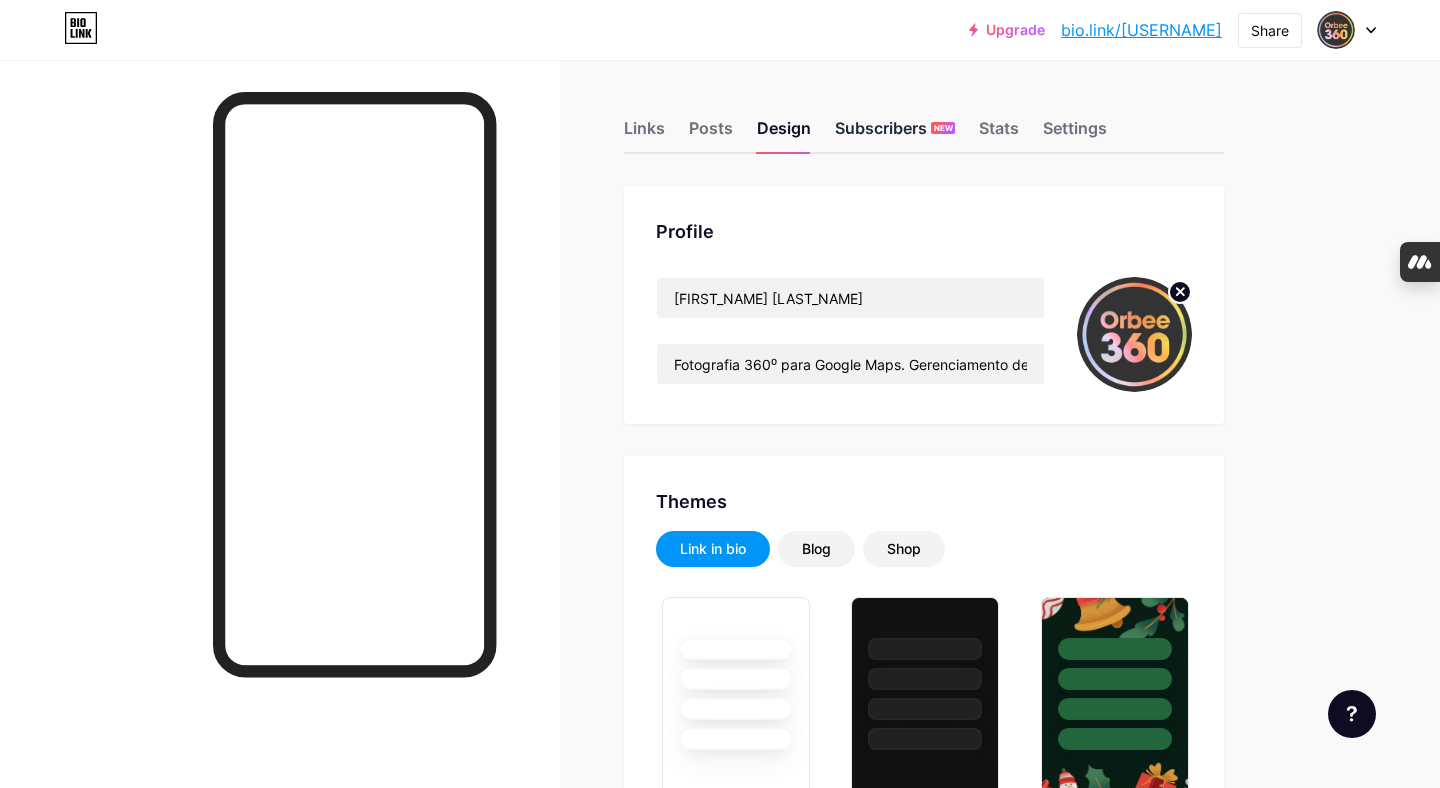click on "Subscribers
NEW" at bounding box center [895, 134] 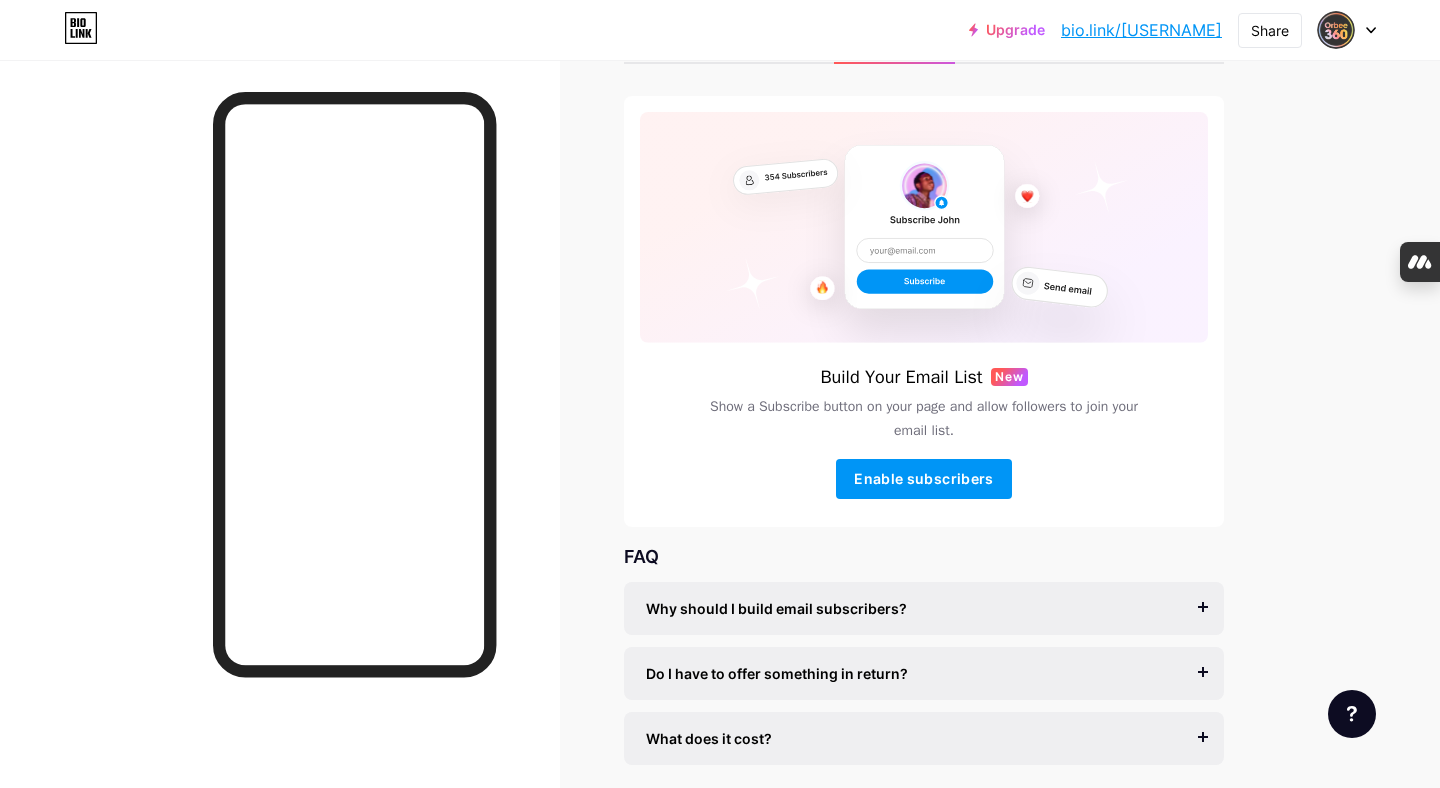 scroll, scrollTop: 167, scrollLeft: 0, axis: vertical 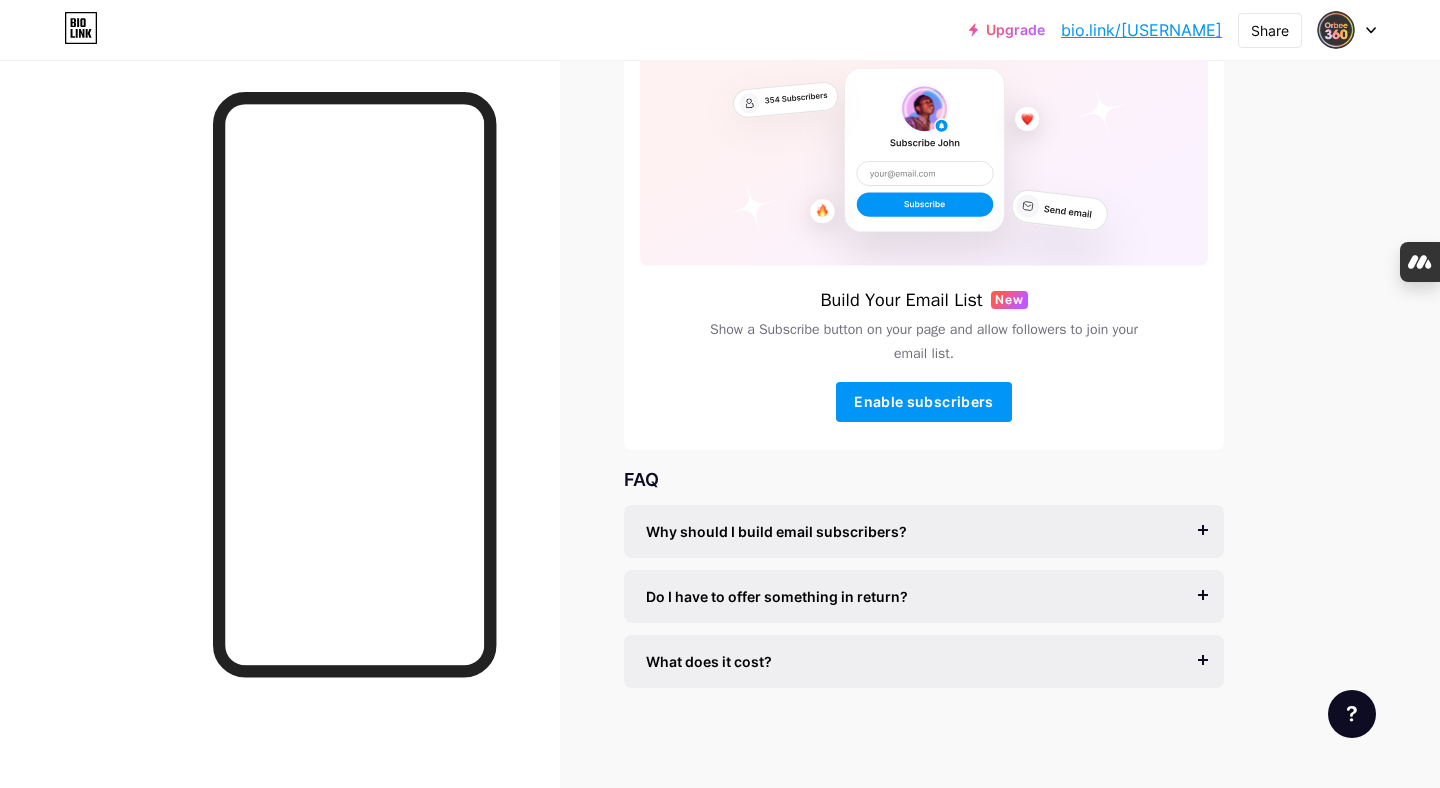 click on "Upgrade" at bounding box center (1007, 30) 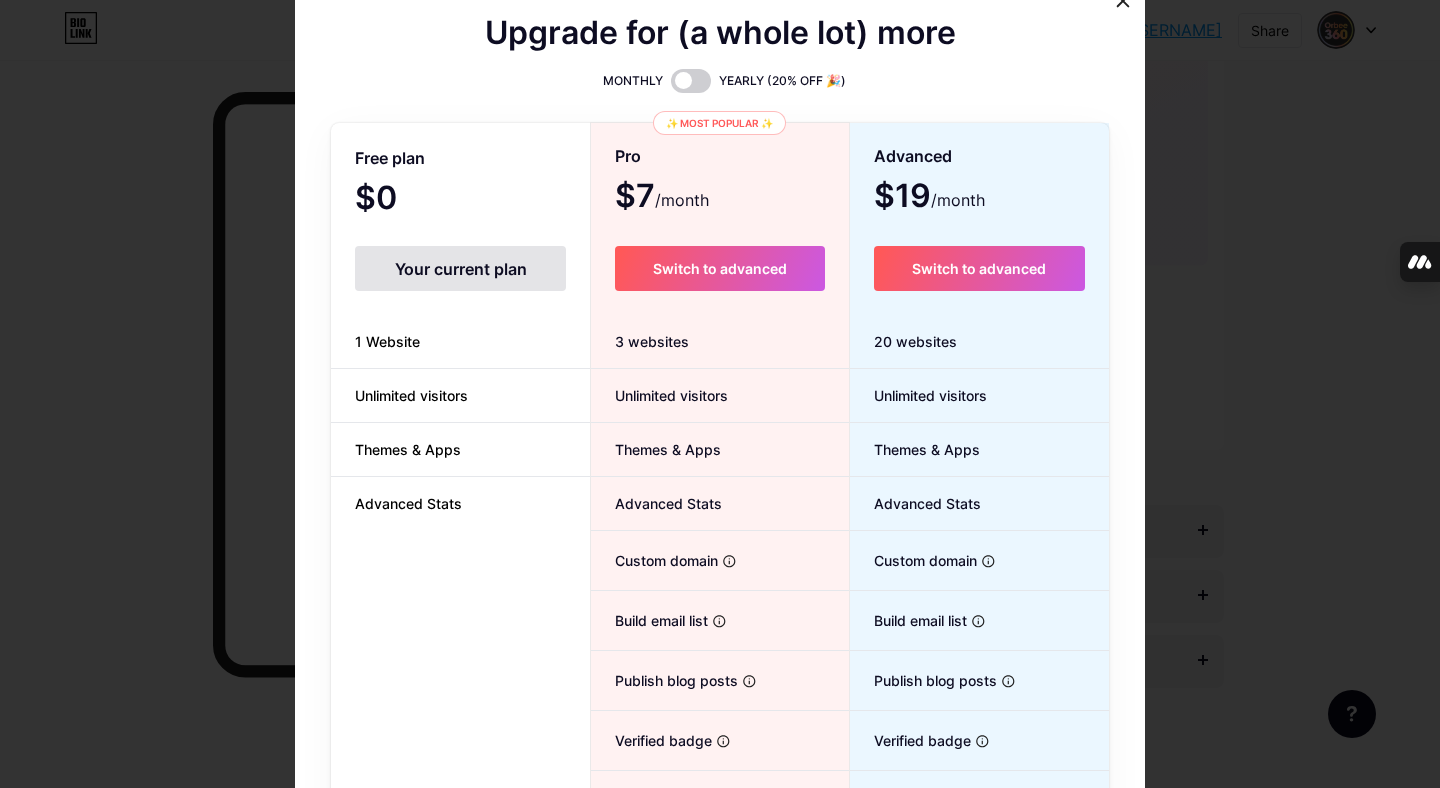 scroll, scrollTop: 81, scrollLeft: 0, axis: vertical 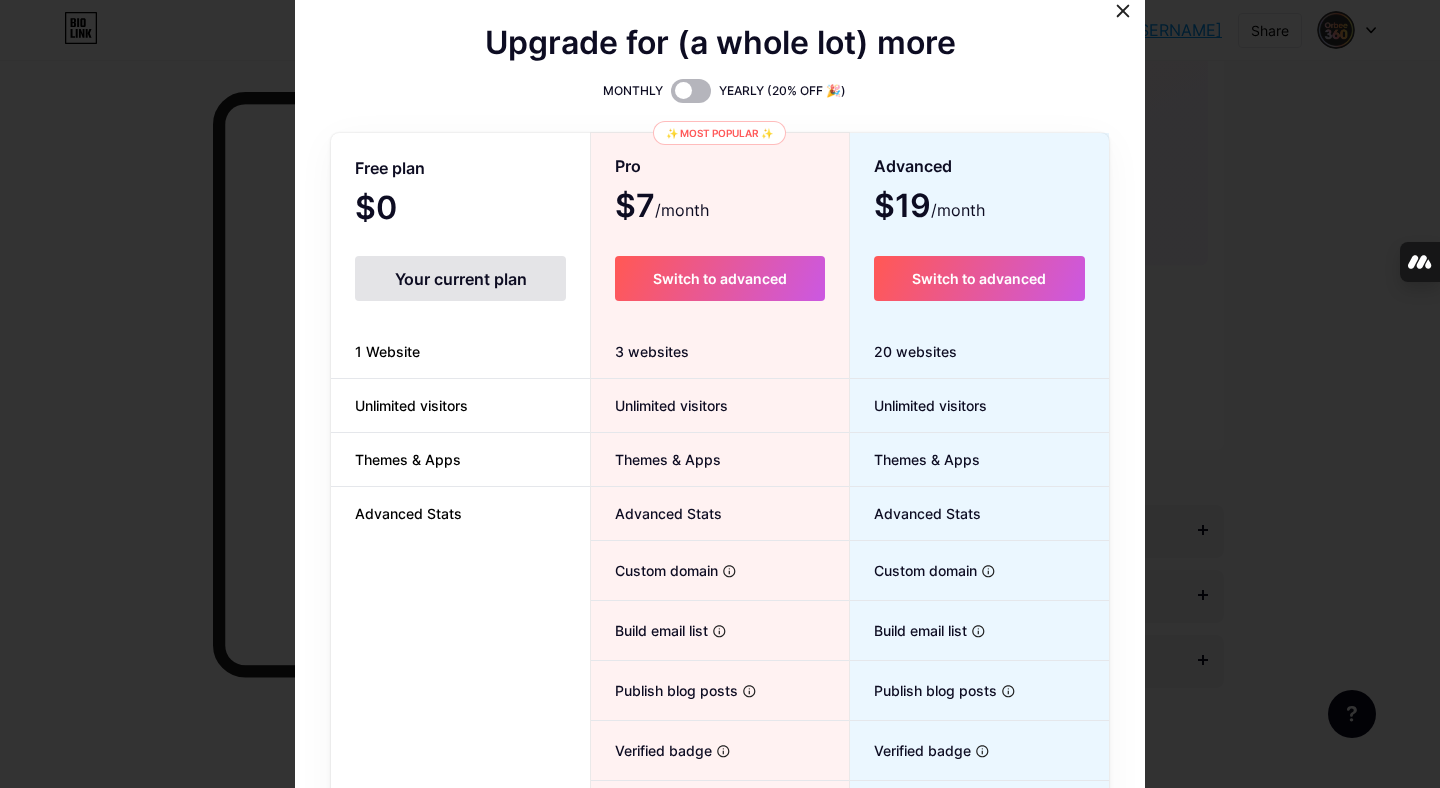 click at bounding box center (691, 91) 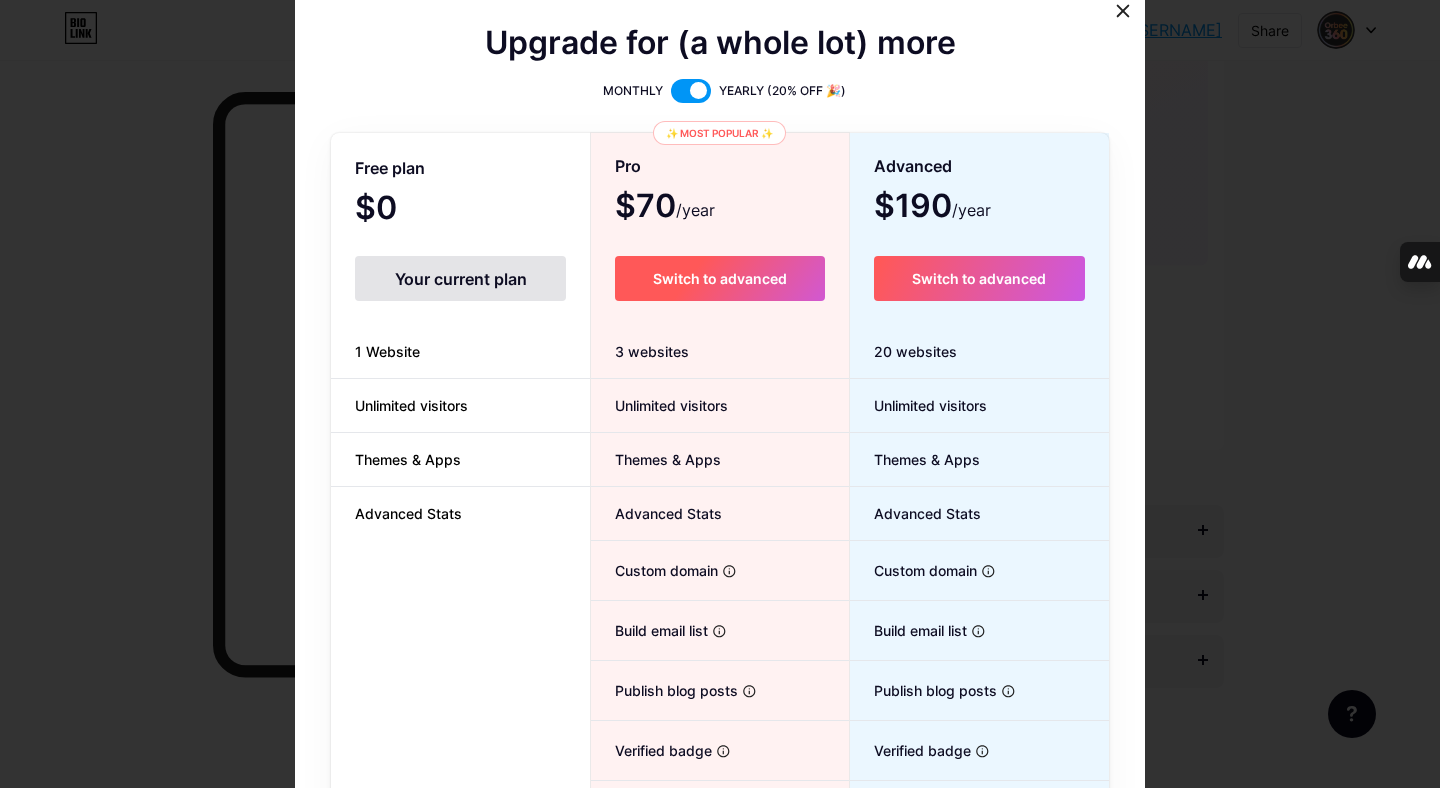 scroll, scrollTop: 170, scrollLeft: 0, axis: vertical 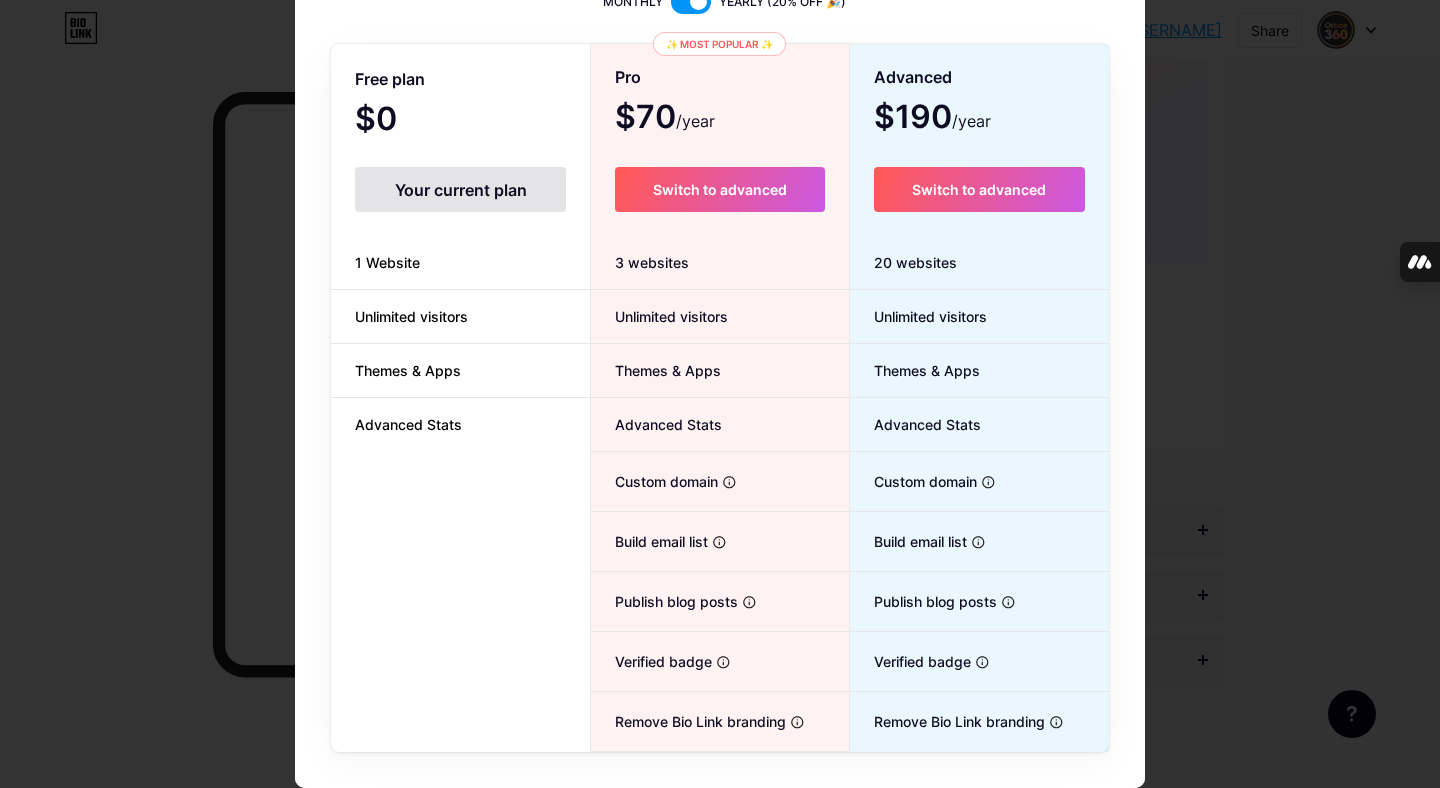 click at bounding box center (720, 224) 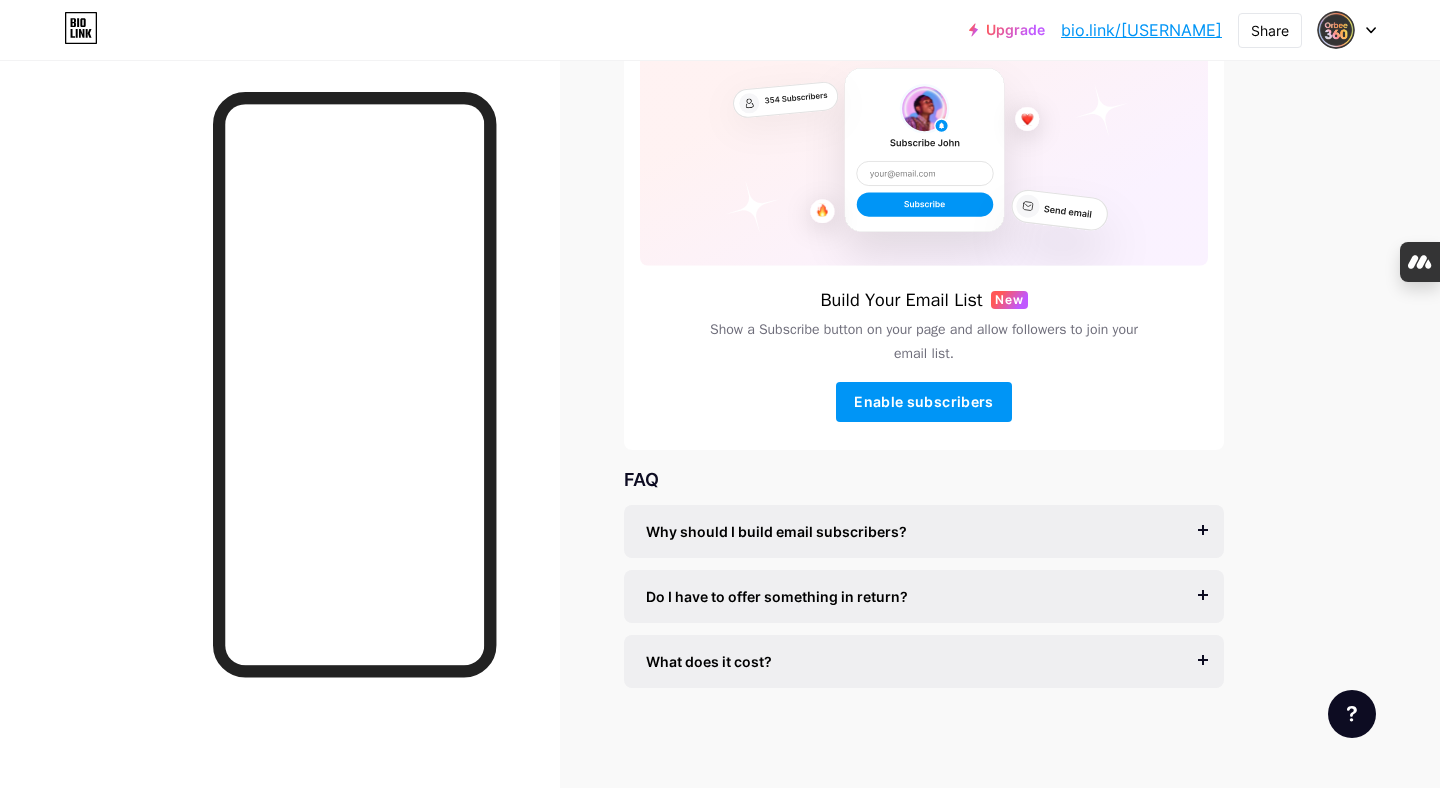 scroll, scrollTop: 0, scrollLeft: 0, axis: both 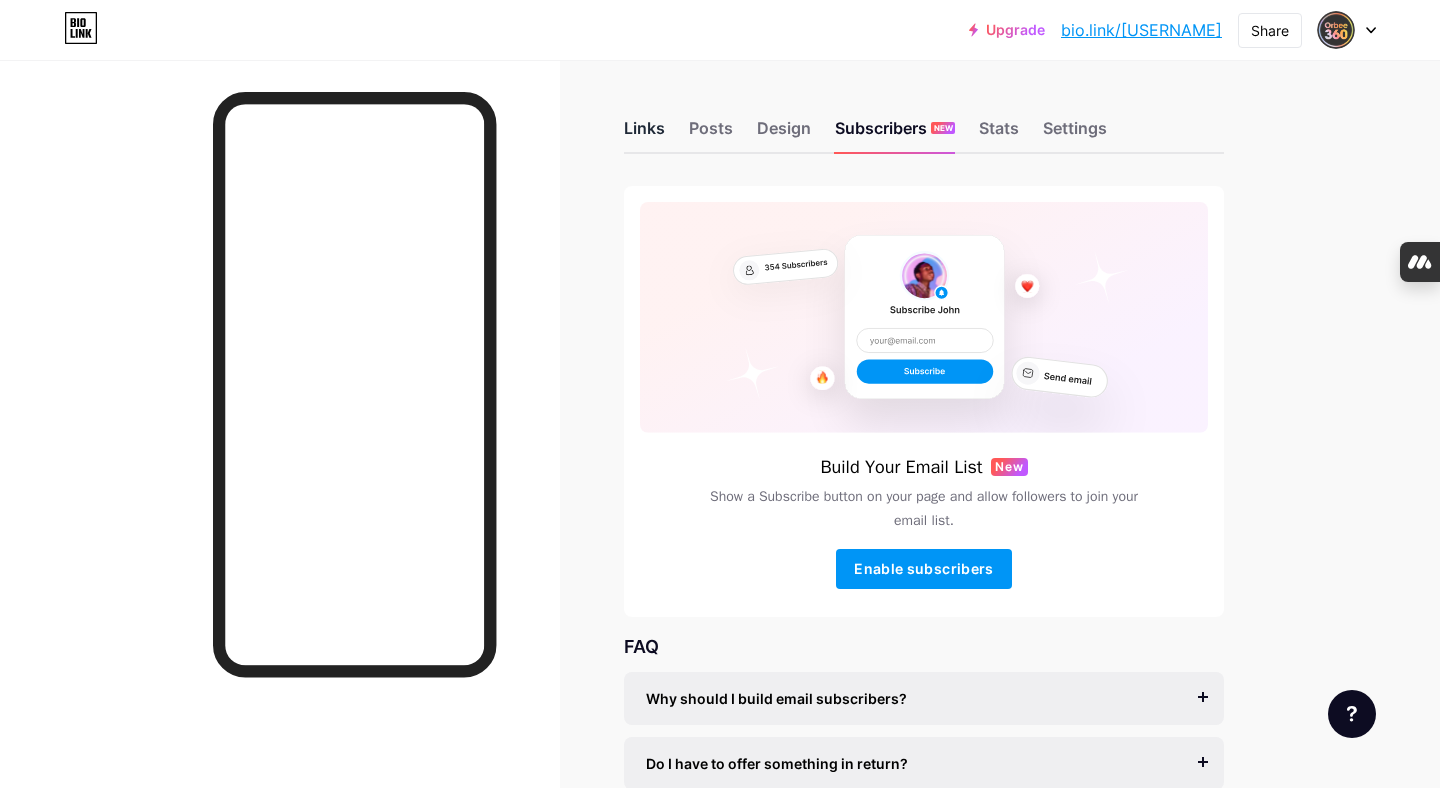 click on "Links" at bounding box center (644, 134) 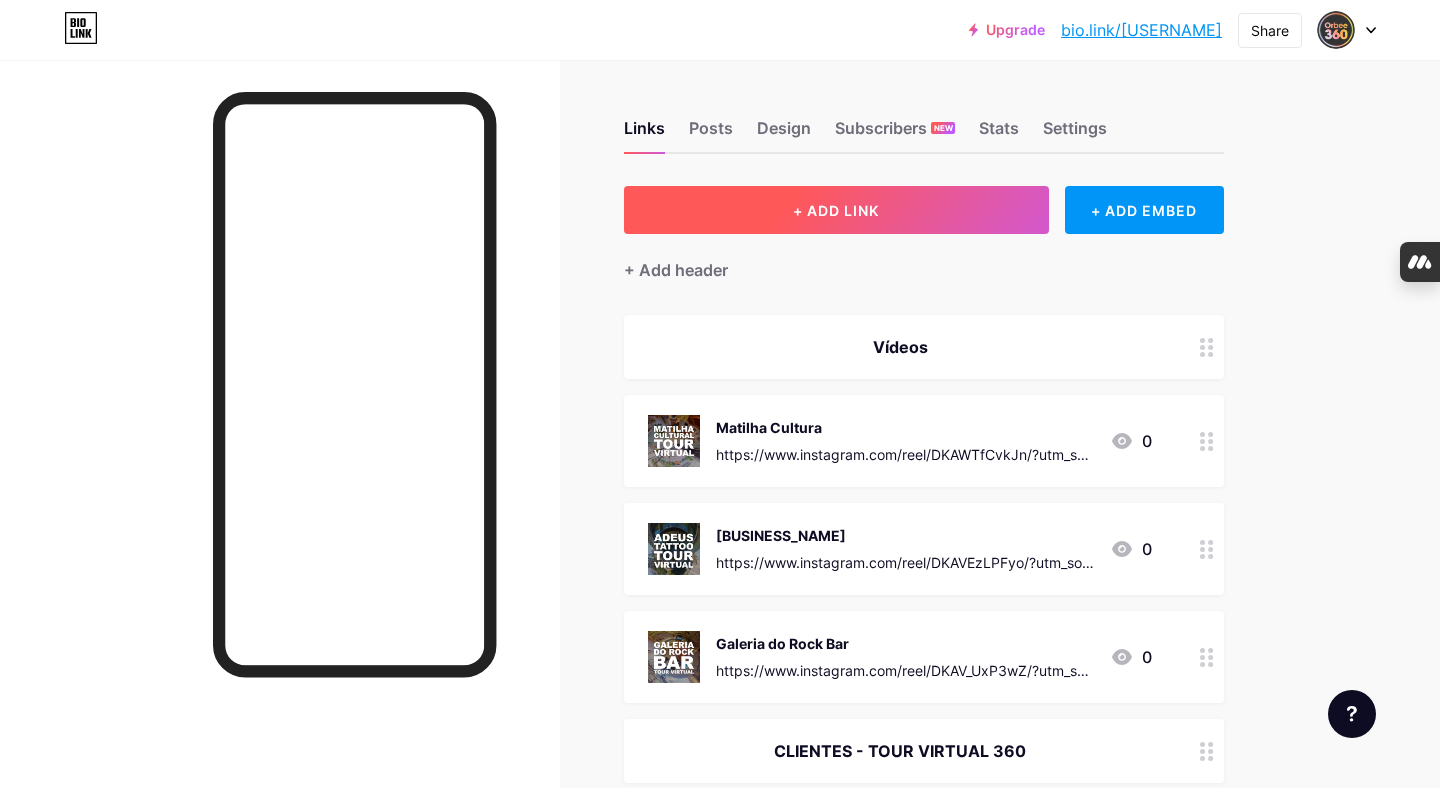click on "+ ADD LINK" at bounding box center (836, 210) 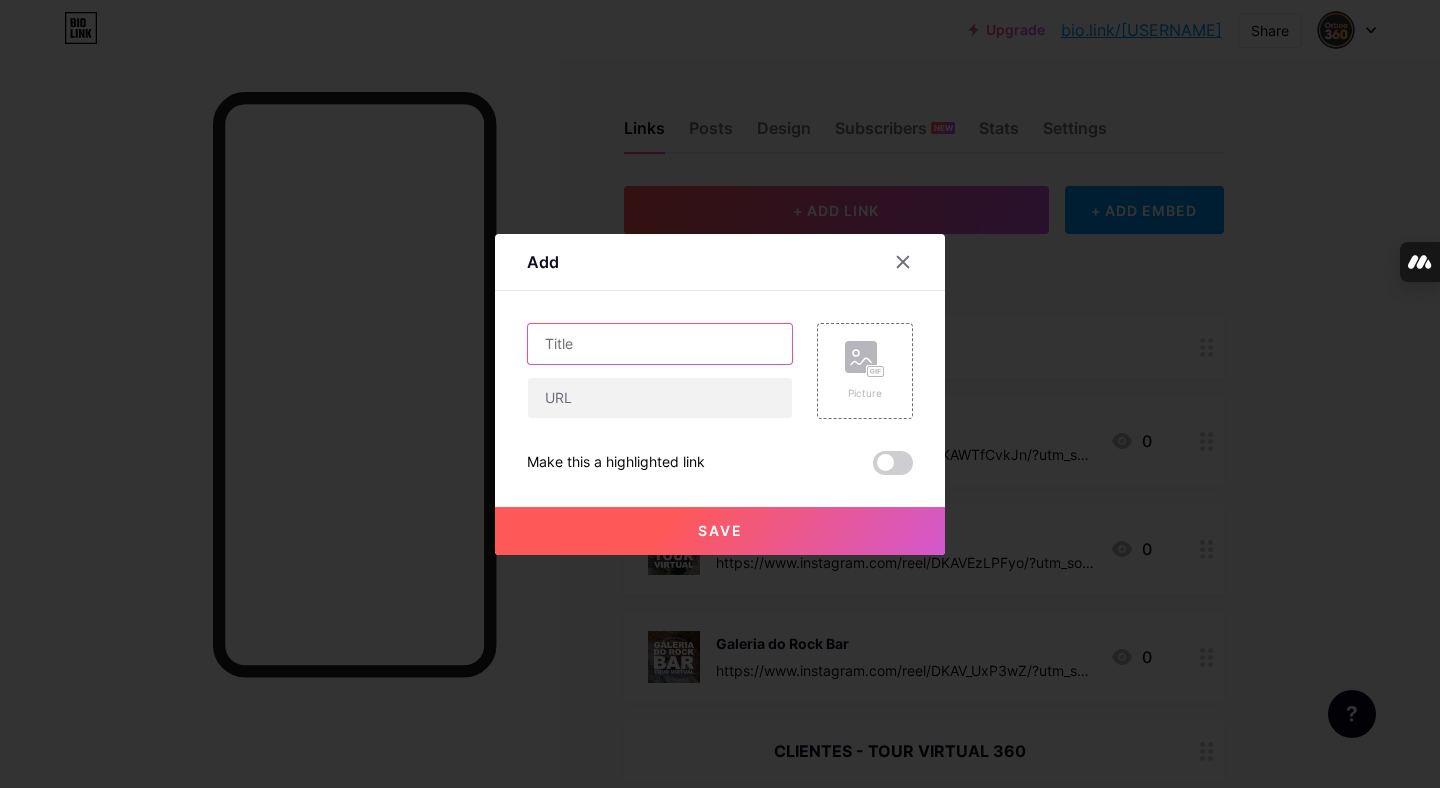 click at bounding box center [660, 344] 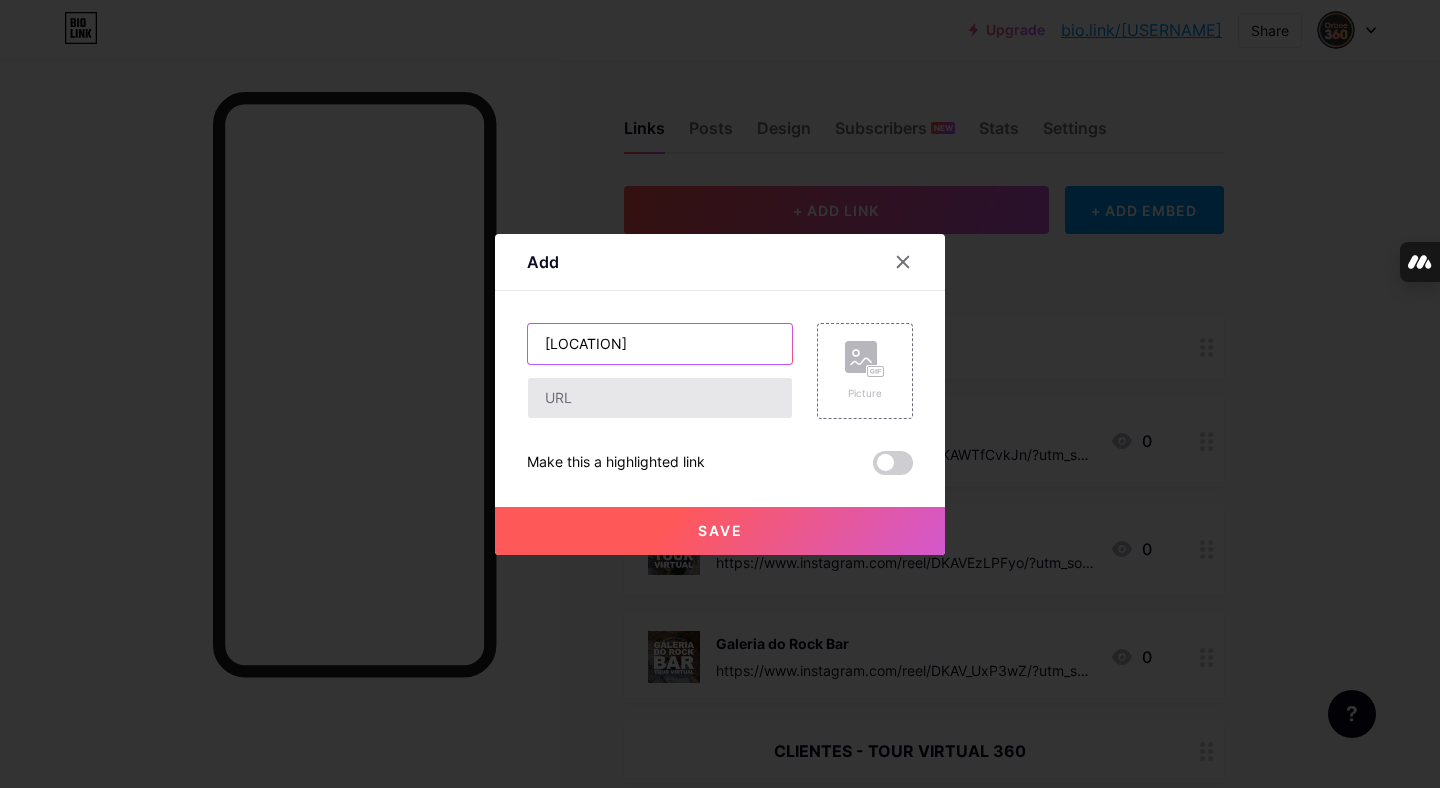 type on "[LOCATION]" 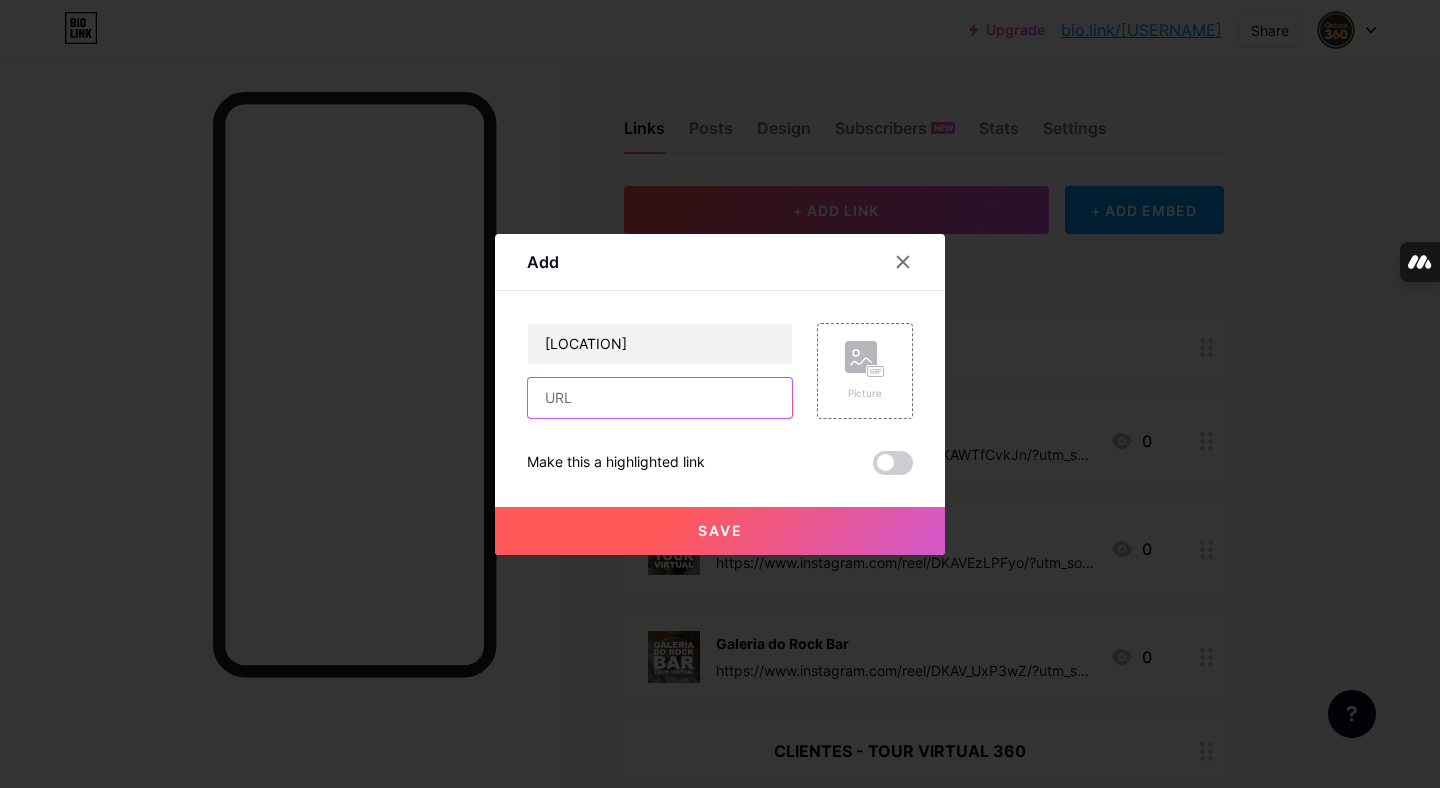 click at bounding box center (660, 398) 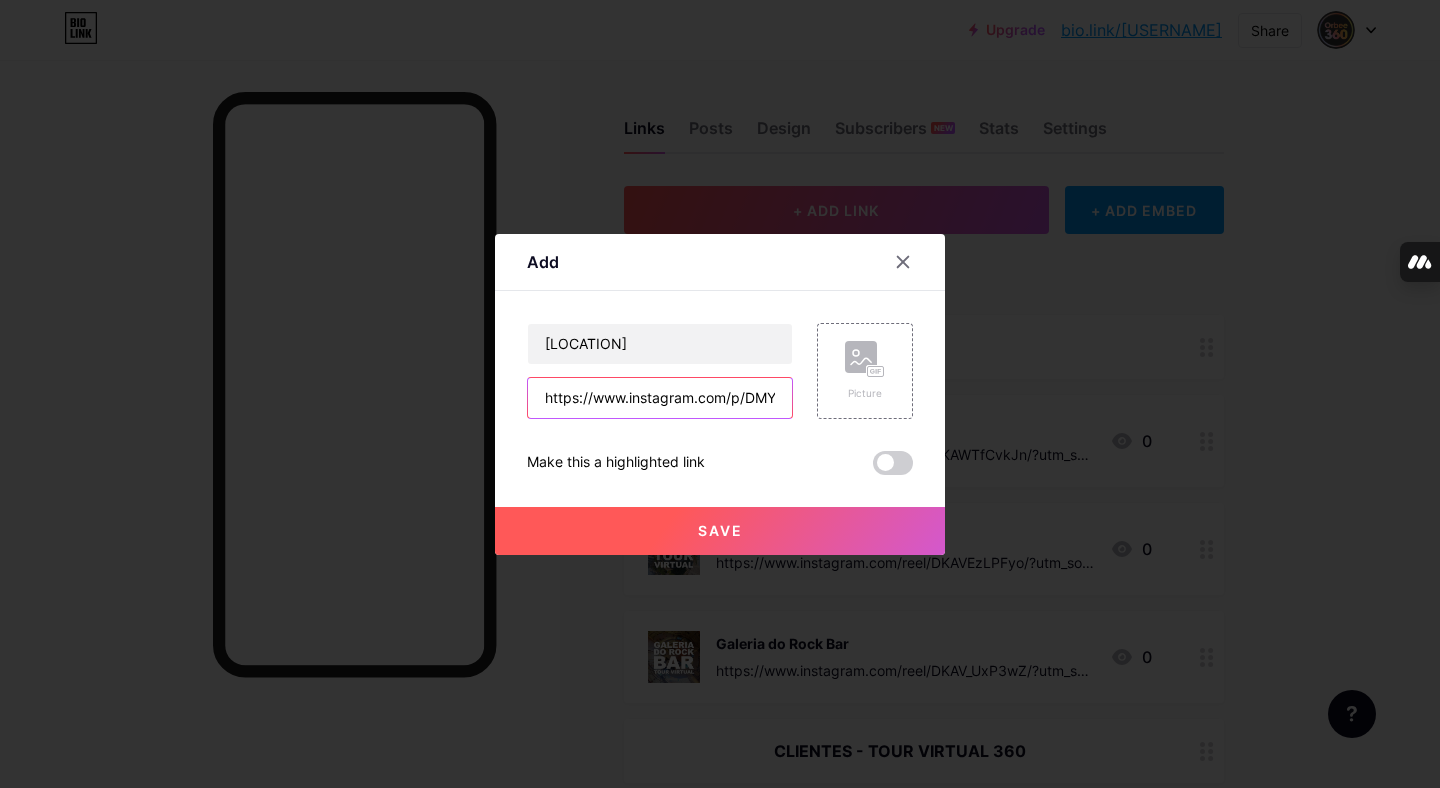 scroll, scrollTop: 0, scrollLeft: 74, axis: horizontal 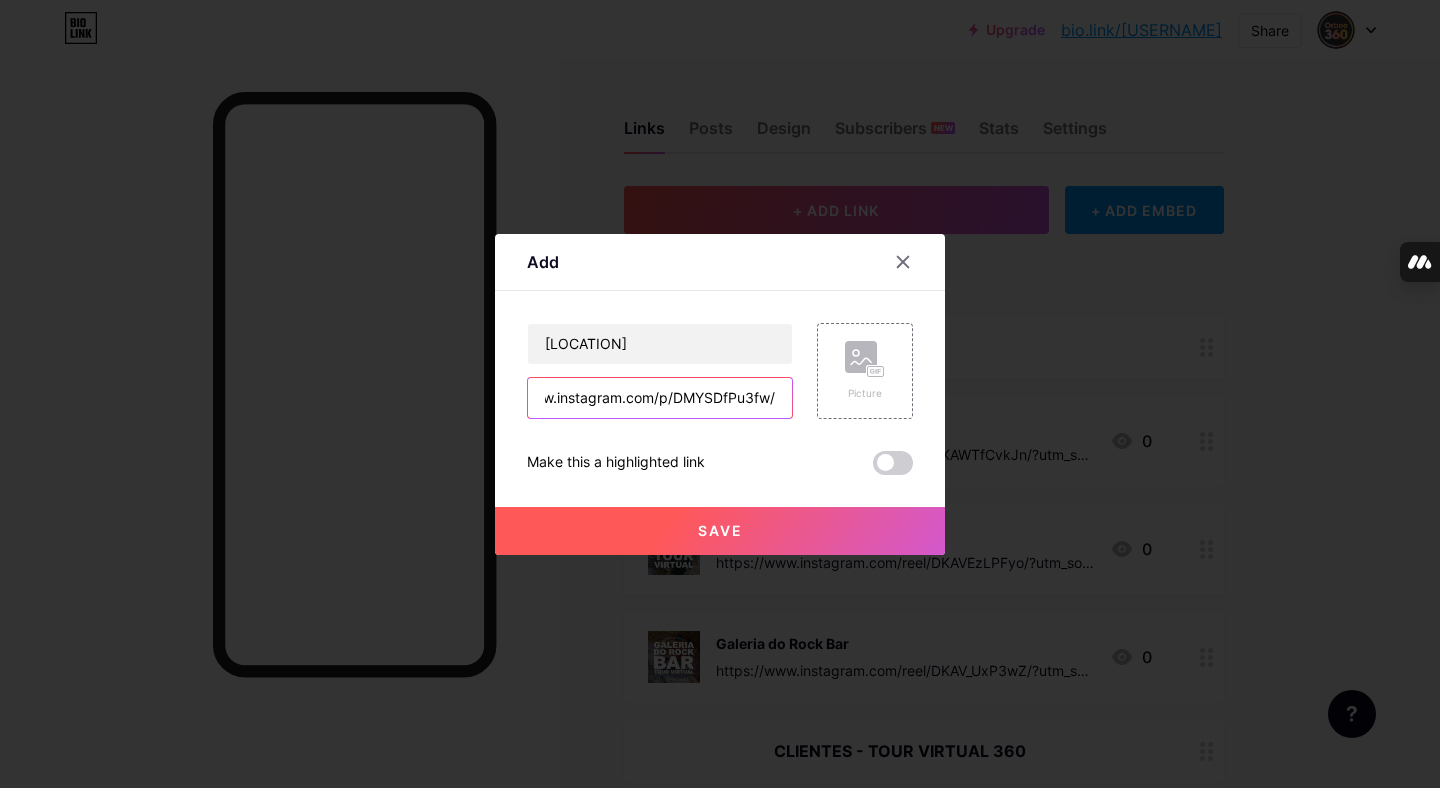 type on "https://www.instagram.com/p/DMYSDfPu3fw/" 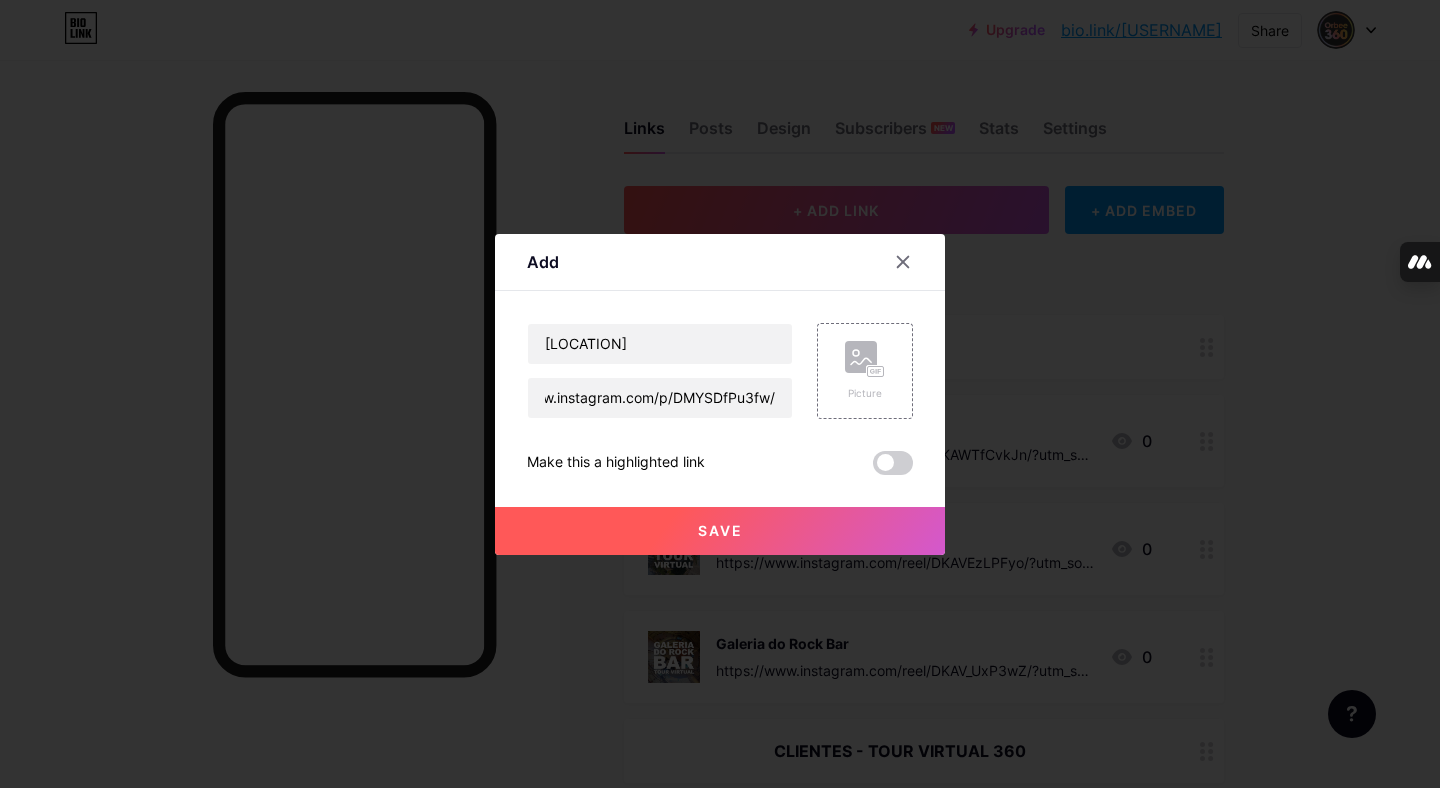 click on "Save" at bounding box center (720, 530) 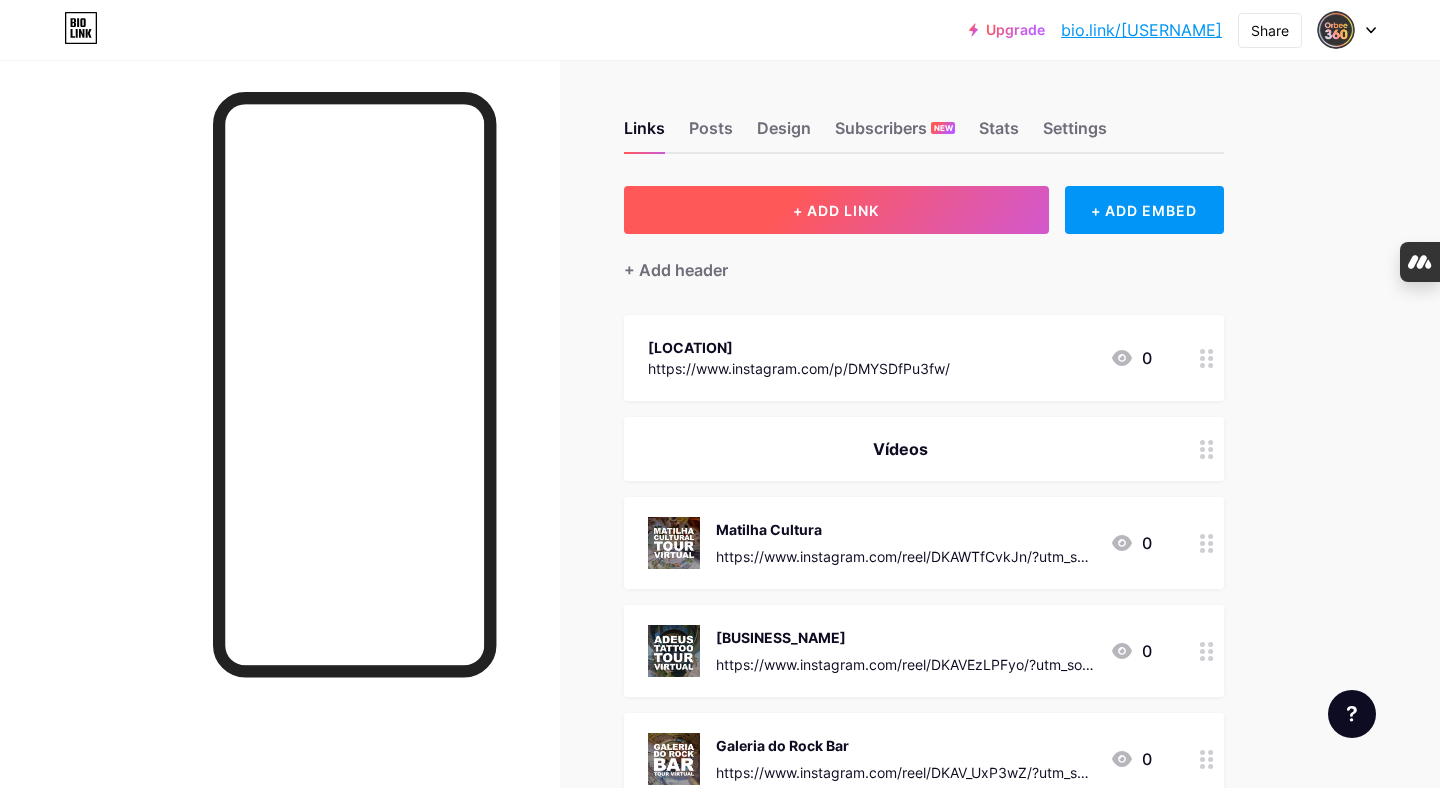 click on "+ ADD LINK" at bounding box center [836, 210] 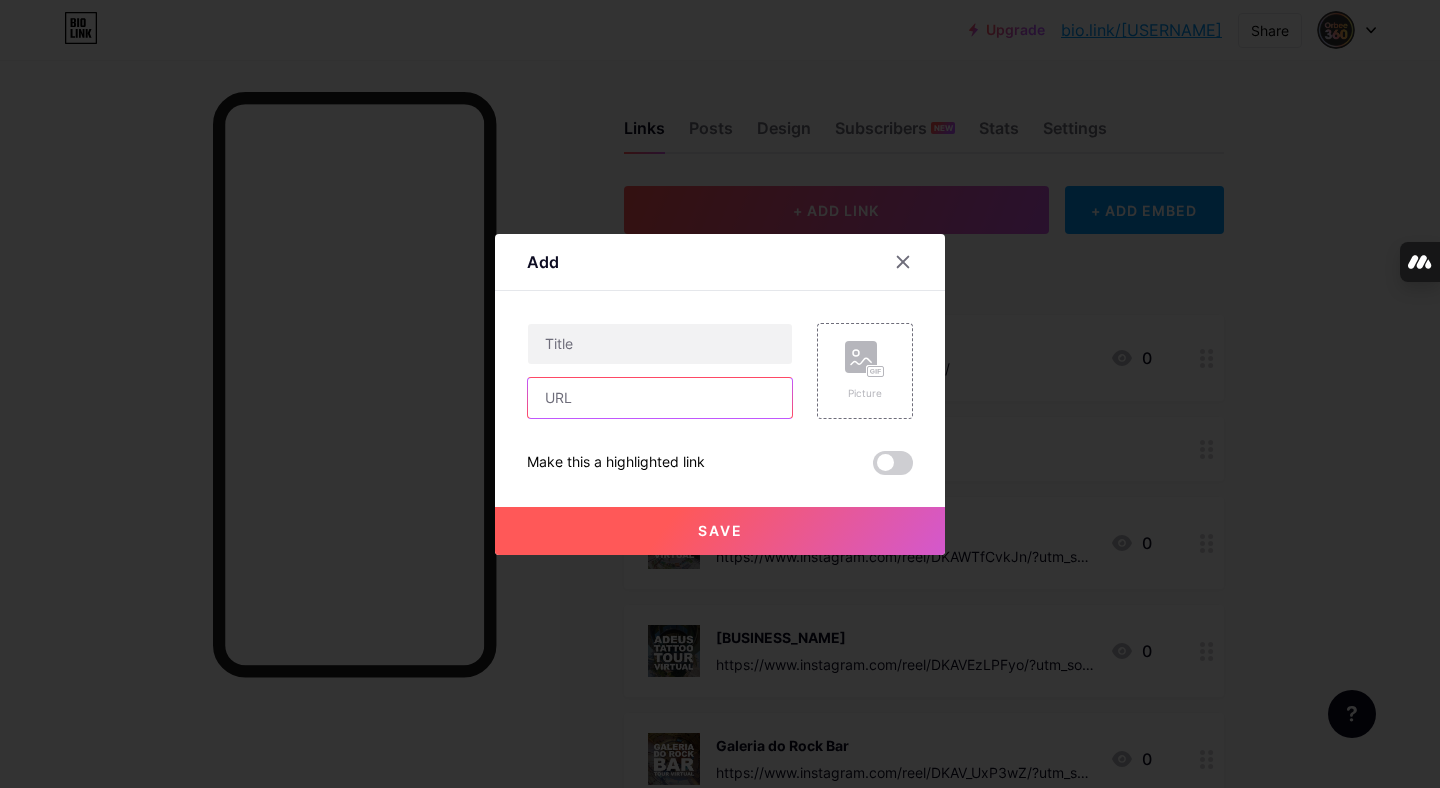 click at bounding box center [660, 398] 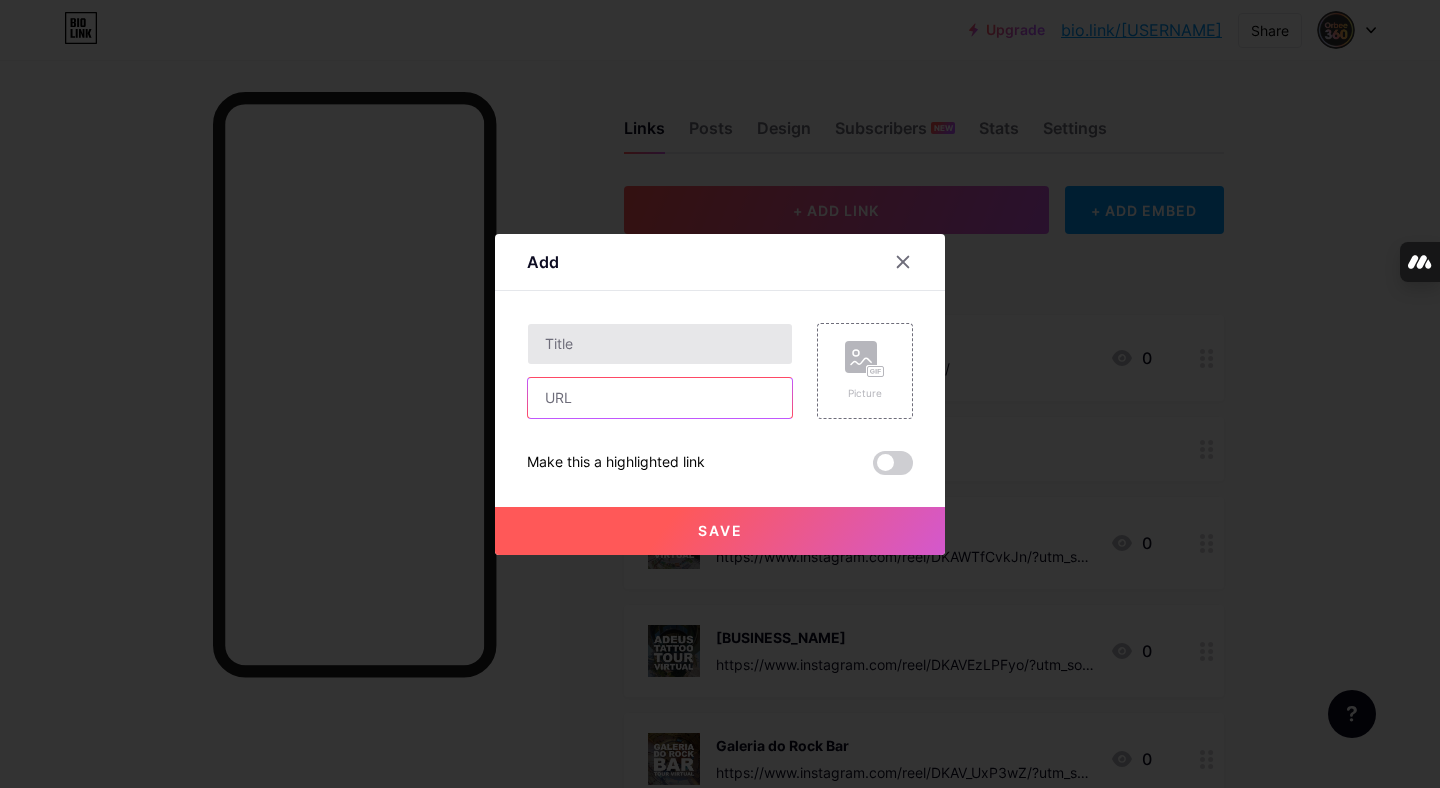 paste on "https://www.instagram.com/p/DMYUCZBu_Ev" 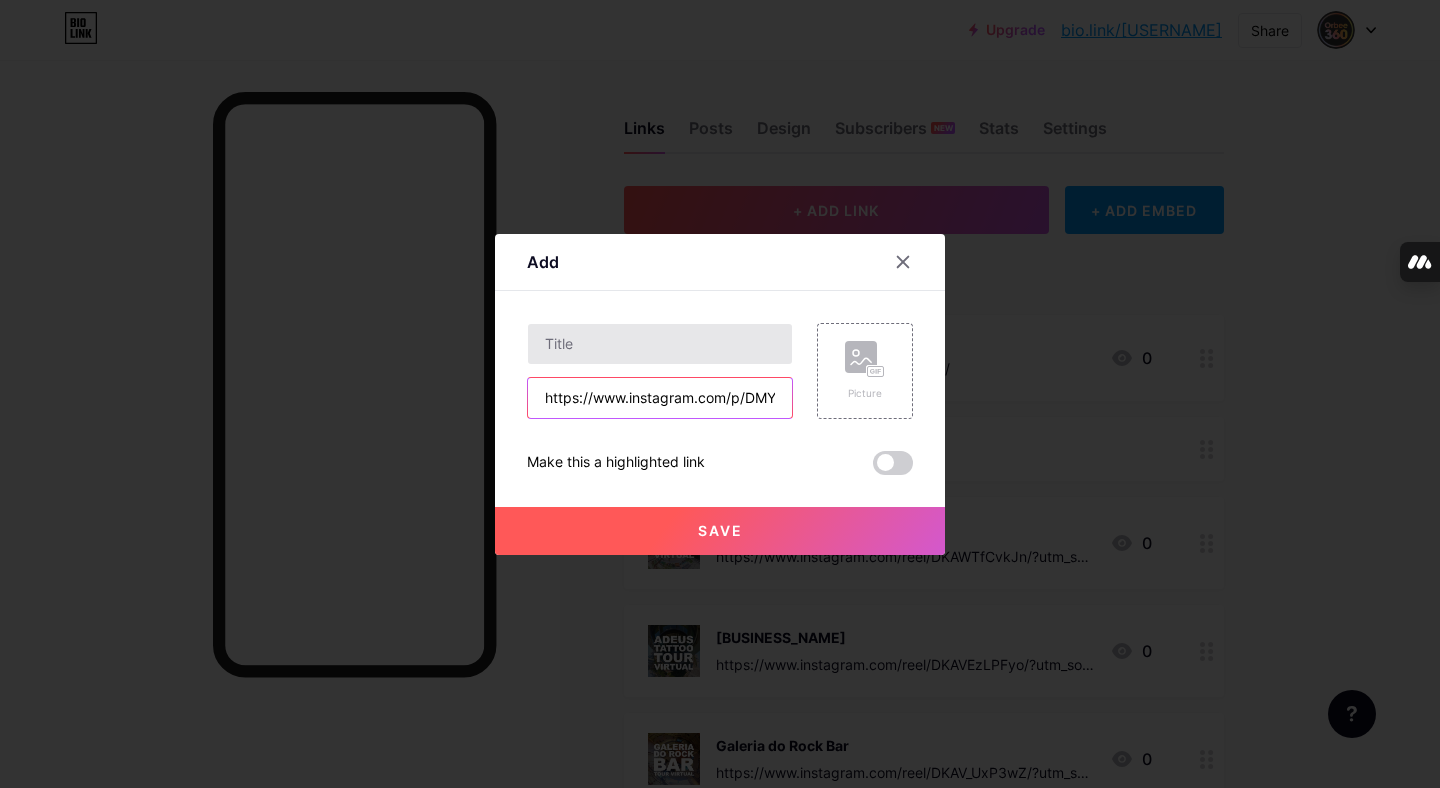 scroll, scrollTop: 0, scrollLeft: 72, axis: horizontal 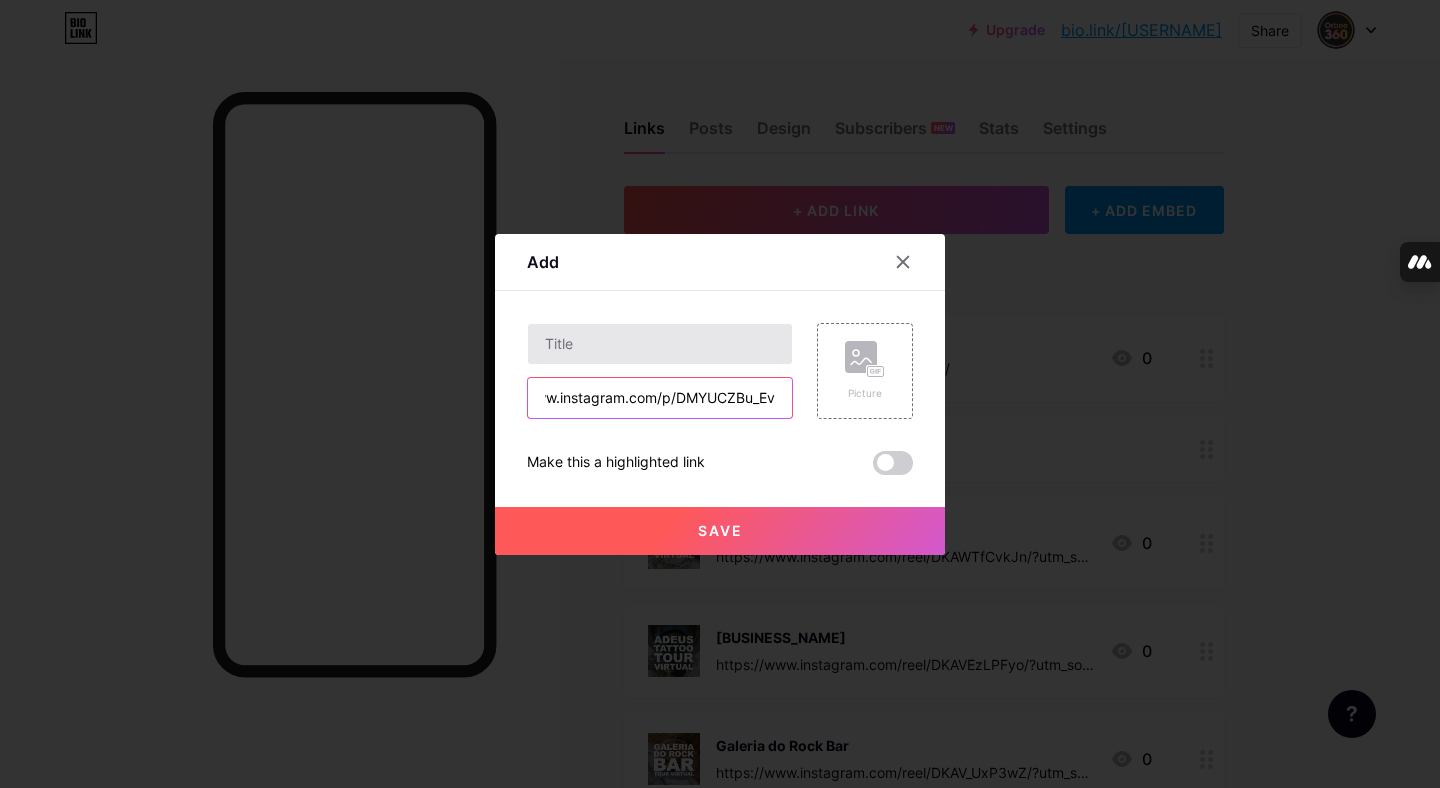 type on "https://www.instagram.com/p/DMYUCZBu_Ev" 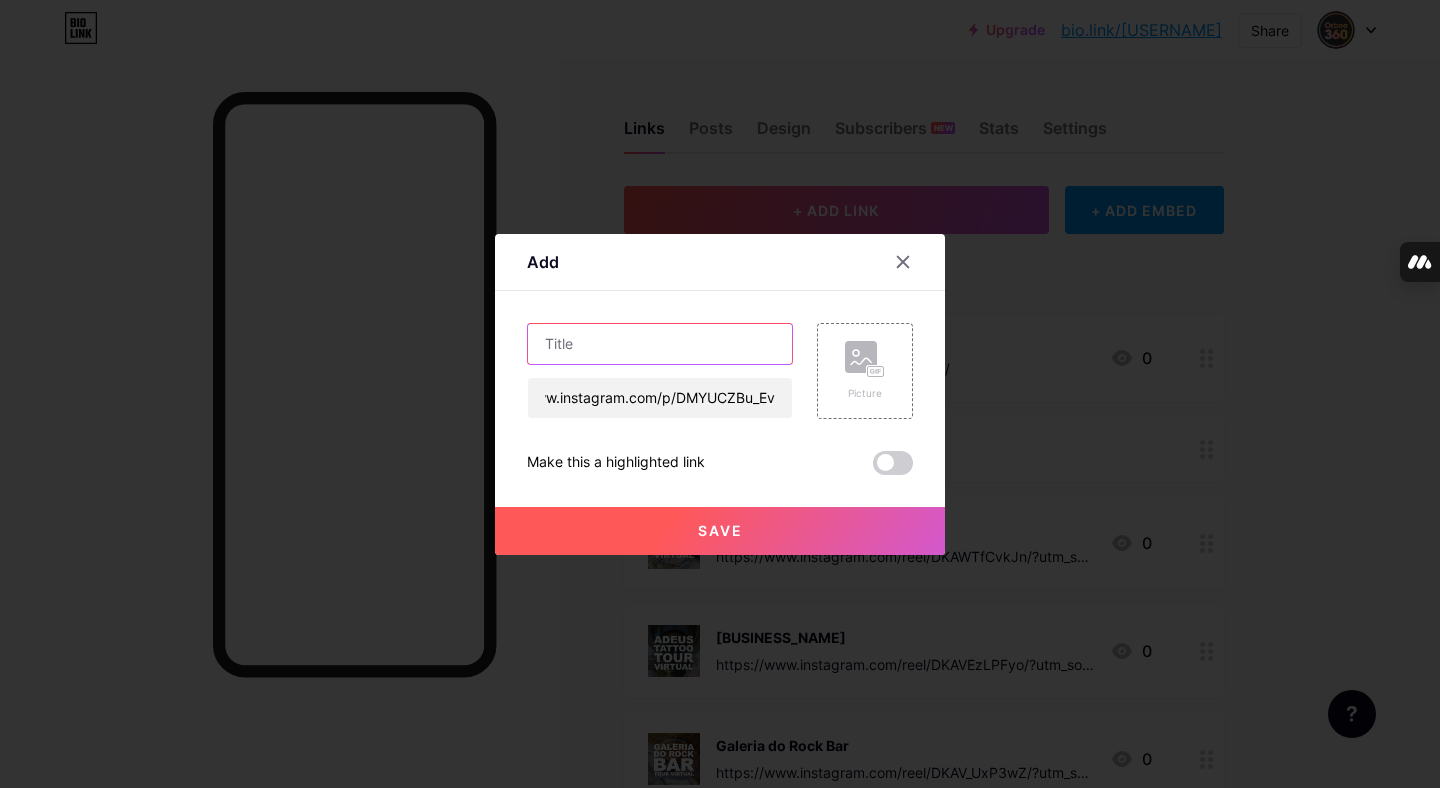 scroll, scrollTop: 0, scrollLeft: 0, axis: both 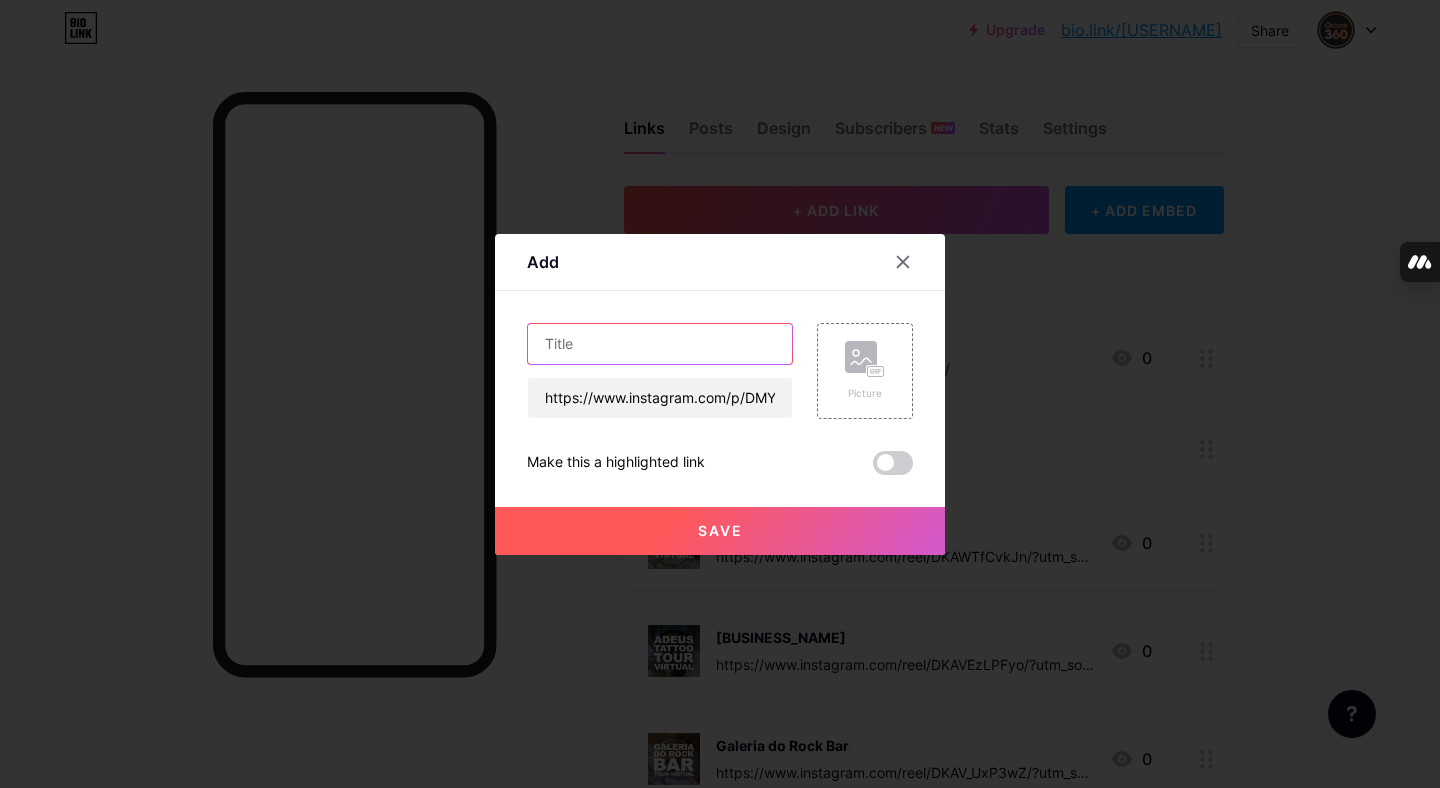 click at bounding box center [660, 344] 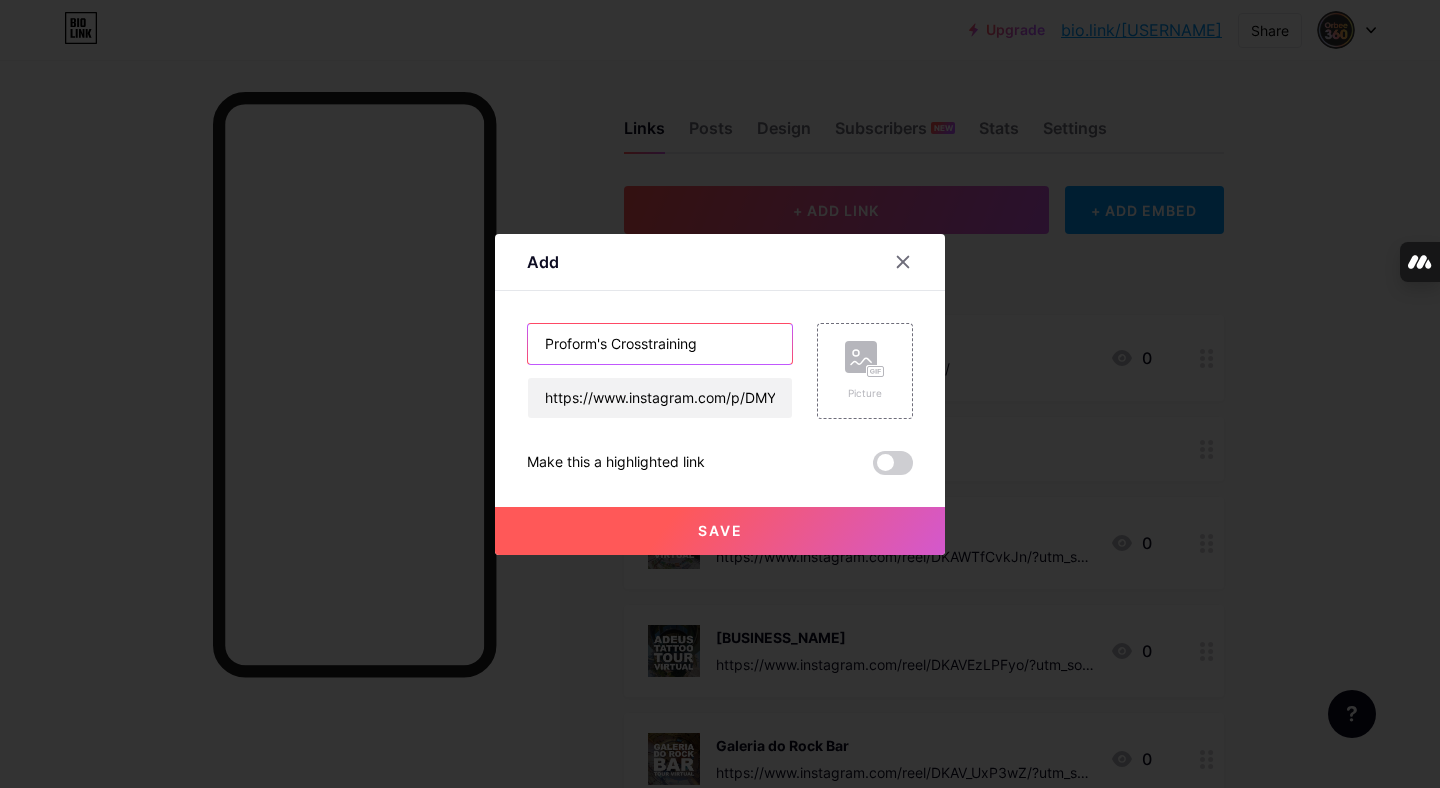 type on "Proform's Crosstraining" 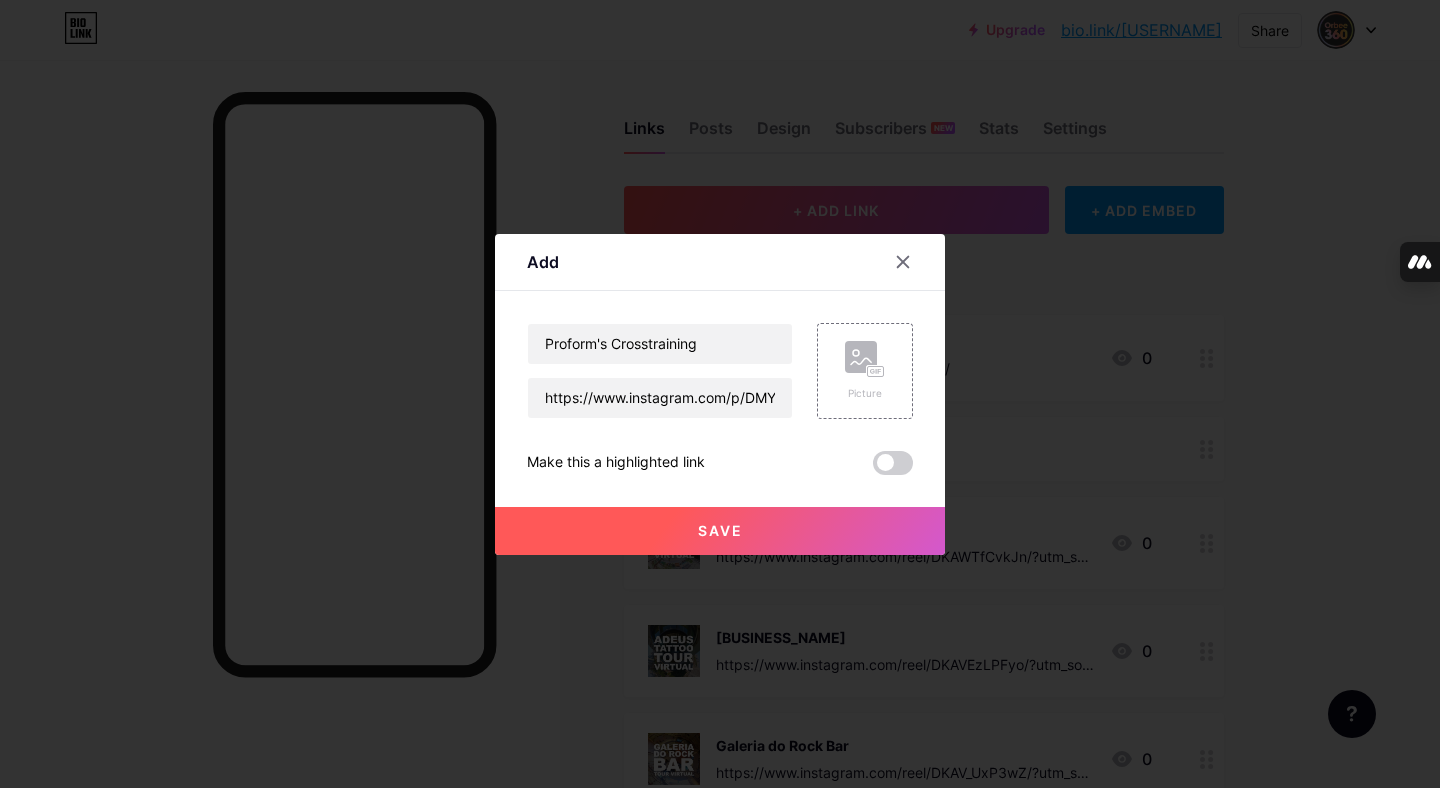 click on "Save" at bounding box center [720, 531] 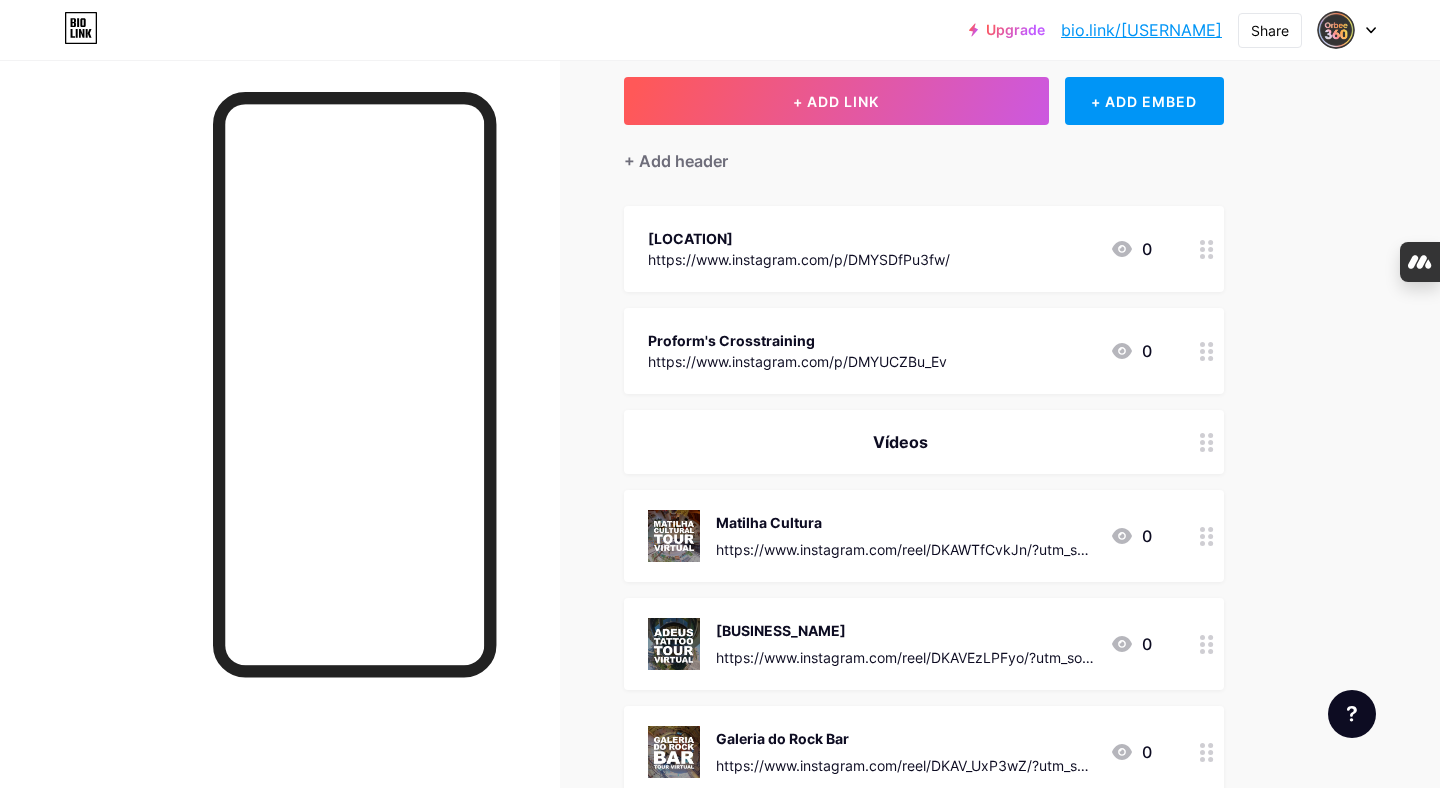 scroll, scrollTop: 110, scrollLeft: 0, axis: vertical 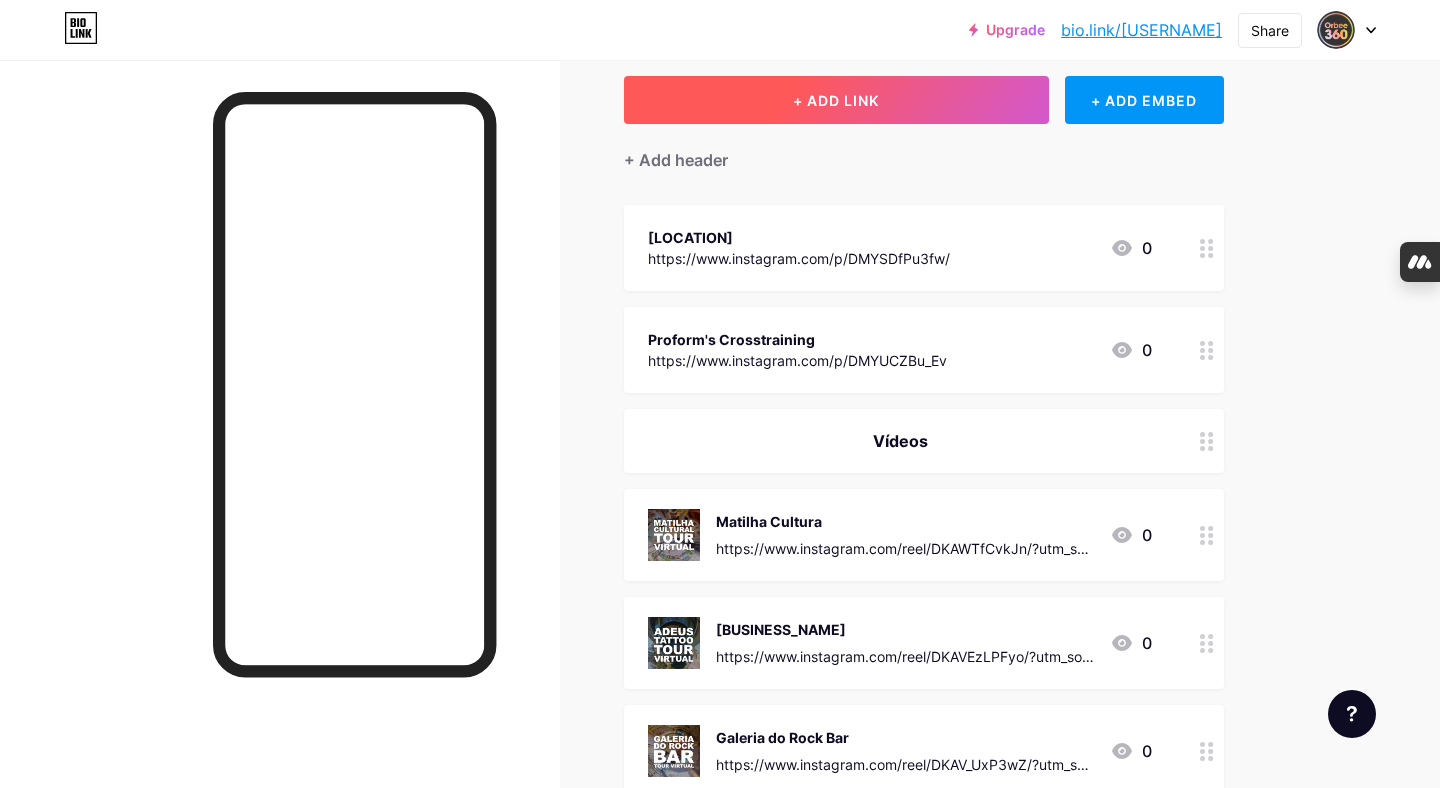 click on "+ ADD LINK" at bounding box center (836, 100) 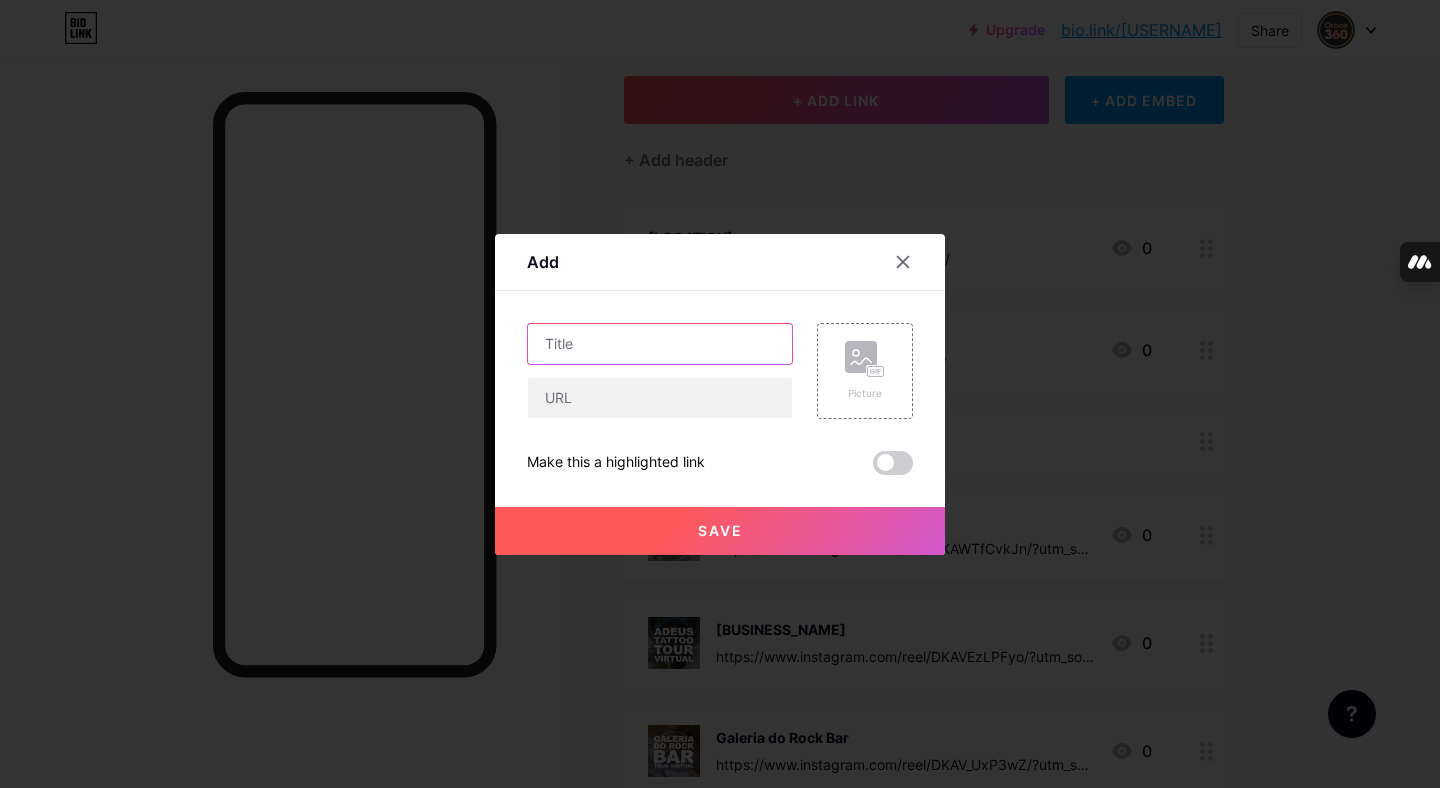 click at bounding box center (660, 344) 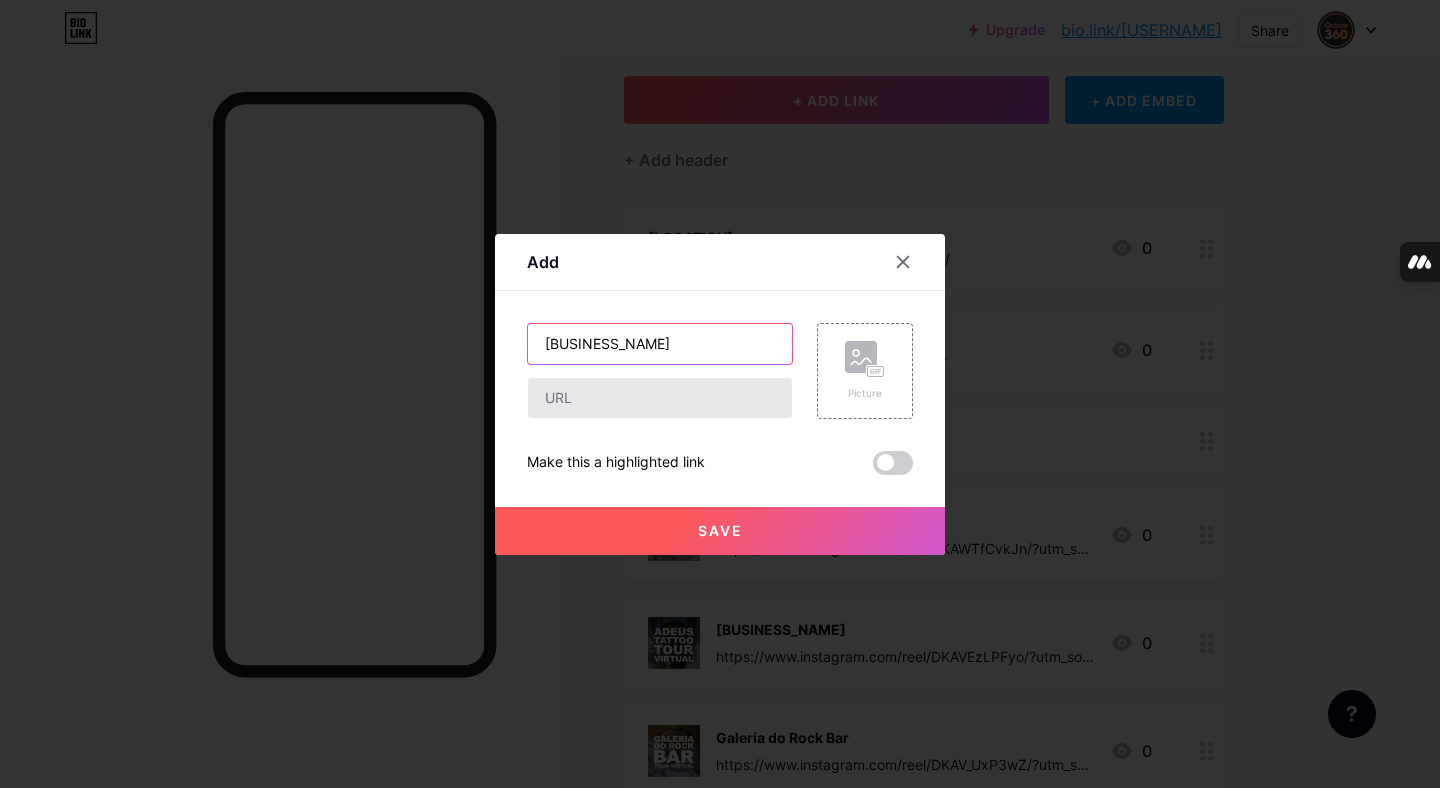 type on "[BUSINESS_NAME]" 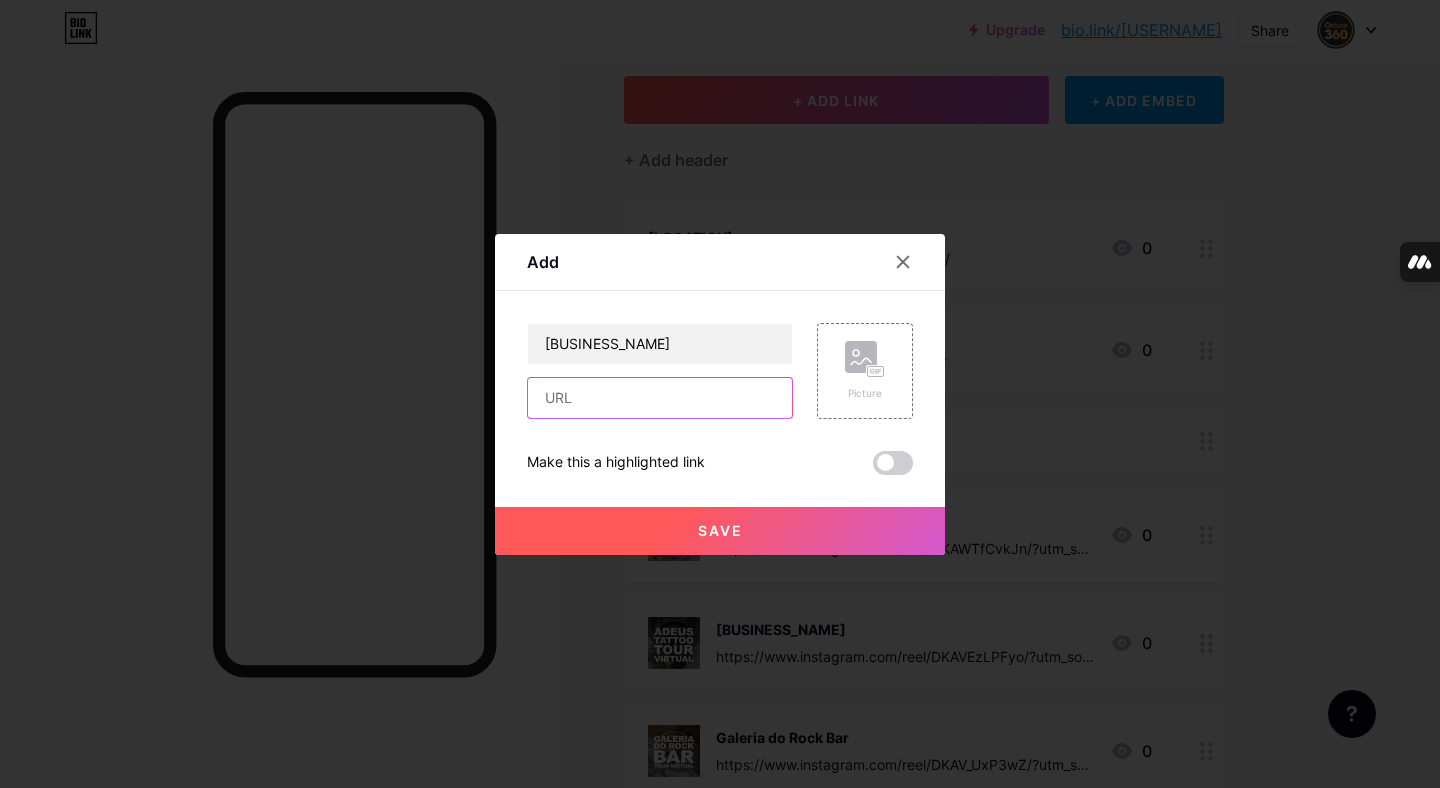 click at bounding box center (660, 398) 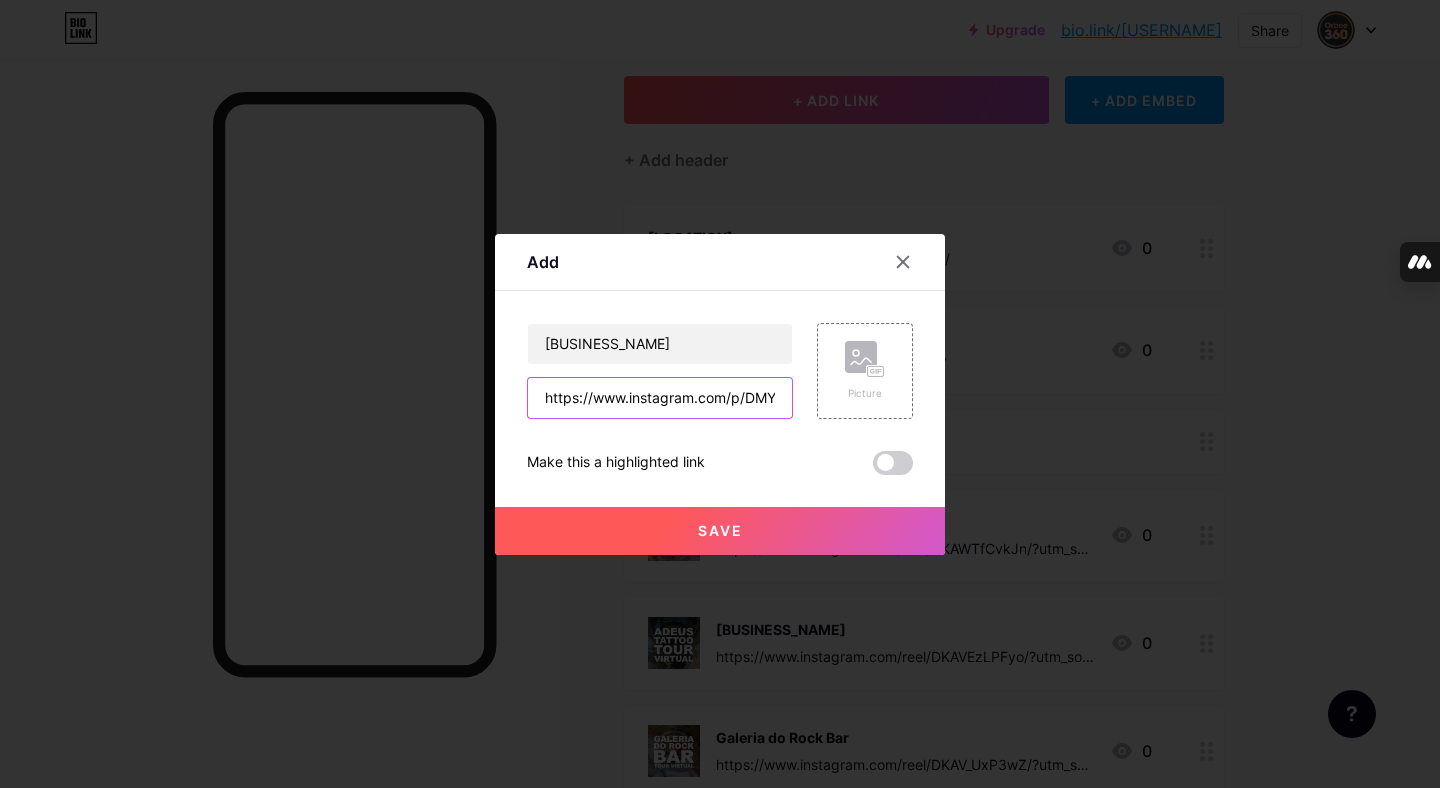 scroll, scrollTop: 0, scrollLeft: 76, axis: horizontal 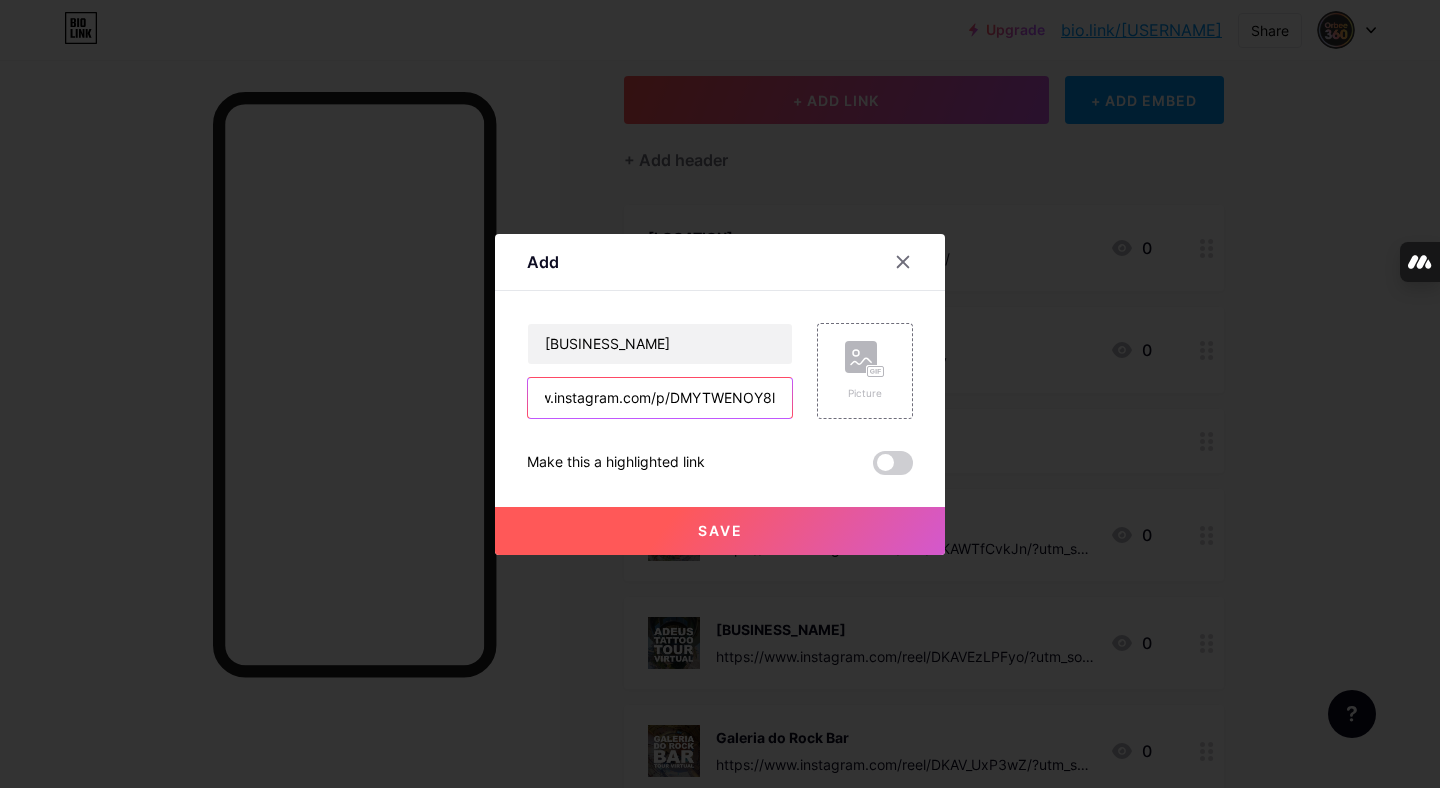 type on "https://www.instagram.com/p/DMYTWENOY8l" 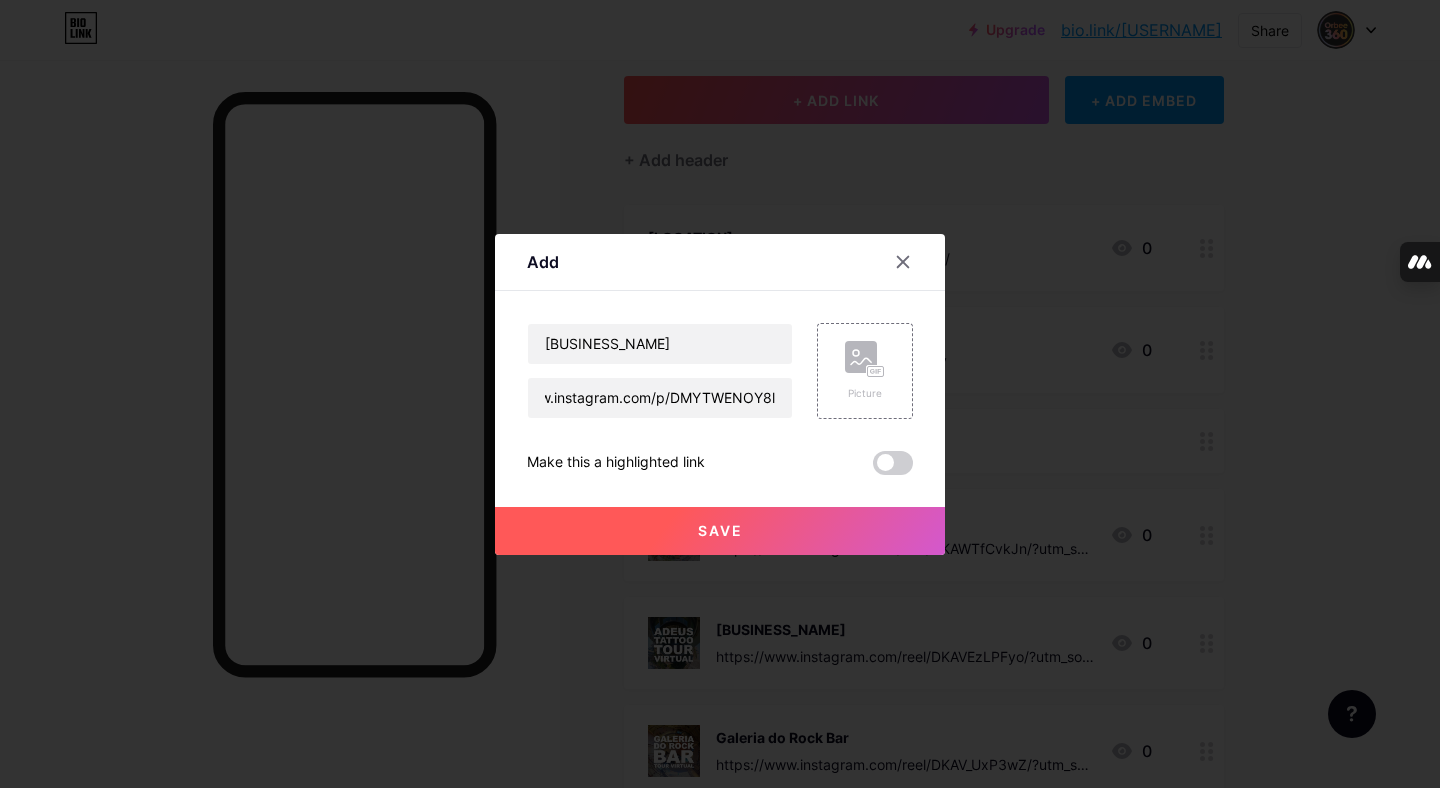 click on "Save" at bounding box center [720, 531] 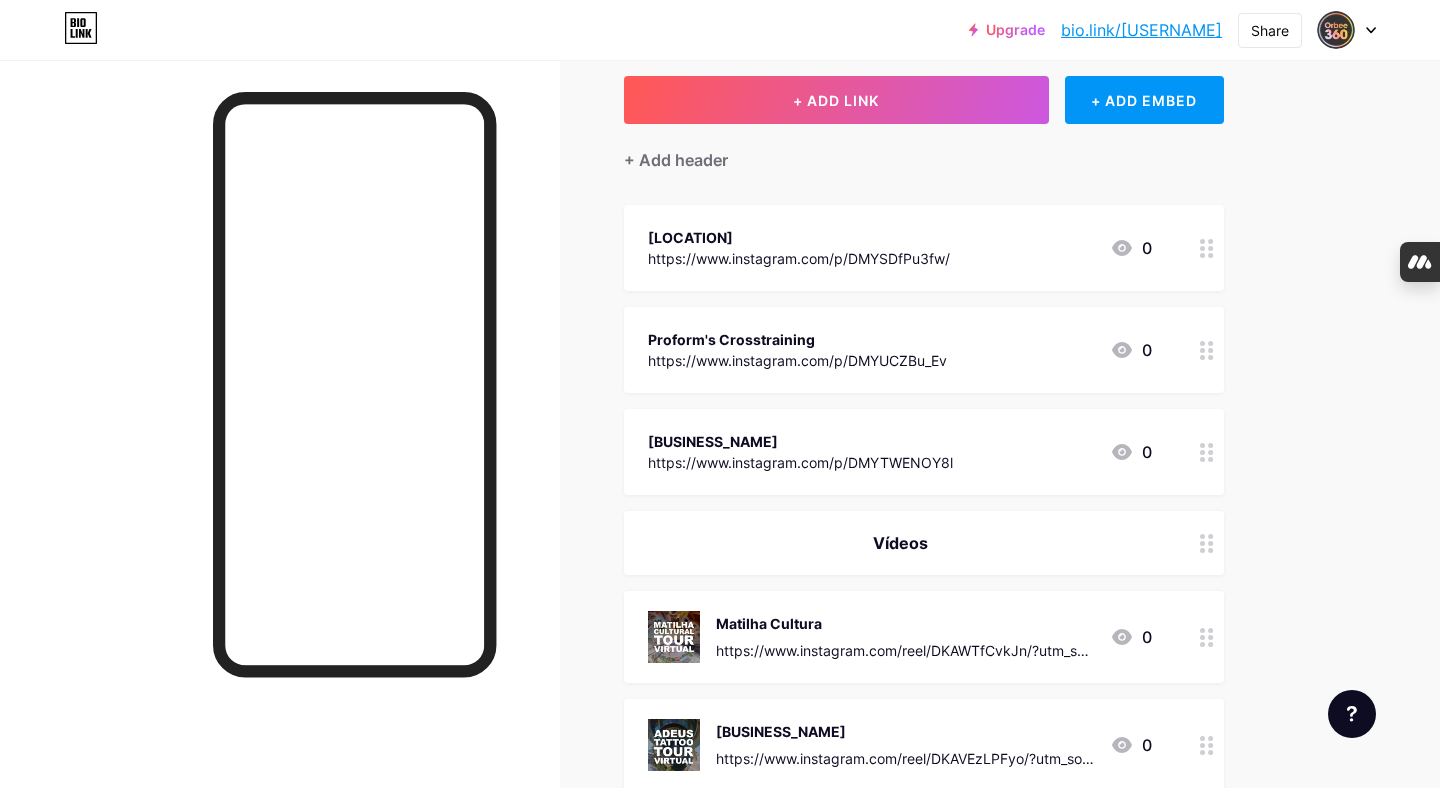 click on "Proform's Crosstraining
https://www.instagram.com/p/[POST_ID]
0" at bounding box center (900, 350) 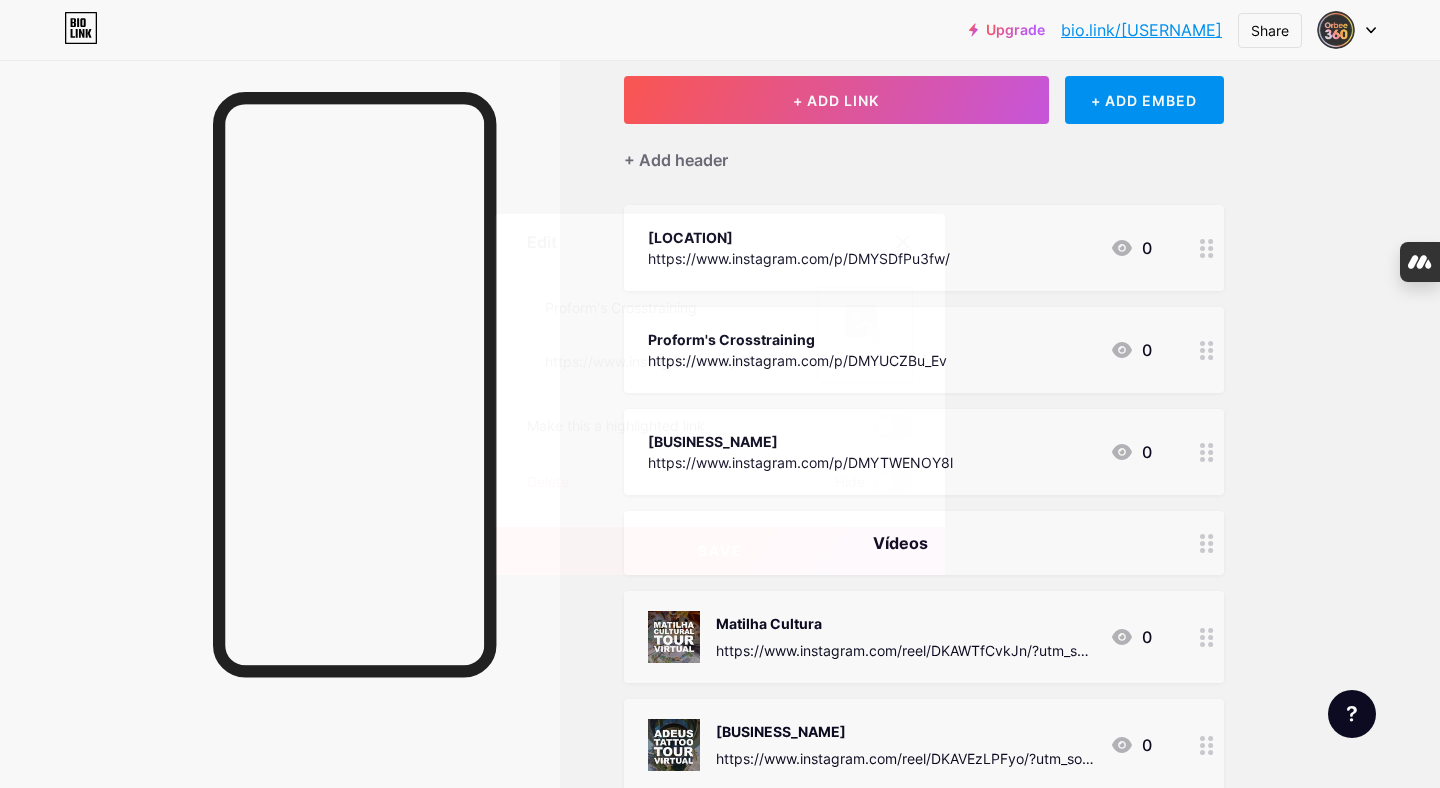 click 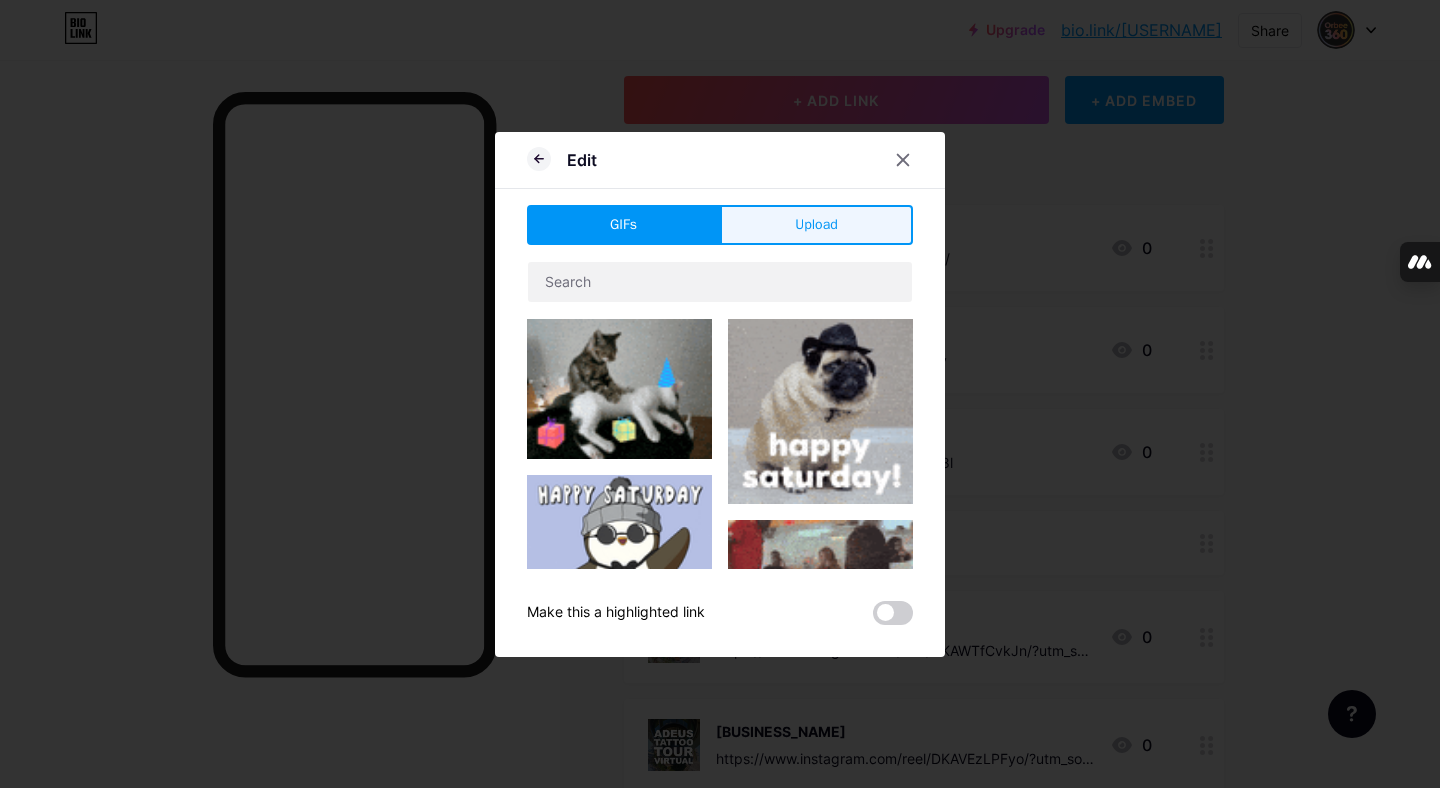 click on "Upload" at bounding box center [816, 224] 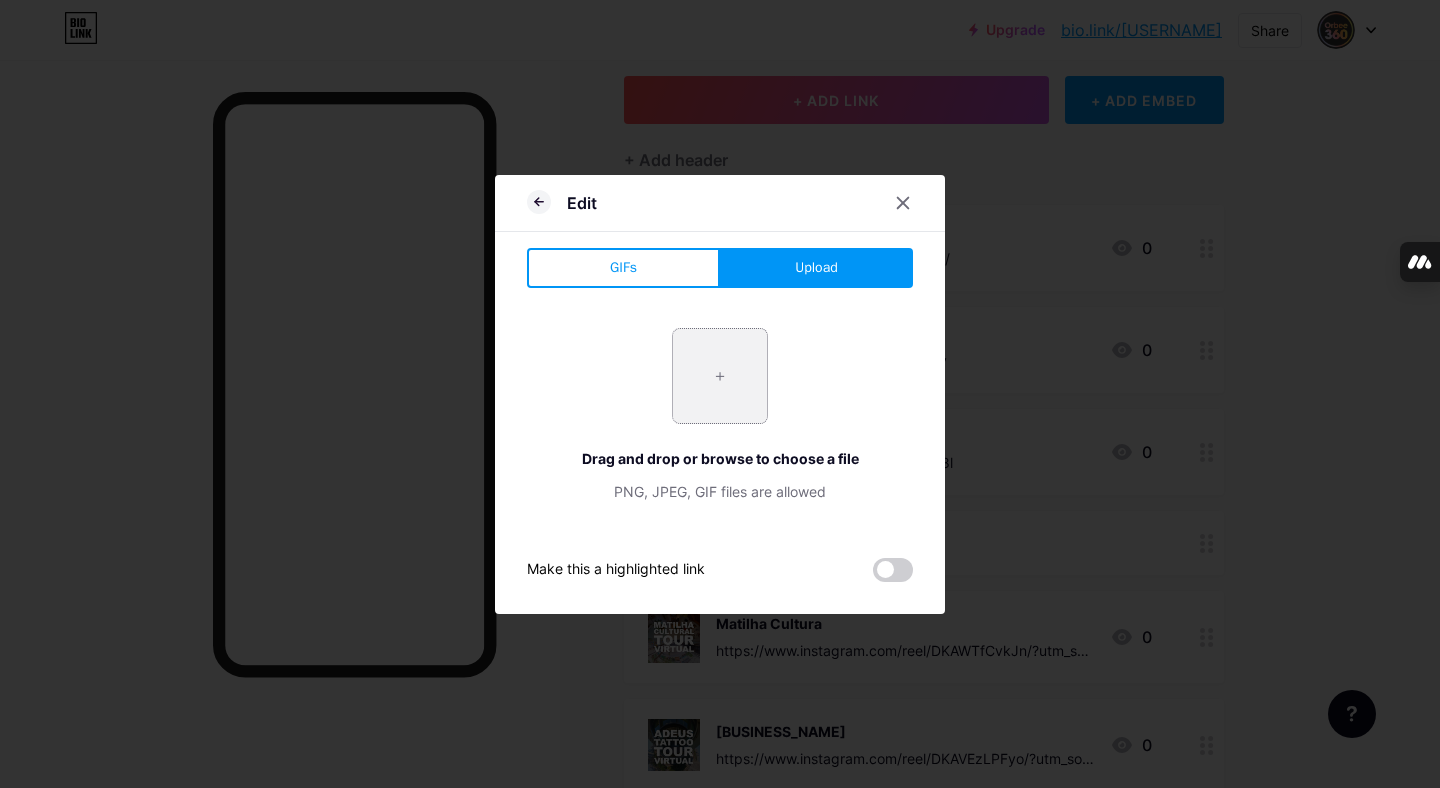click at bounding box center [720, 376] 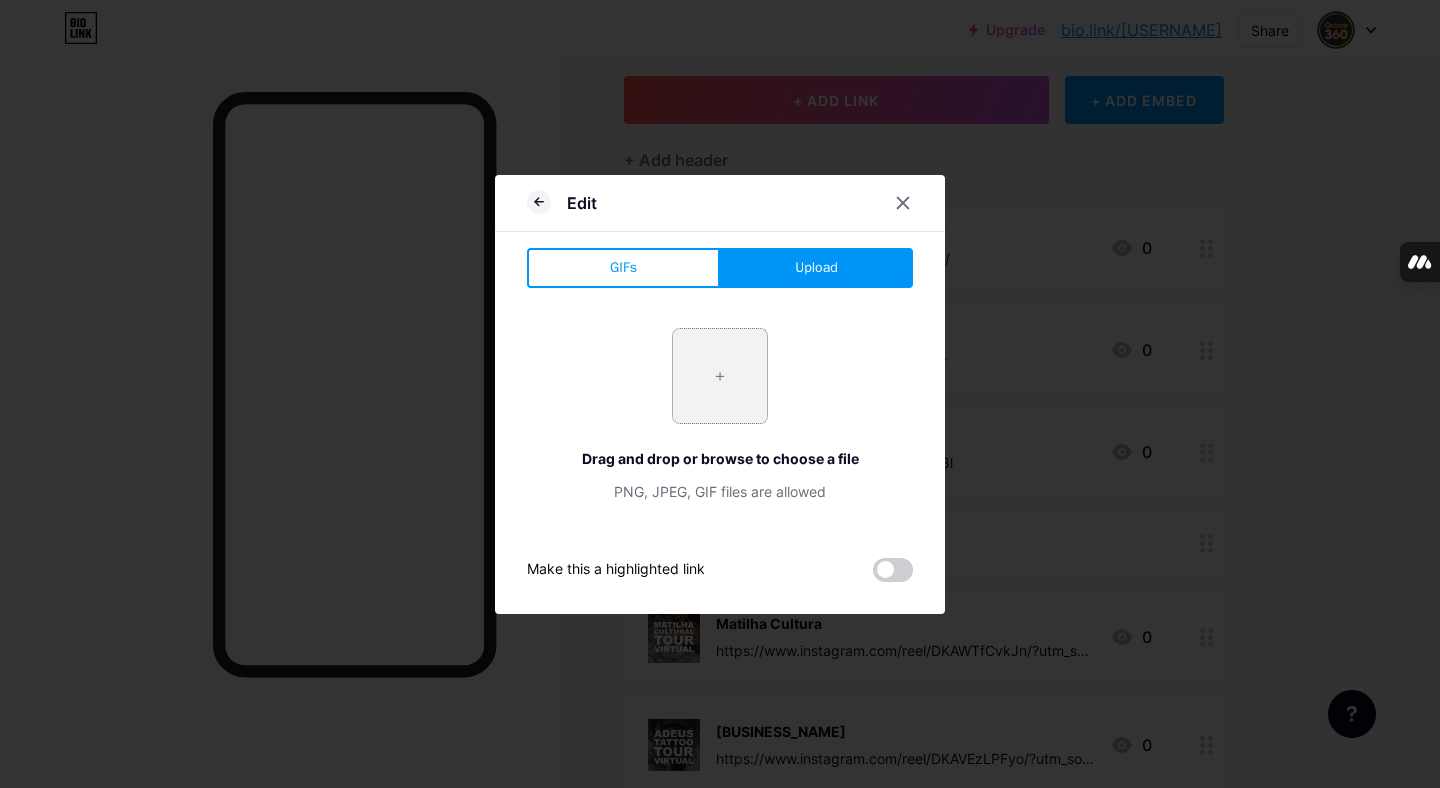 type on "C:\fakepath\Captura de Tela 2025-08-02 às 09.26.37.png" 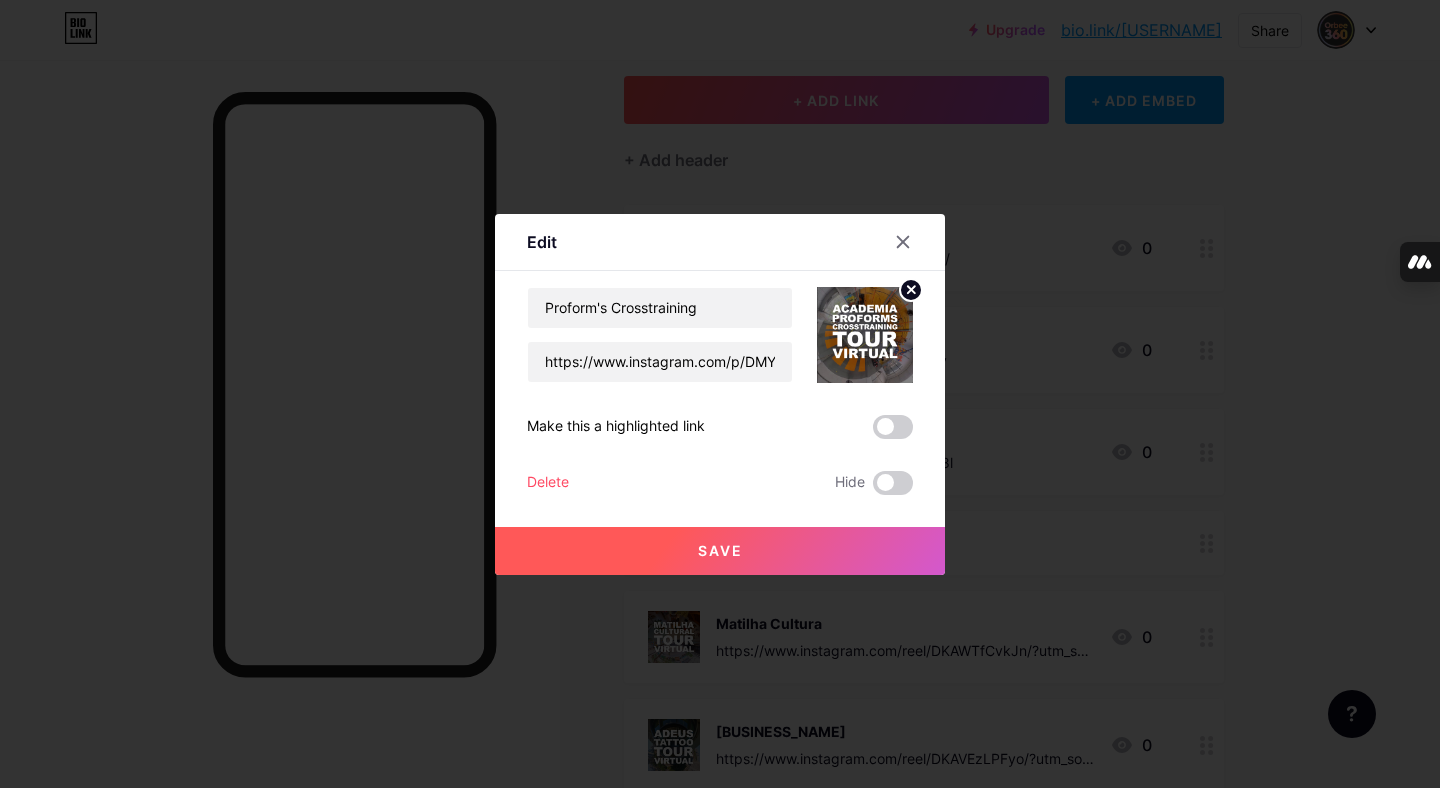 click on "Save" at bounding box center (720, 550) 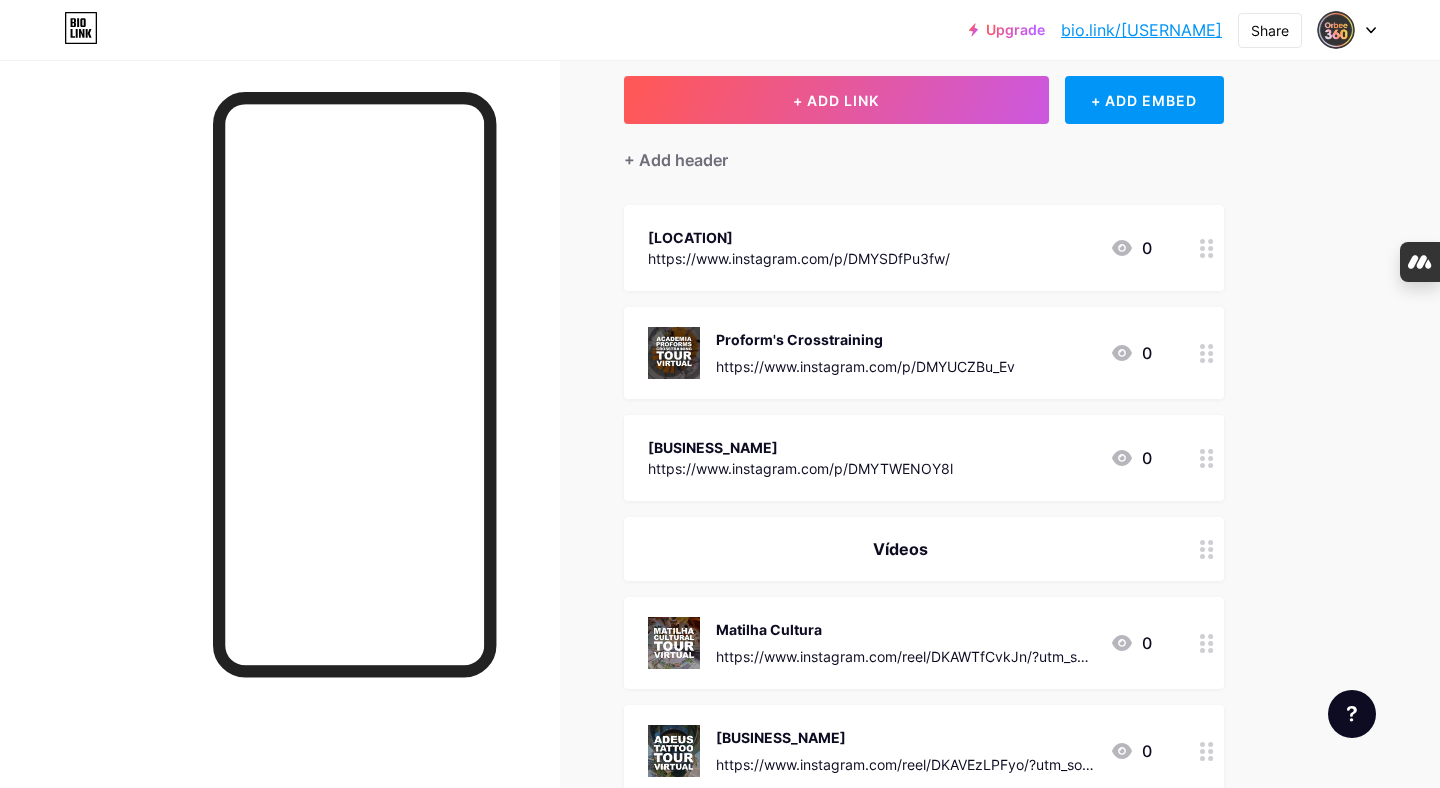 click on "[BUSINESS_NAME]" at bounding box center [800, 447] 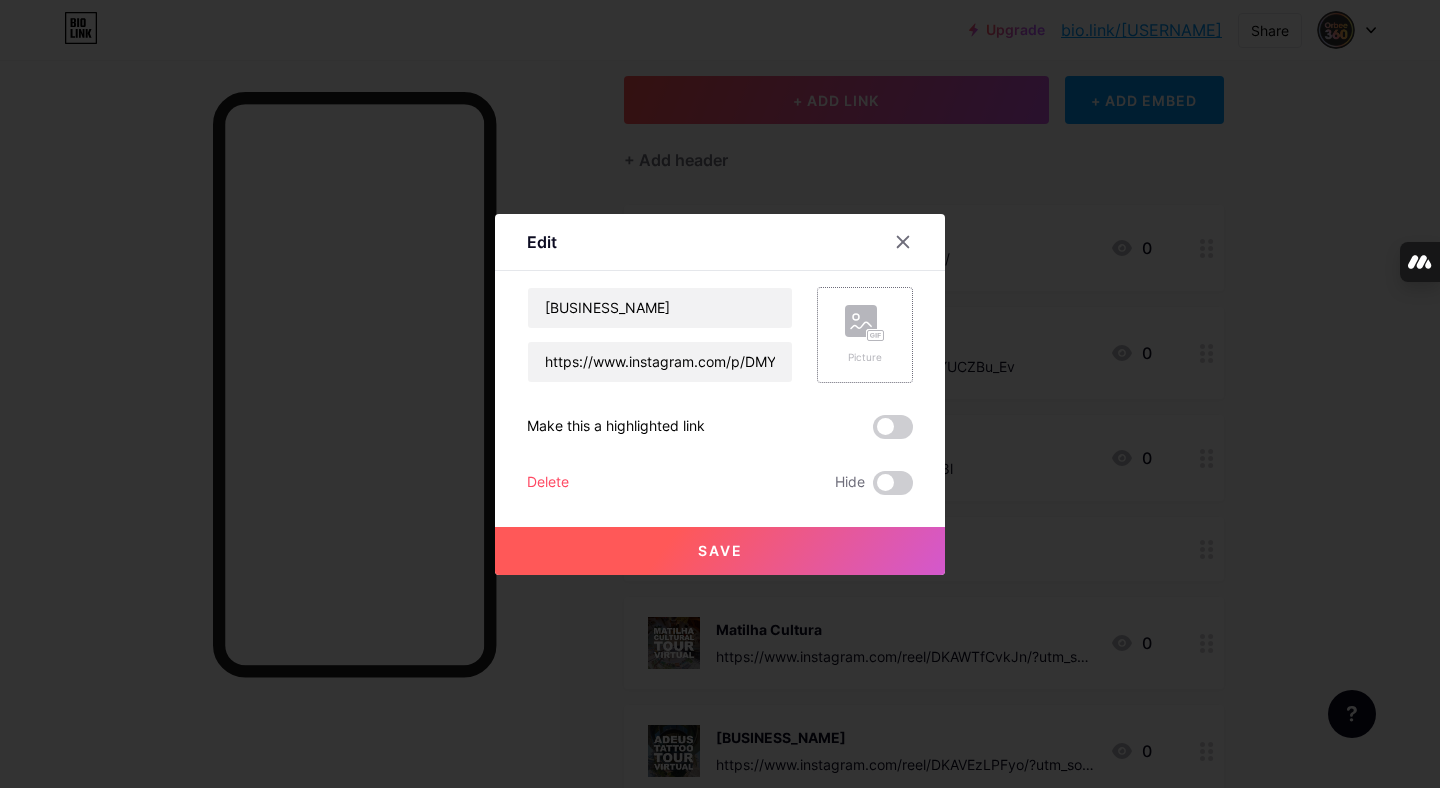 click 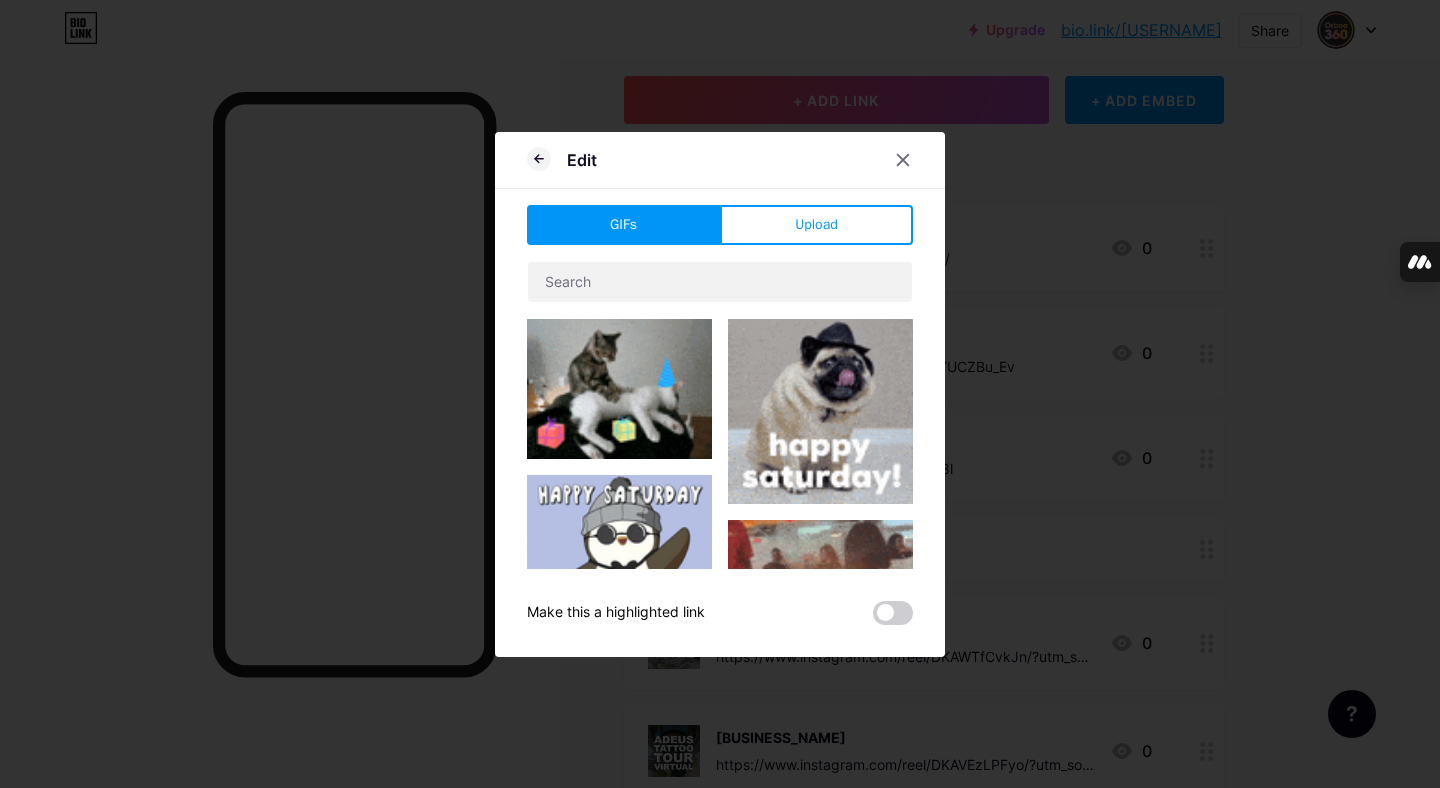 click on "Upload" at bounding box center (816, 224) 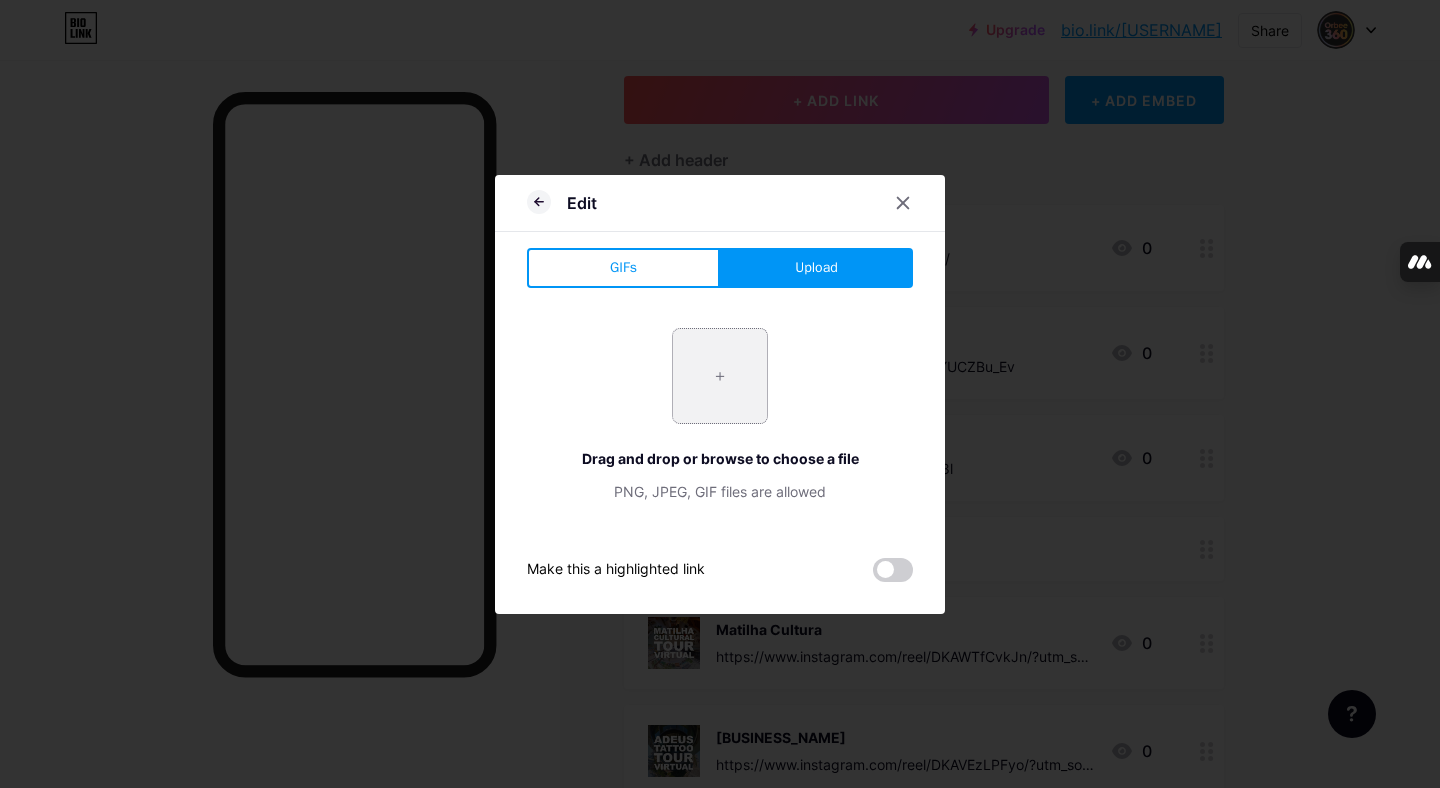 click at bounding box center (720, 376) 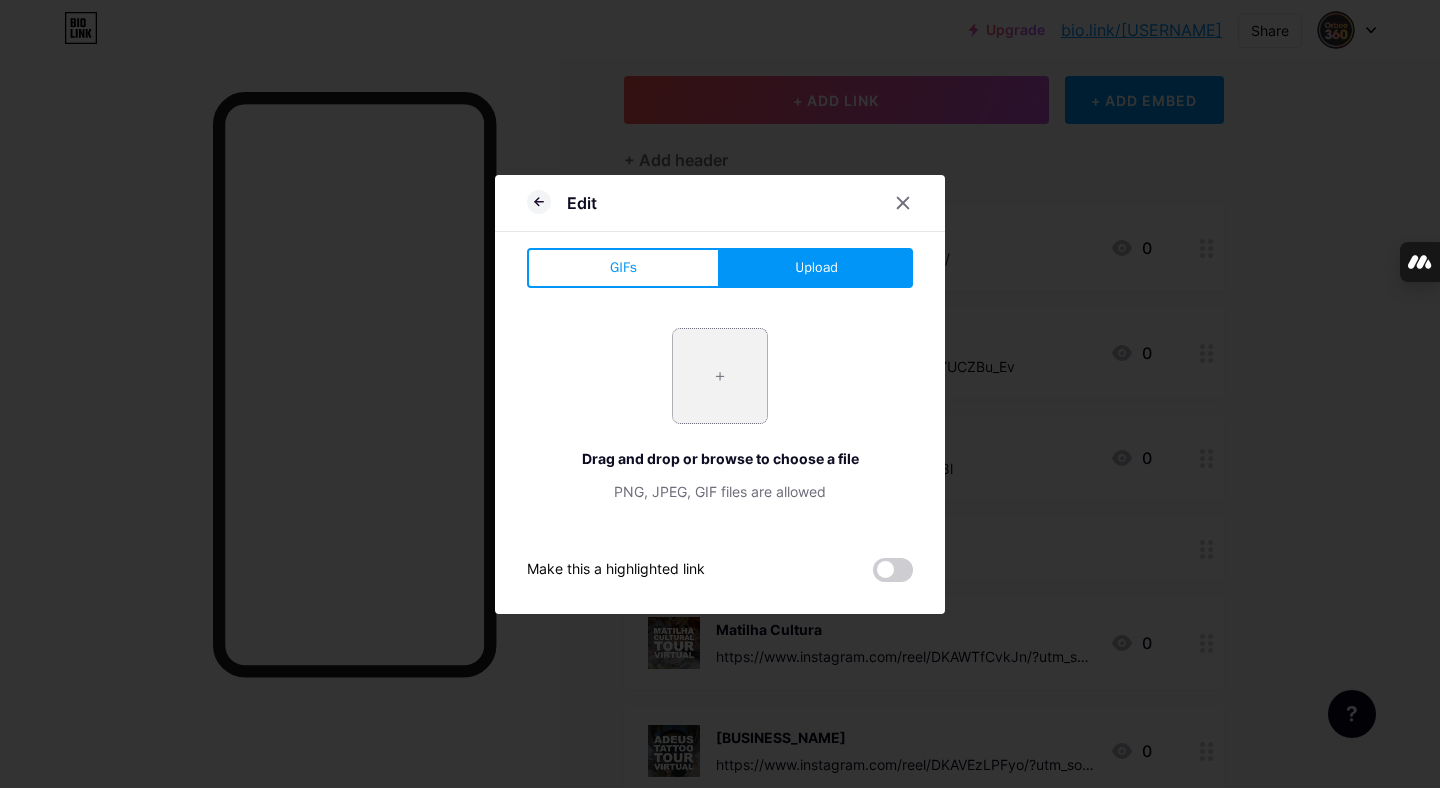 type on "C:\fakepath\Captura de Tela 2025-08-02 às 09.27.02.png" 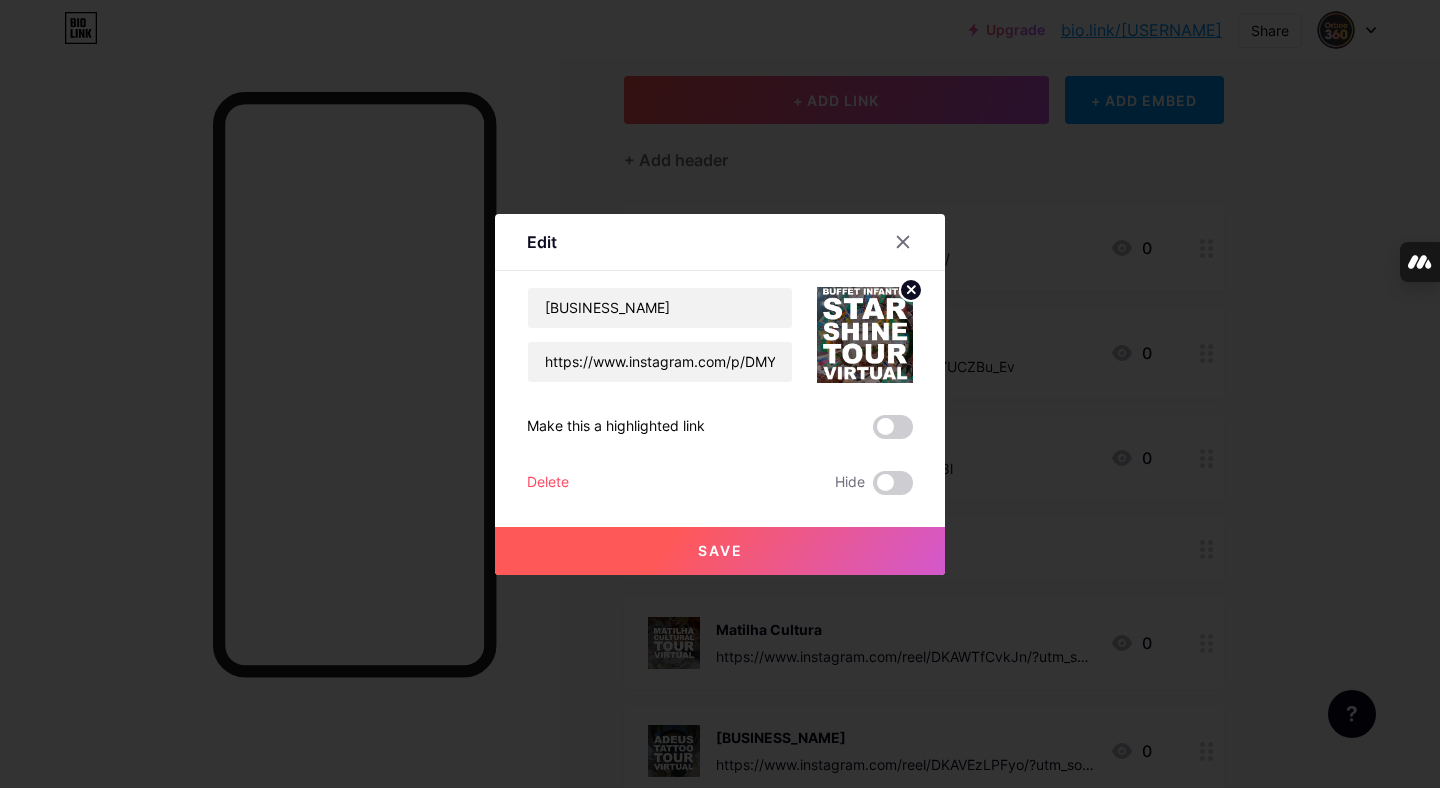 click on "Save" at bounding box center [720, 550] 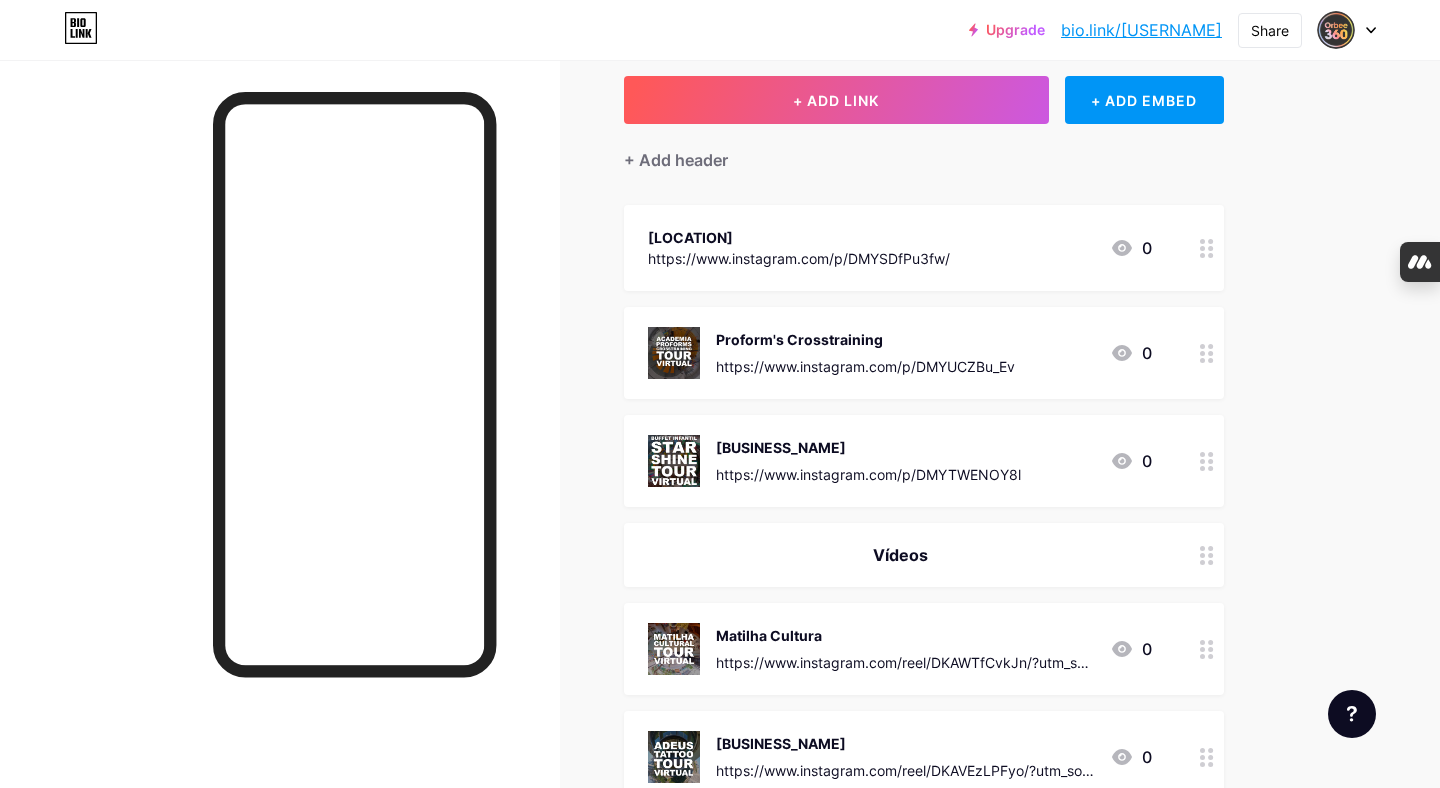 click on "[LOCATION]" at bounding box center (799, 237) 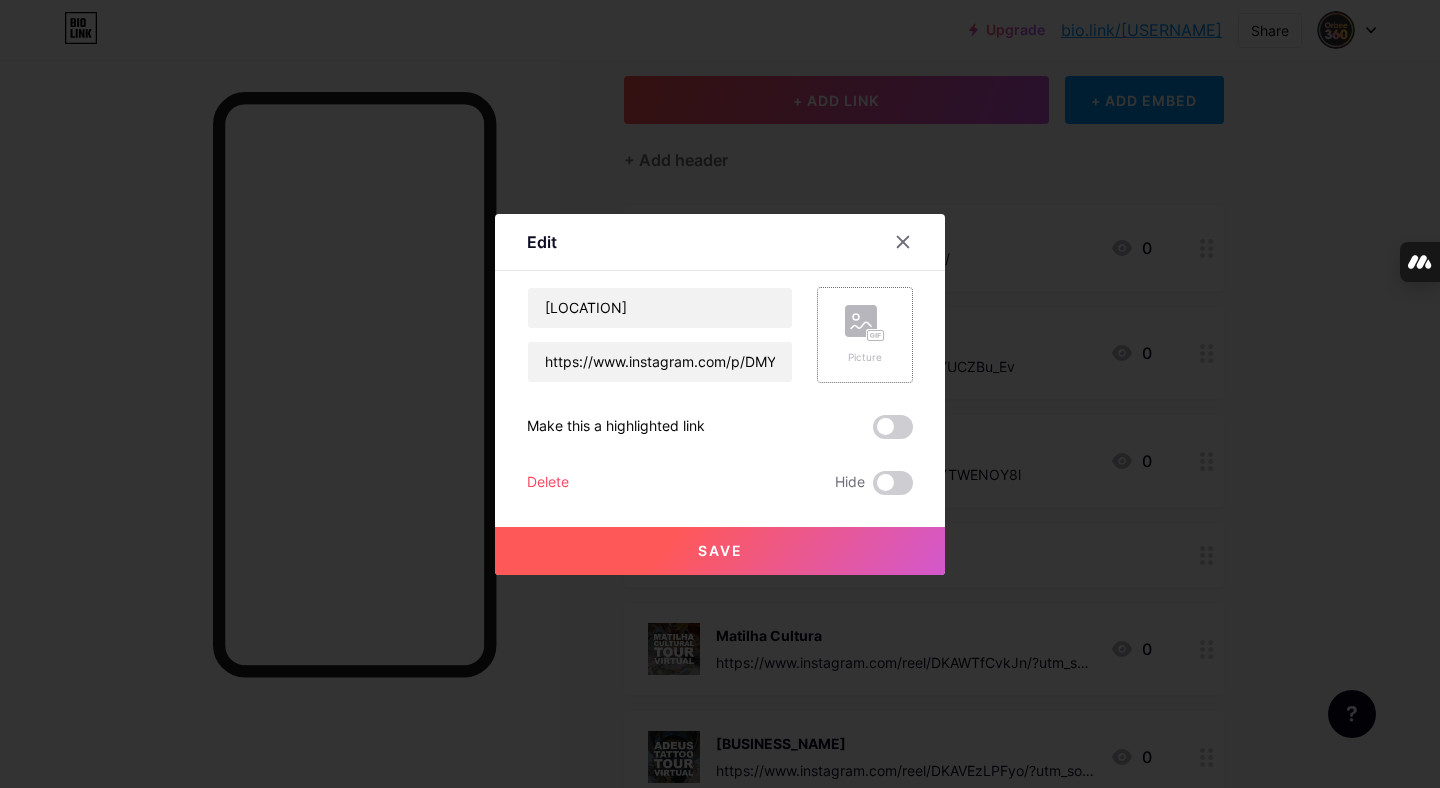 click 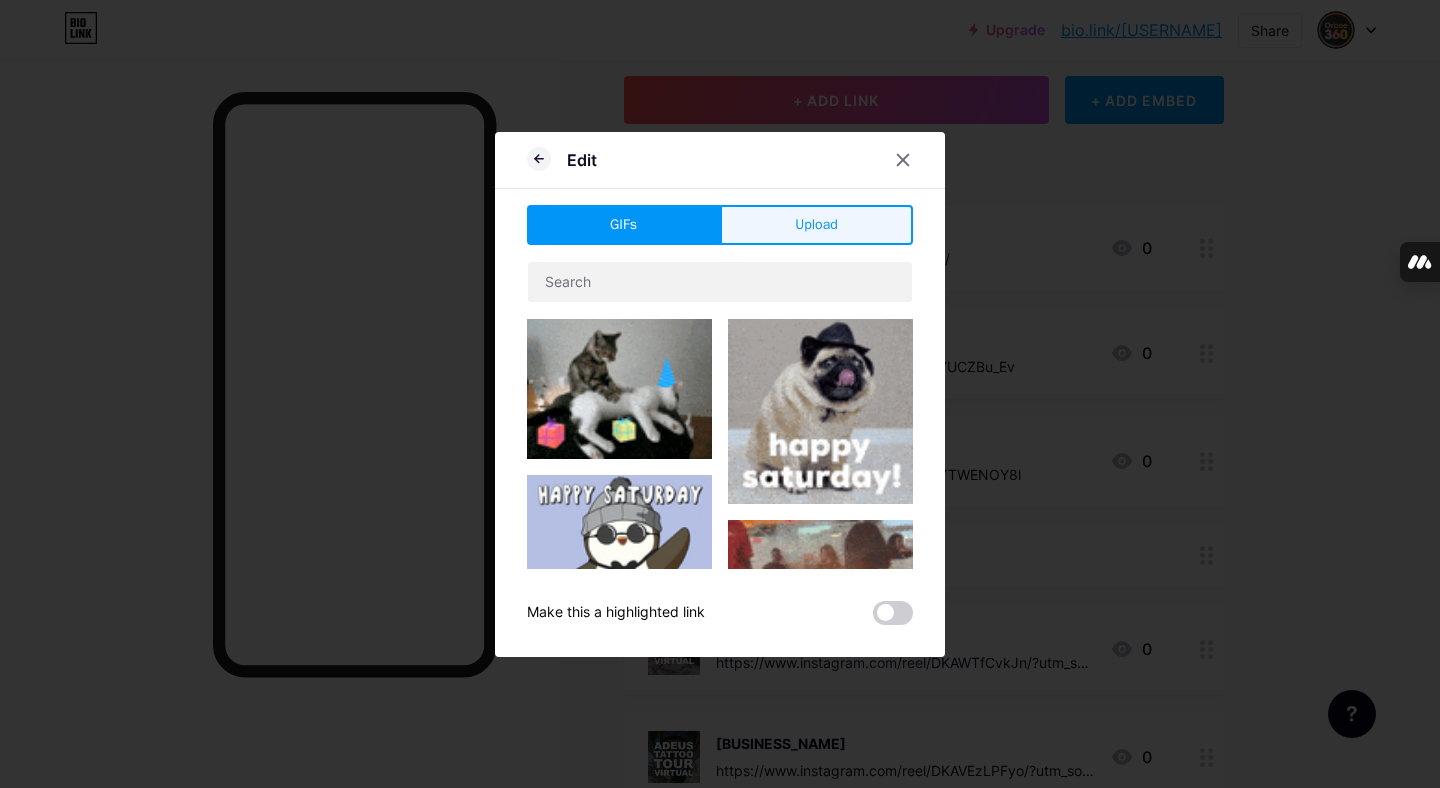 click on "Upload" at bounding box center [816, 224] 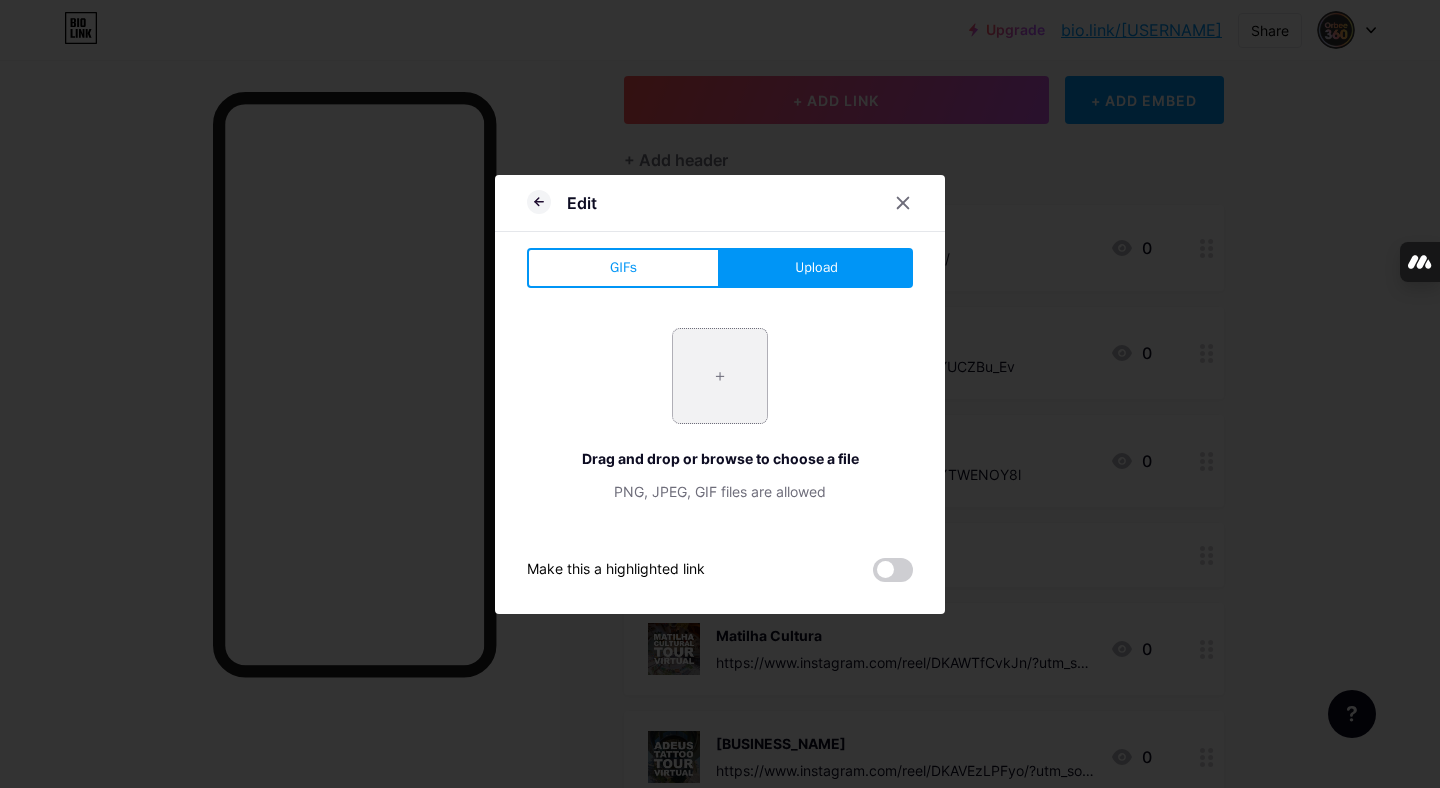 click at bounding box center [720, 376] 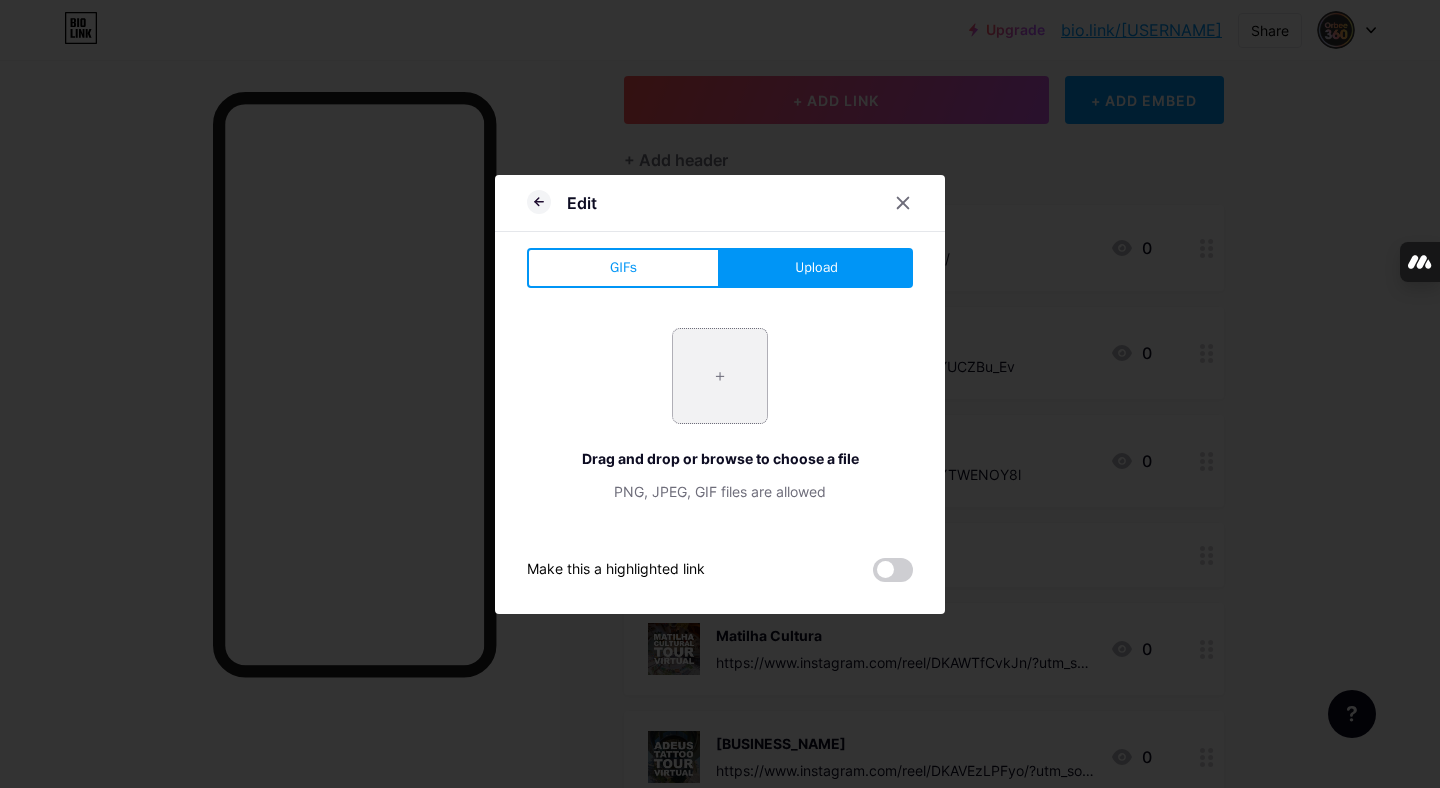 type on "C:\fakepath\Captura de Tela 2025-08-02 às 09.27.58.png" 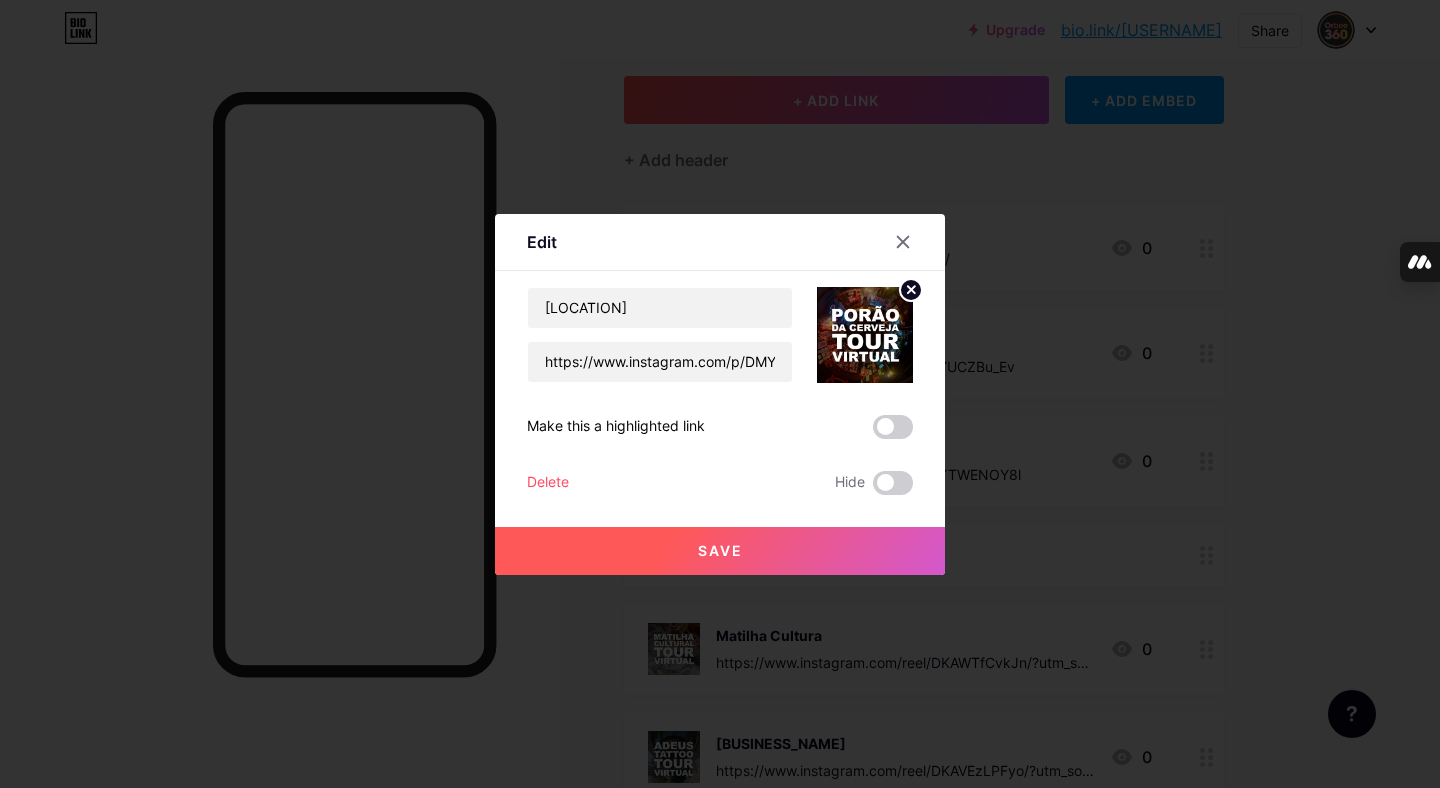 click on "Save" at bounding box center [720, 551] 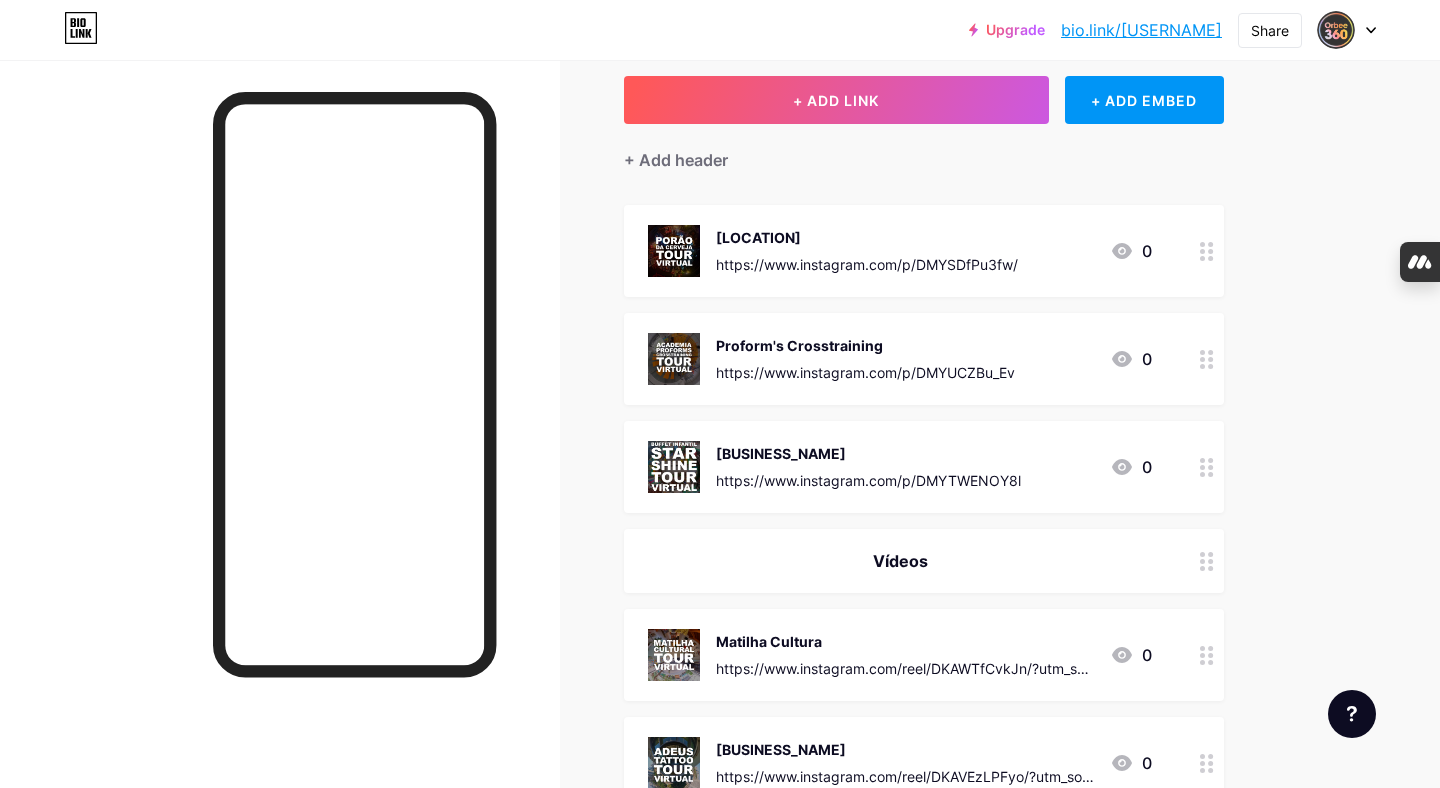 type 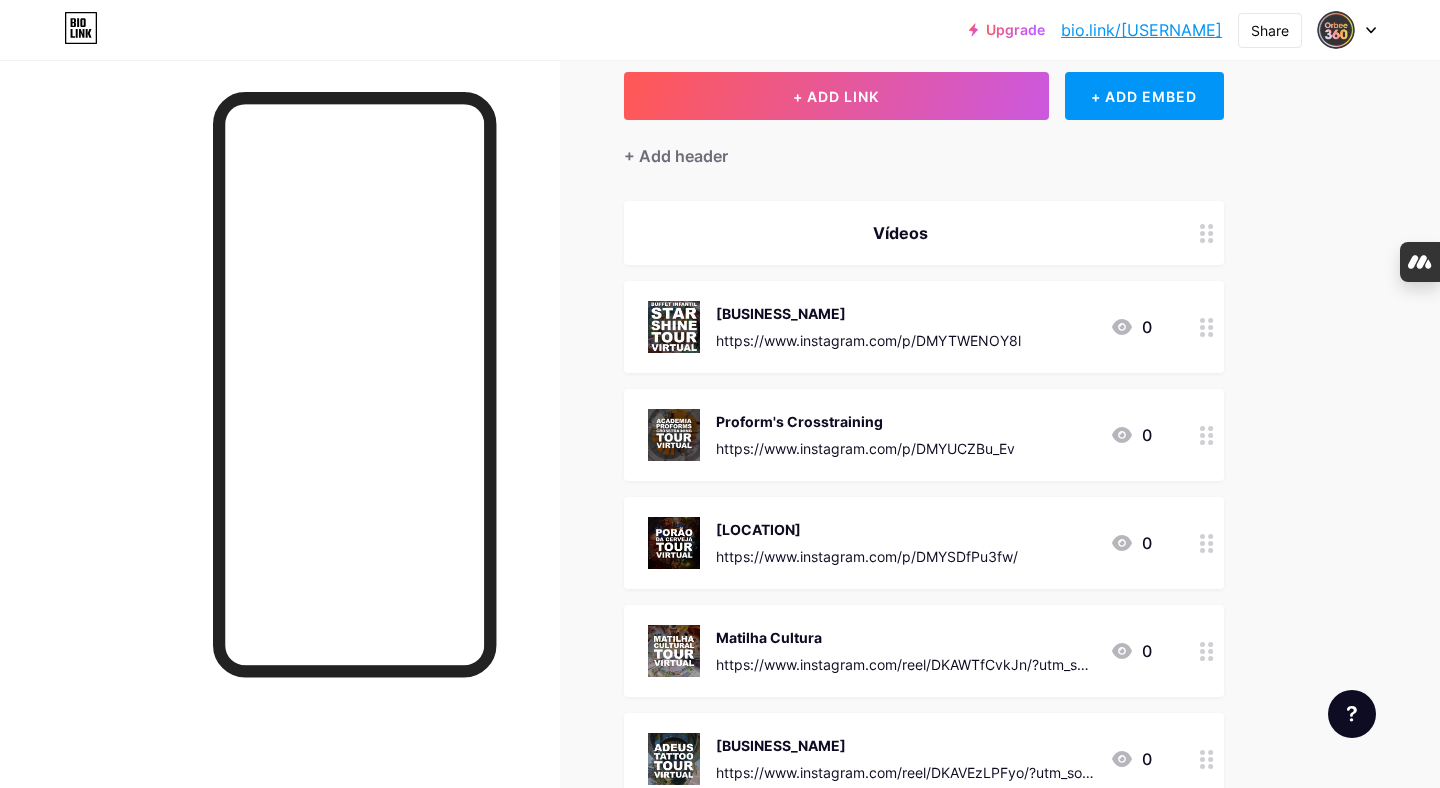 scroll, scrollTop: 31, scrollLeft: 0, axis: vertical 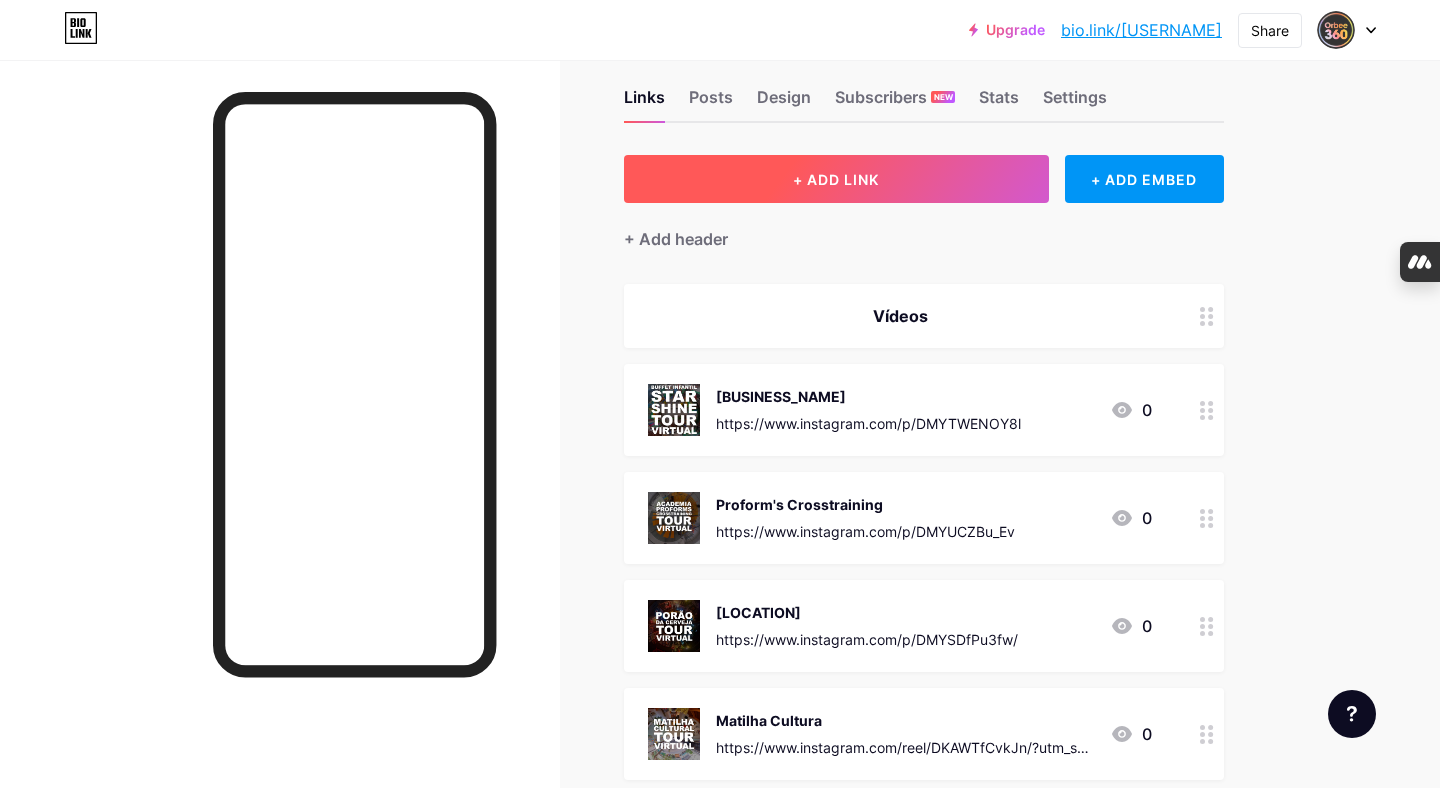 click on "+ ADD LINK" at bounding box center (836, 179) 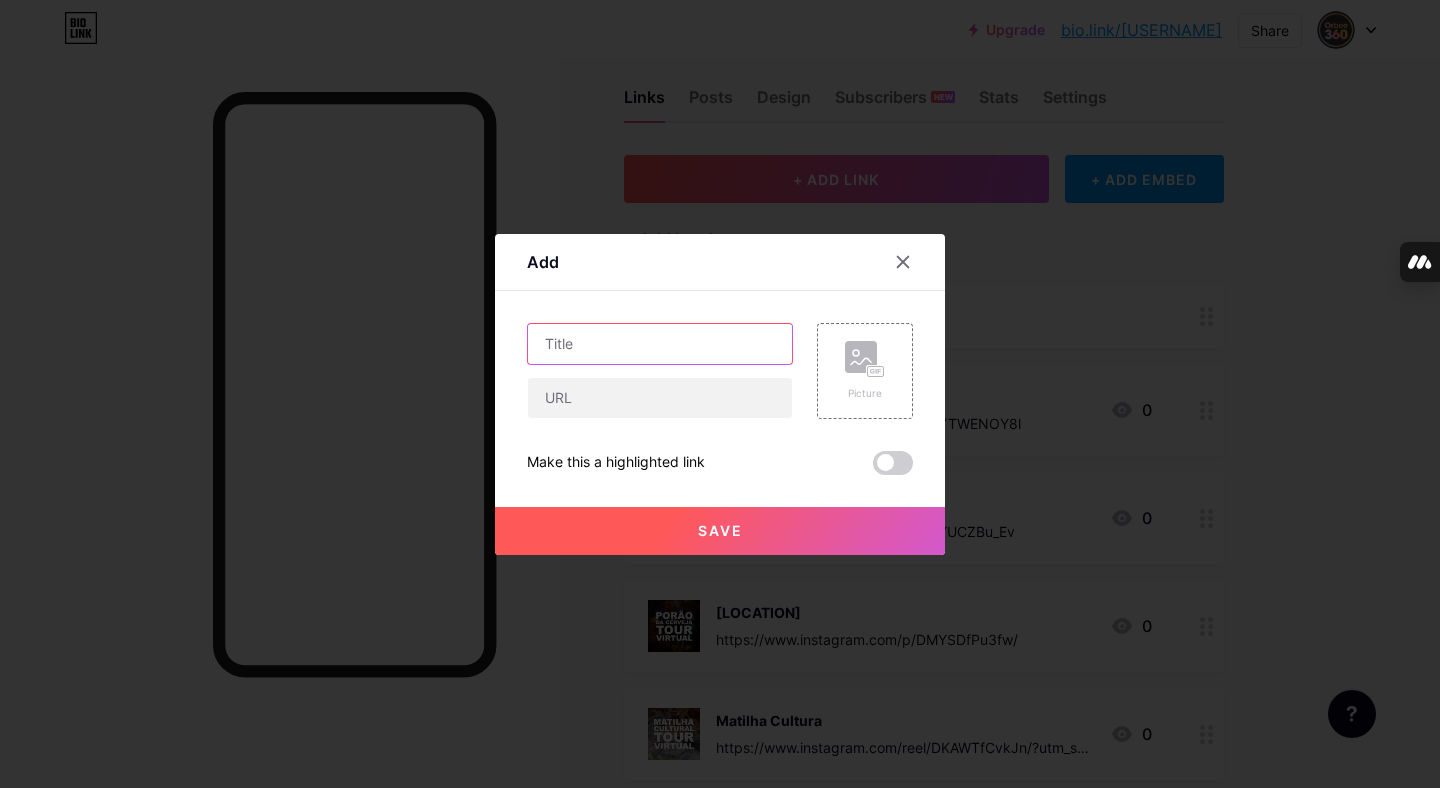 click at bounding box center (660, 344) 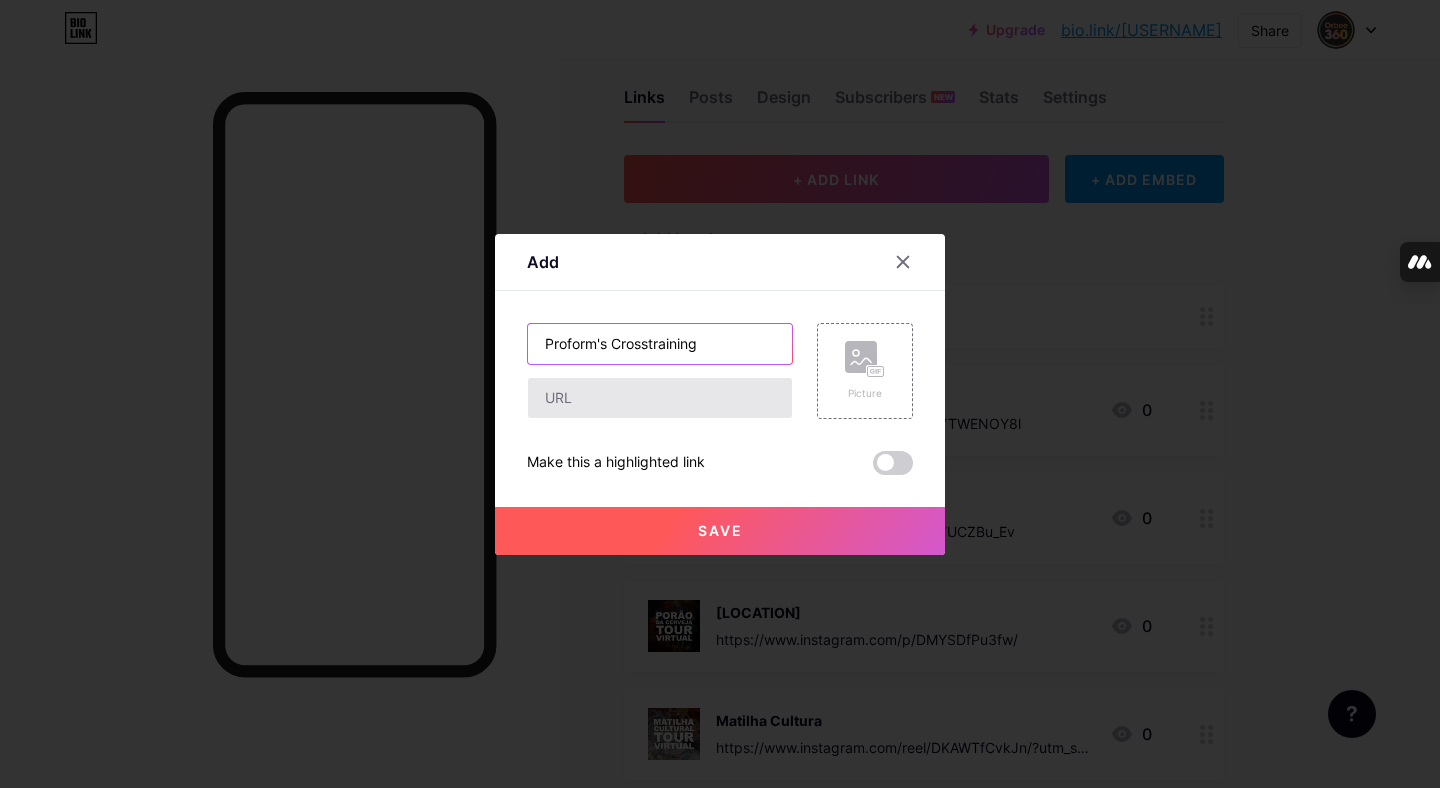 type on "Proform's Crosstraining" 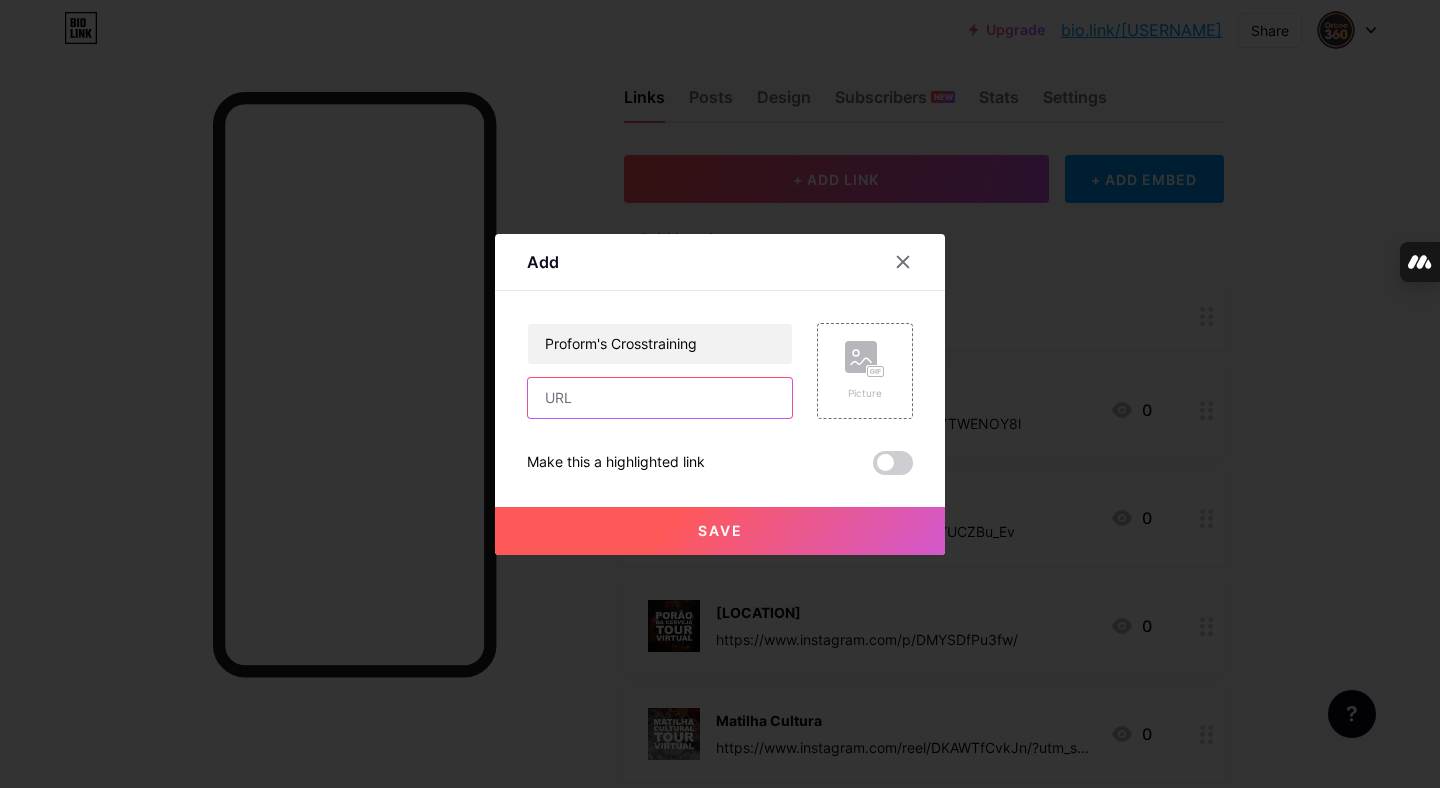click at bounding box center (660, 398) 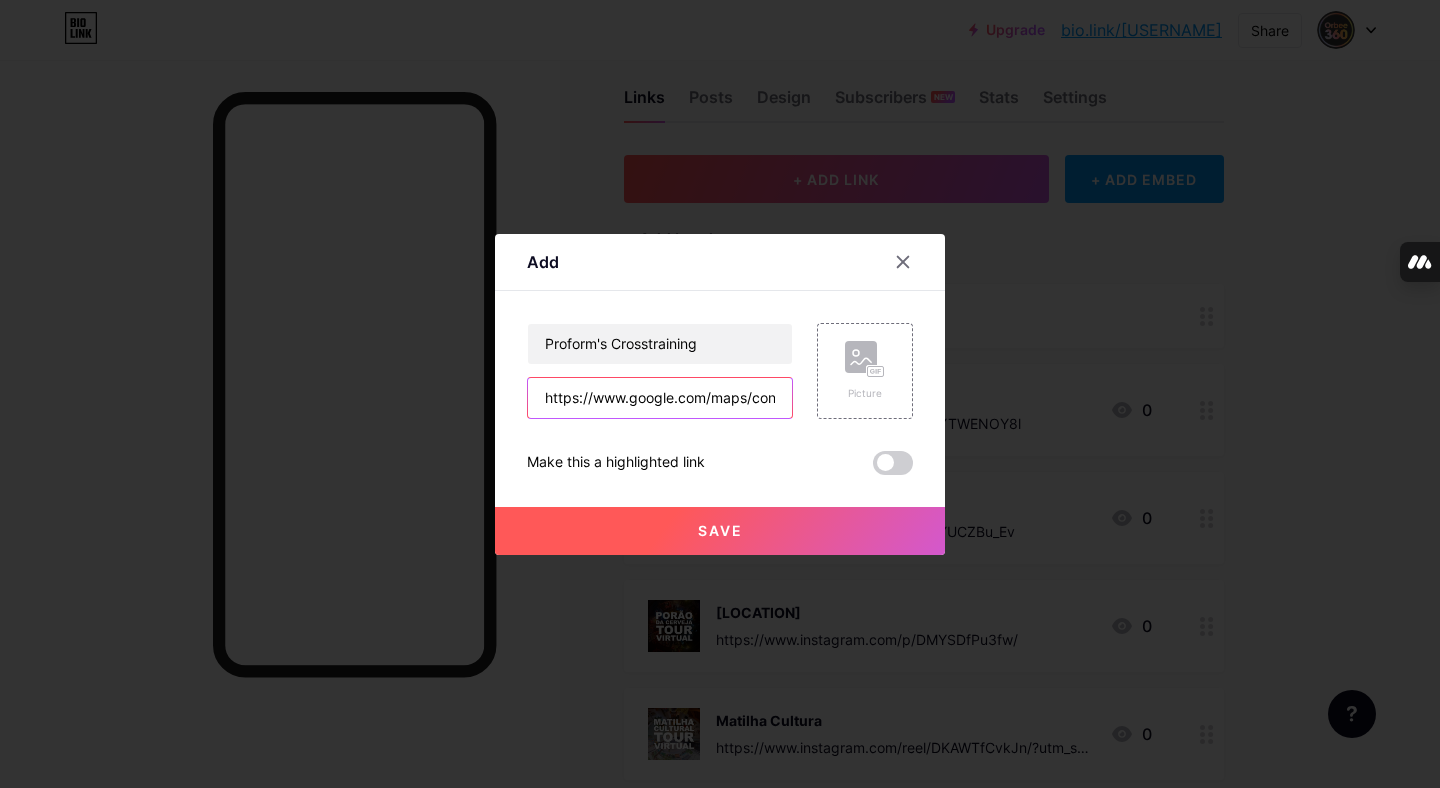 scroll, scrollTop: 0, scrollLeft: 4159, axis: horizontal 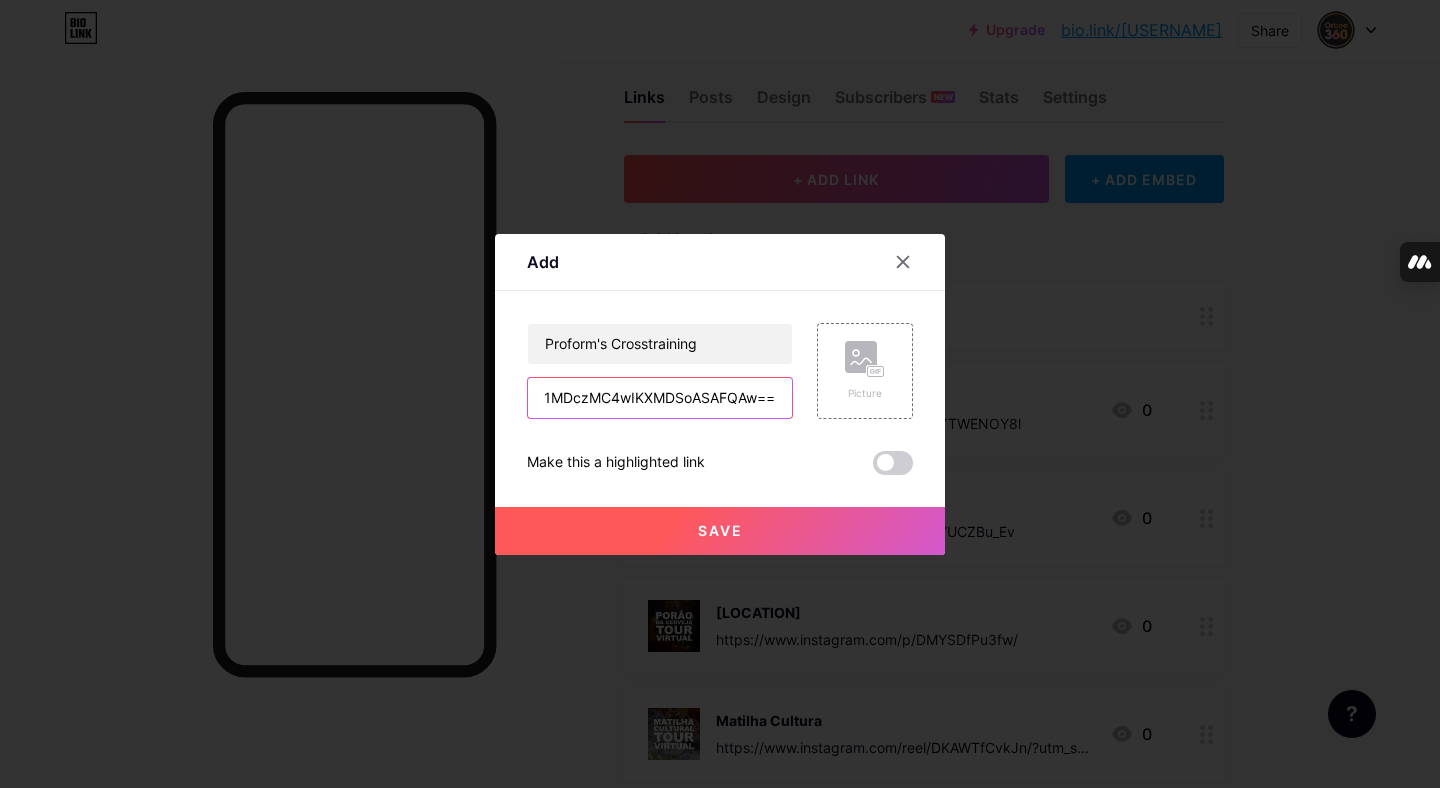 type on "https://www.google.com/maps/contrib/[USER_ID]/place/[PLACE_ID]/@-23.505139,-46.696361,3a,75y,227.16h,90t/data=!3m7!1e1!3m5!1s[ID_HASH]!2e10!6shttps:%2F%2Flh3.googleusercontent.com%2Fgpms-cs-s%2FAB8u6HbTbF4O8PK1sCgjvi5YdsgFBYr7rL_b1ZzTyK781IN7jE3yEgNrOU0gbdnWqim3snDb3baPER3kKpcNo1XiuwHVU9KRImJMOFLxoC_ynL6N-kq9_ahfI9_ce9-3wbo5DYOrqy4zZsFvqIYI%3Dw900-h600-k-no-pi0-ya359.9999963378906-ro0-fo100!7i5952!8i2976!4m6!1m5!8m4!1e2!2s[USER_ID]!3m1!1e1?entry=ttu&g_ep=EgoyMDI1MDczMC4wIKXMDSoASAFQAw==" 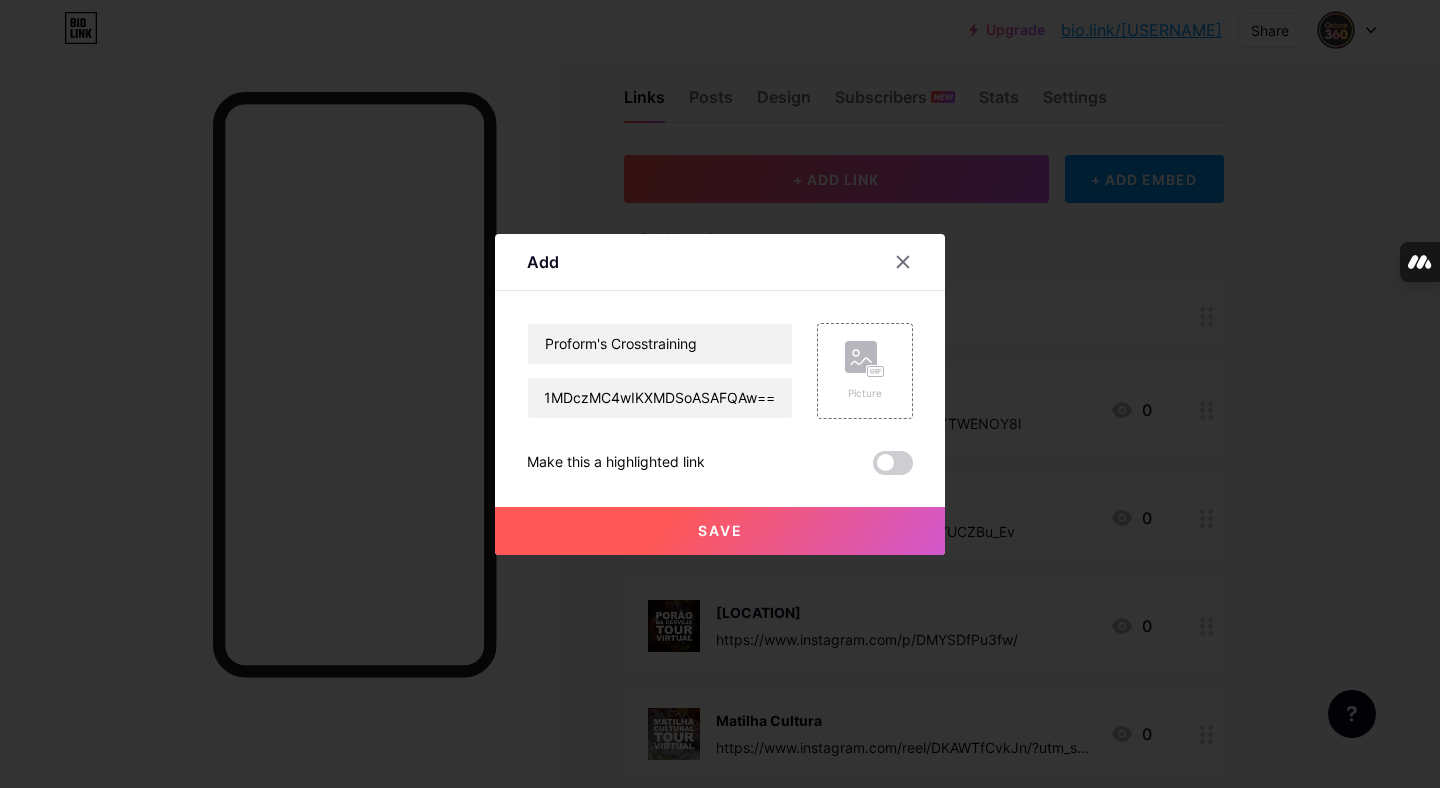 click on "Save" at bounding box center [720, 530] 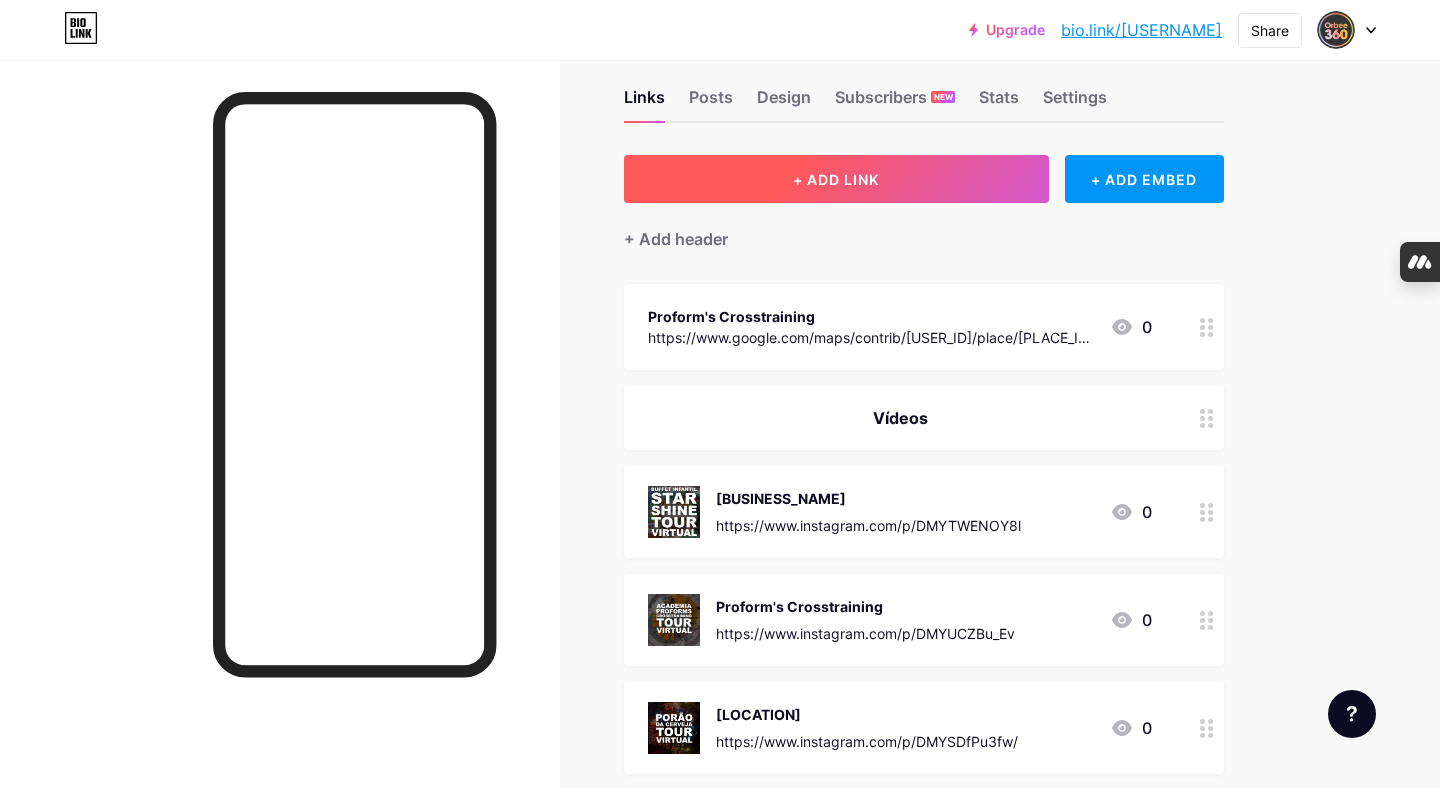 click on "+ ADD LINK" at bounding box center [836, 179] 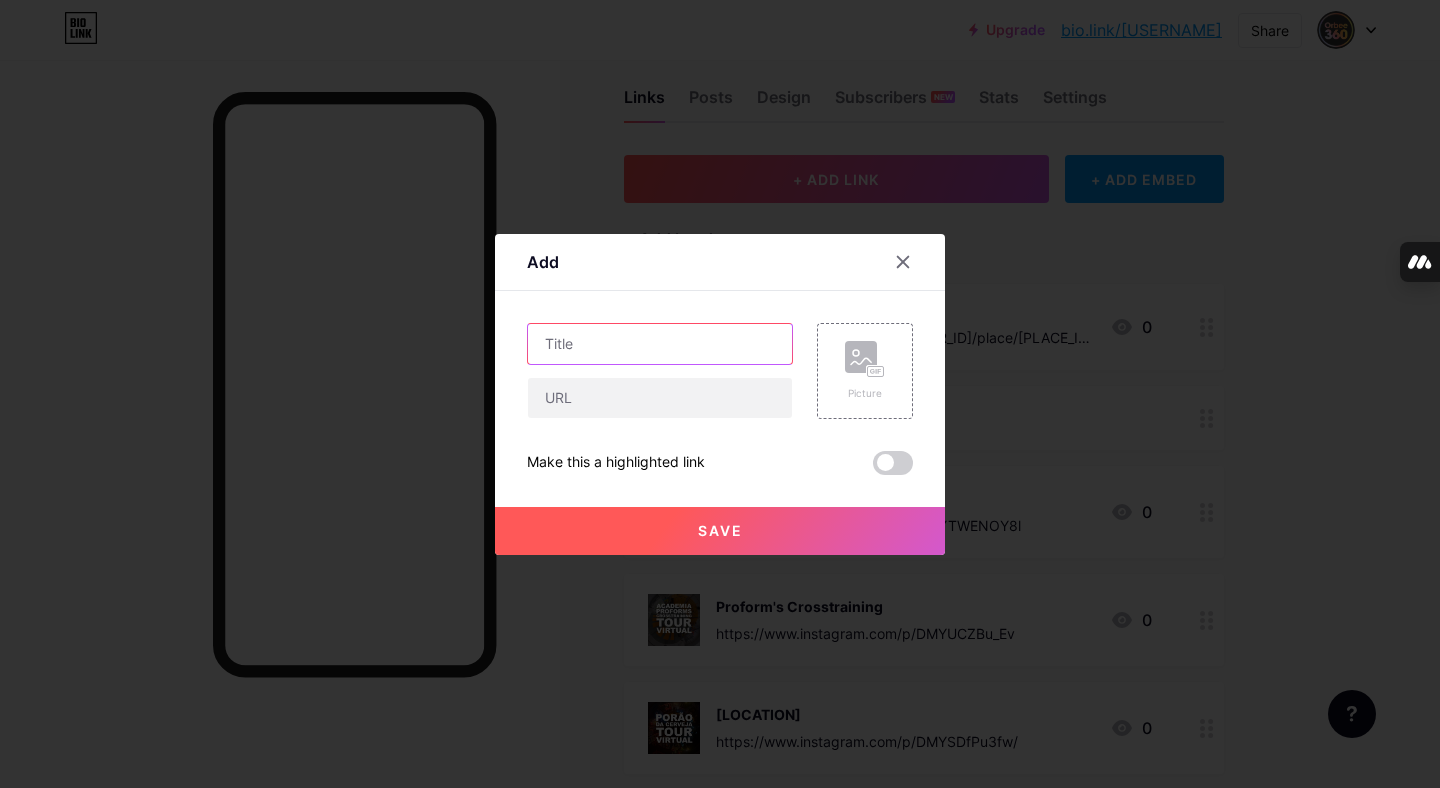 click at bounding box center (660, 344) 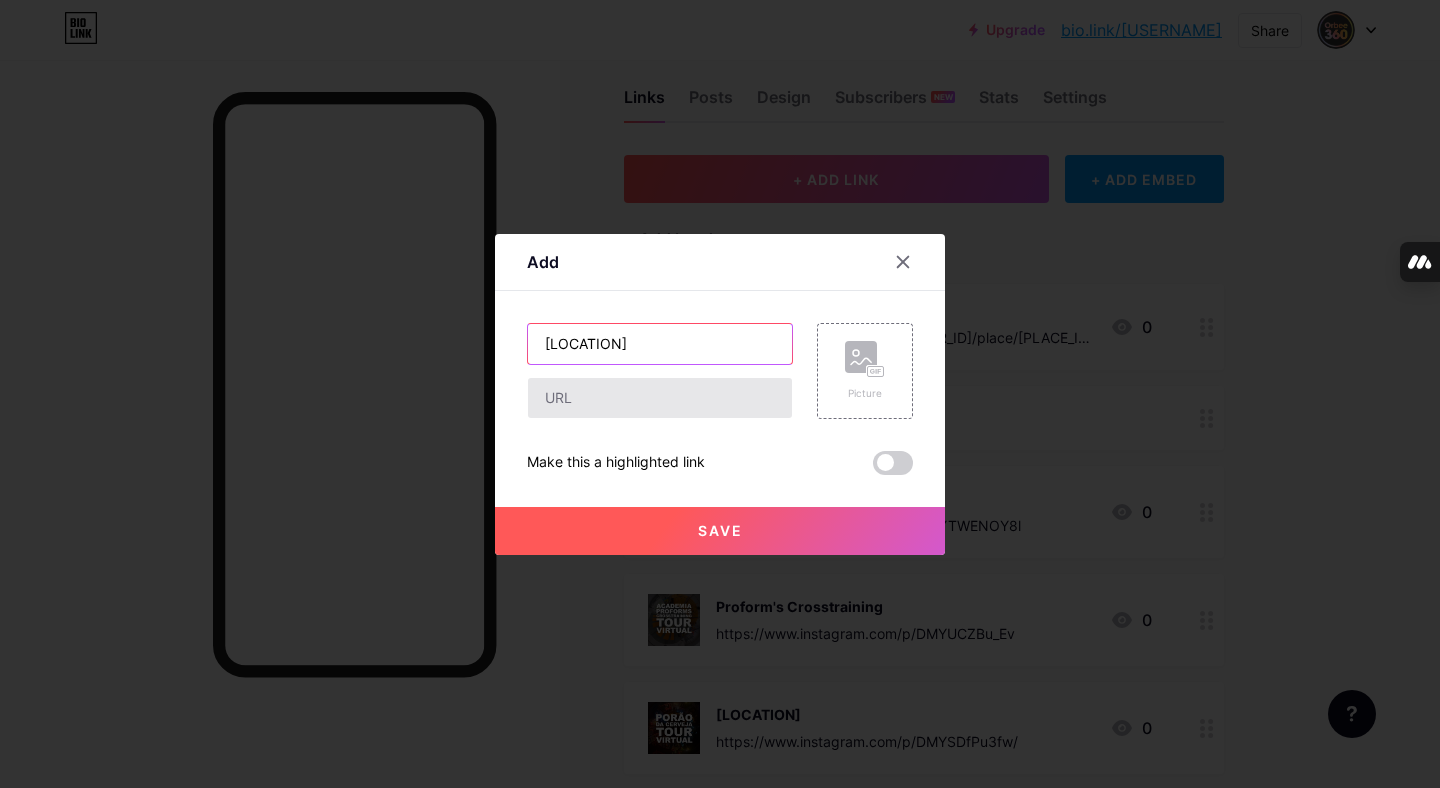 type on "[LOCATION]" 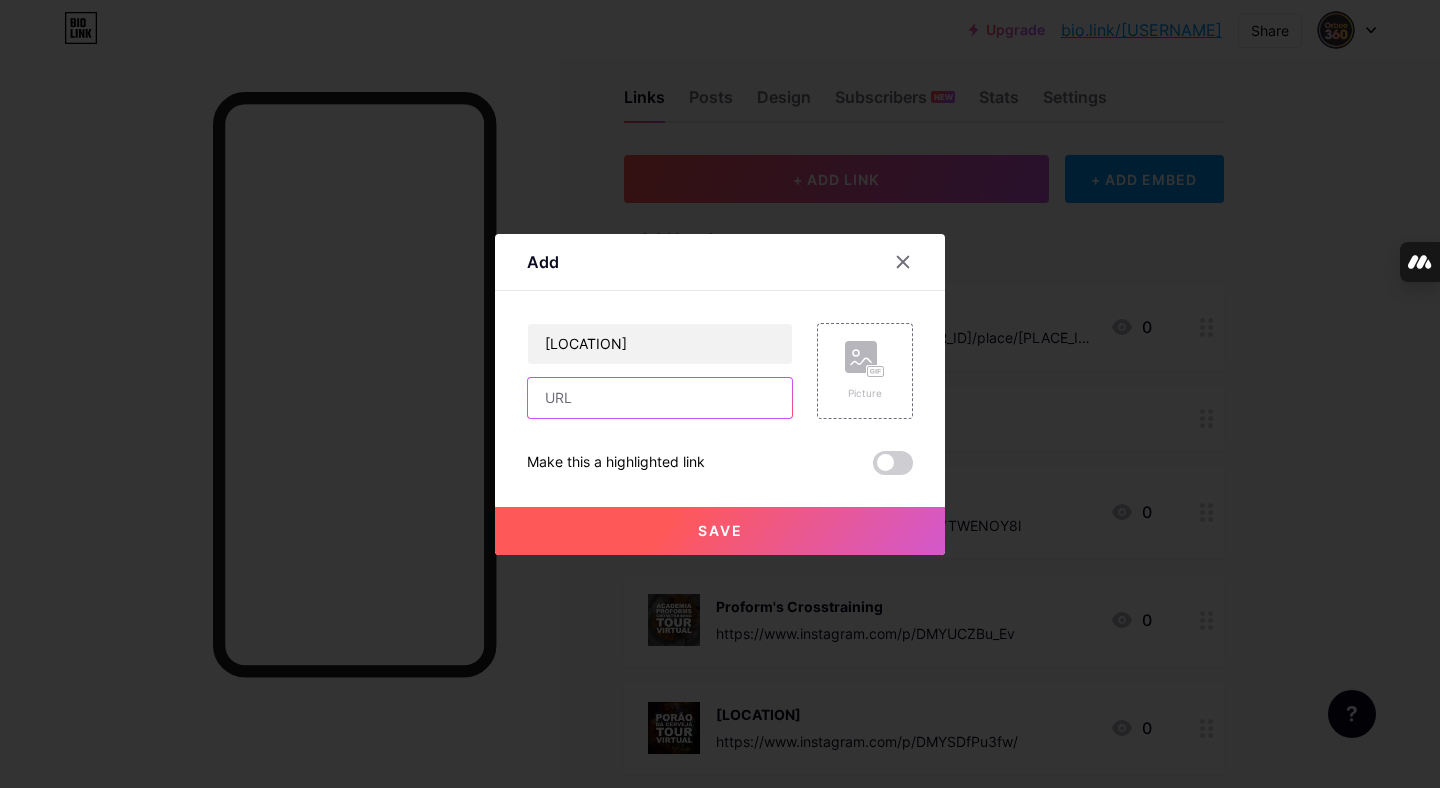 click at bounding box center (660, 398) 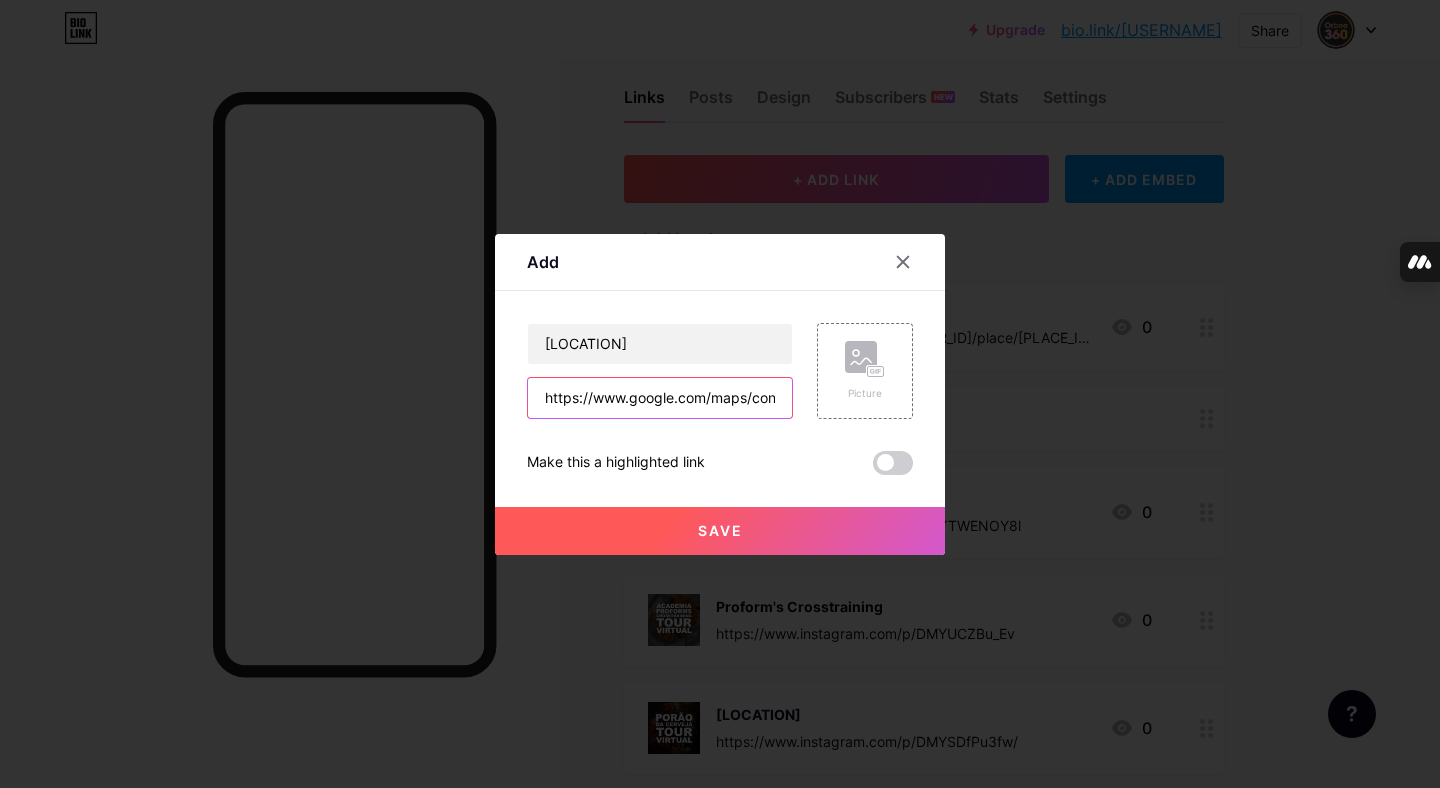 scroll, scrollTop: 0, scrollLeft: 3777, axis: horizontal 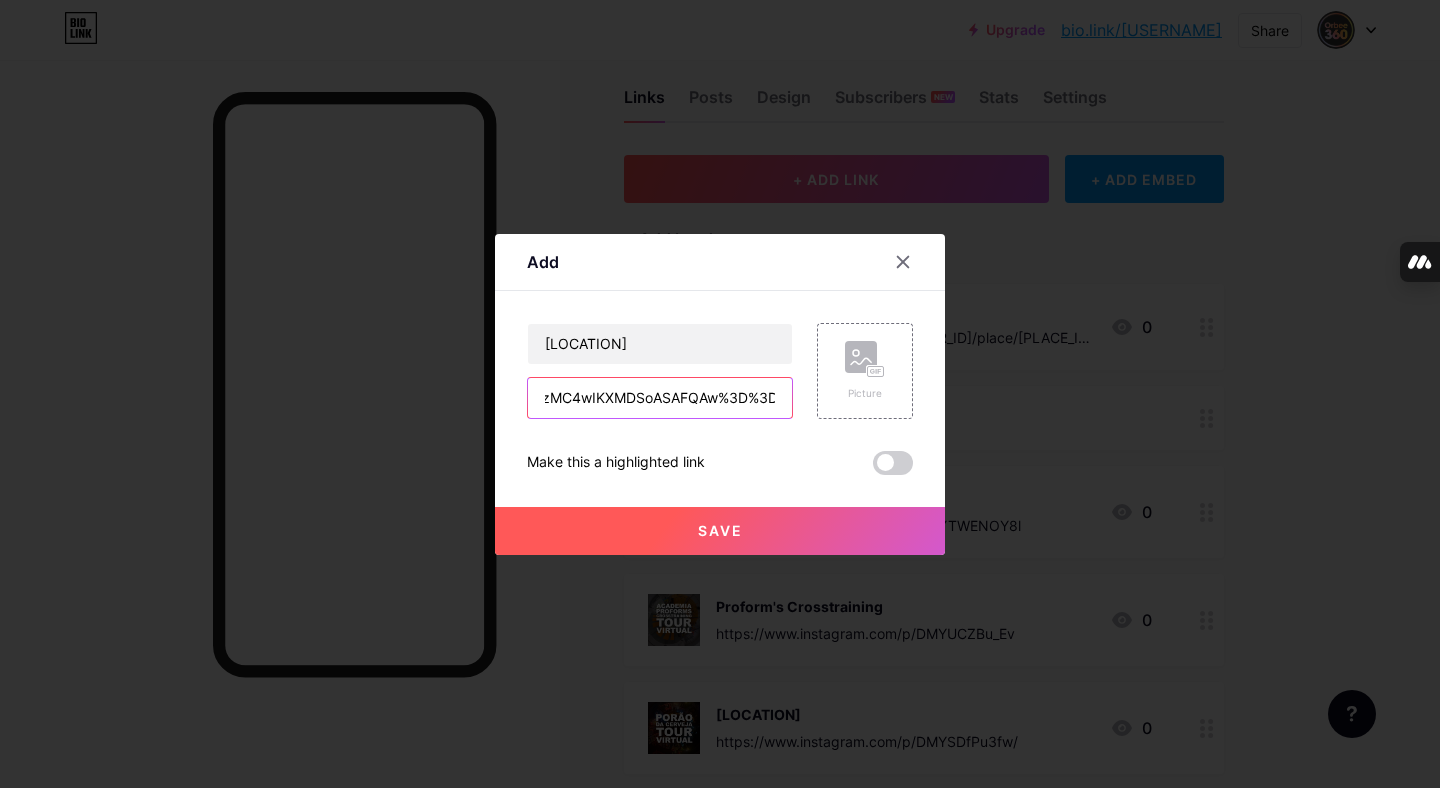 type on "https://www.google.com/maps/contrib/106958405242247164615/photos/@-23.5321392,-46.656028,3a,75y,181.83h,90t/data=!3m7!1e1!3m5!1sCIABIhAhCmfliQqY3BEFr4bgPsBO!2e10!6shttps:%2F%2Flh3.googleusercontent.com%2Fgpms-cs-s%2FAB8u6HYlpxH-P7mrH5gUmjA0RmwxqOSWxPM1M4PRNzBBIZm3QvMS6mYGZ2vmmnkvK-Q9DtXjVijMFGDQZYBXeFefoKK7K1tQPF7u2sP27q88KJO_rWrvyAPe99ORYW6kV2GJ-kcqTSl6c9WIJOFP%3Dw900-h600-k-no-pi0-ya359.99999816894535-ro0-fo100!7i5952!8i2976!4m3!8m2!3m1!1e1?entry=ttu&g_ep=EgoyMDI1MDczMC4wIKXMDSoASAFQAw%3D%3D" 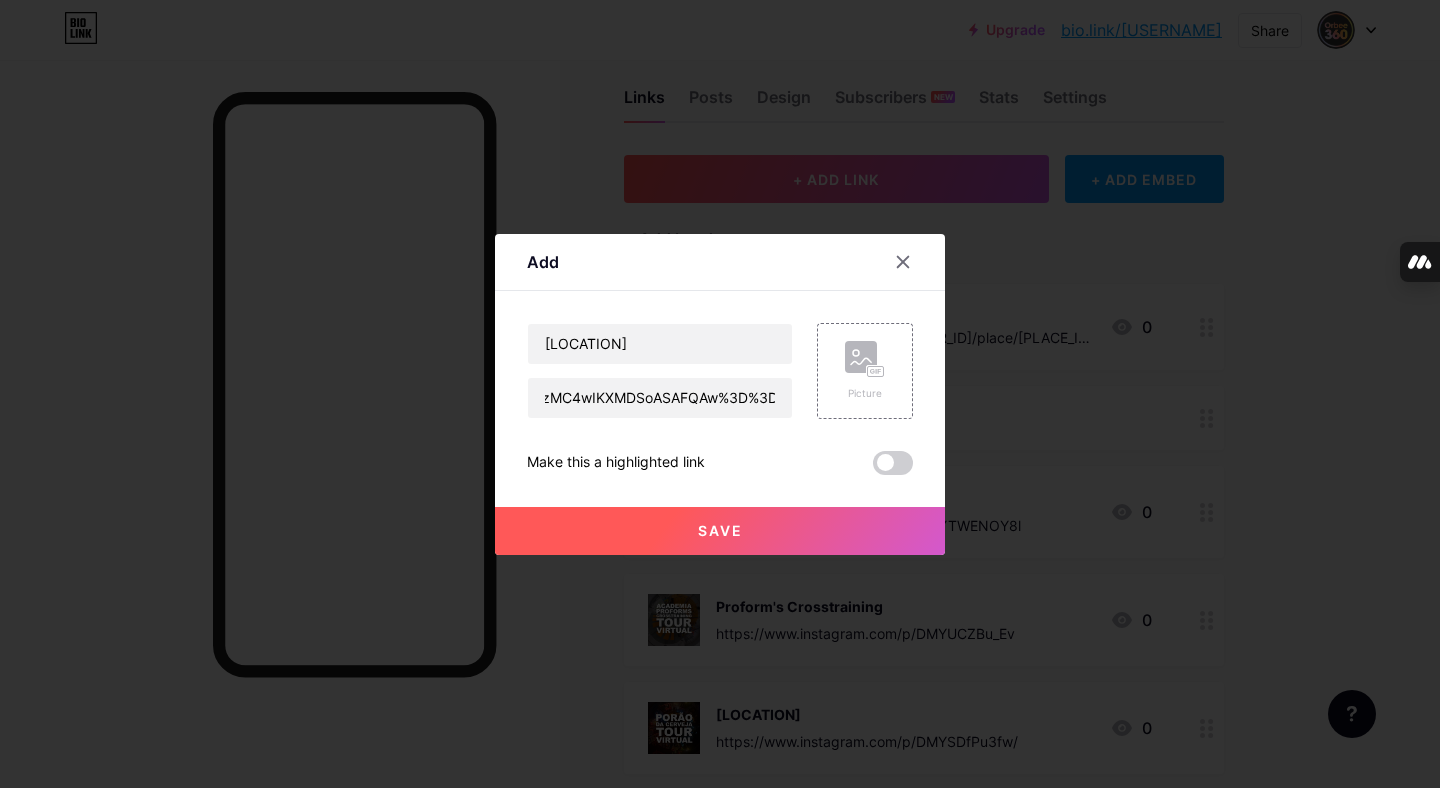 click on "Save" at bounding box center [720, 530] 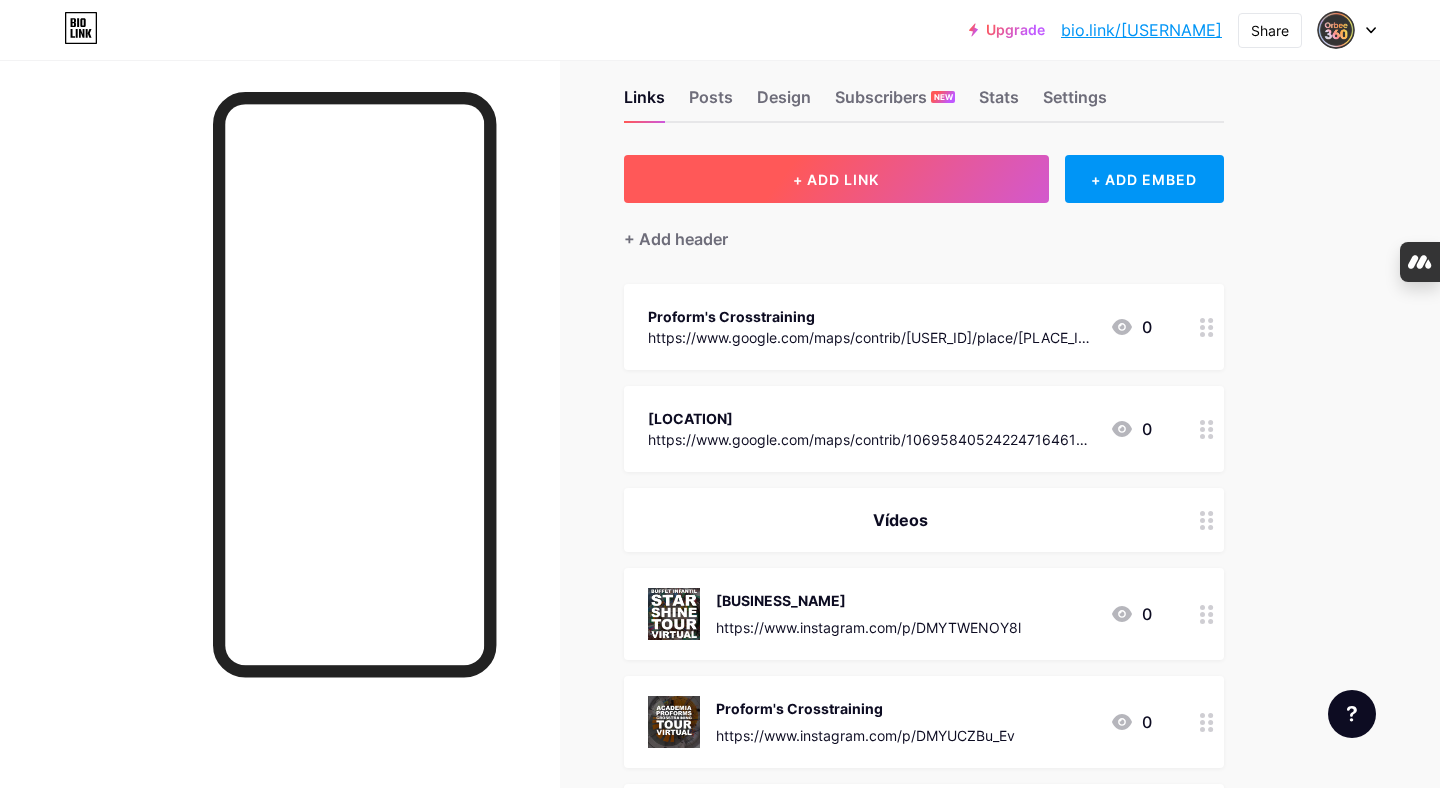 click on "+ ADD LINK" at bounding box center [836, 179] 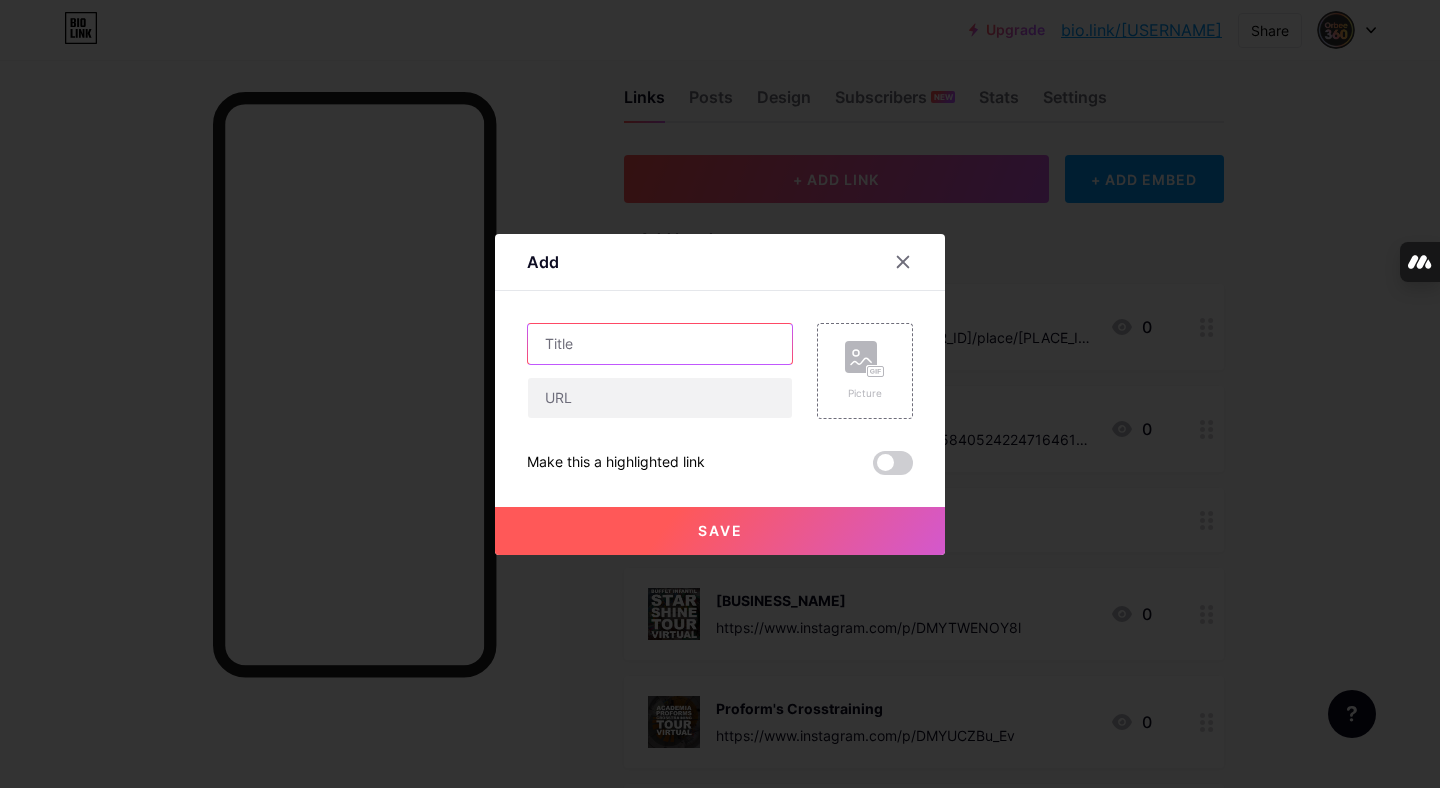 click at bounding box center (660, 344) 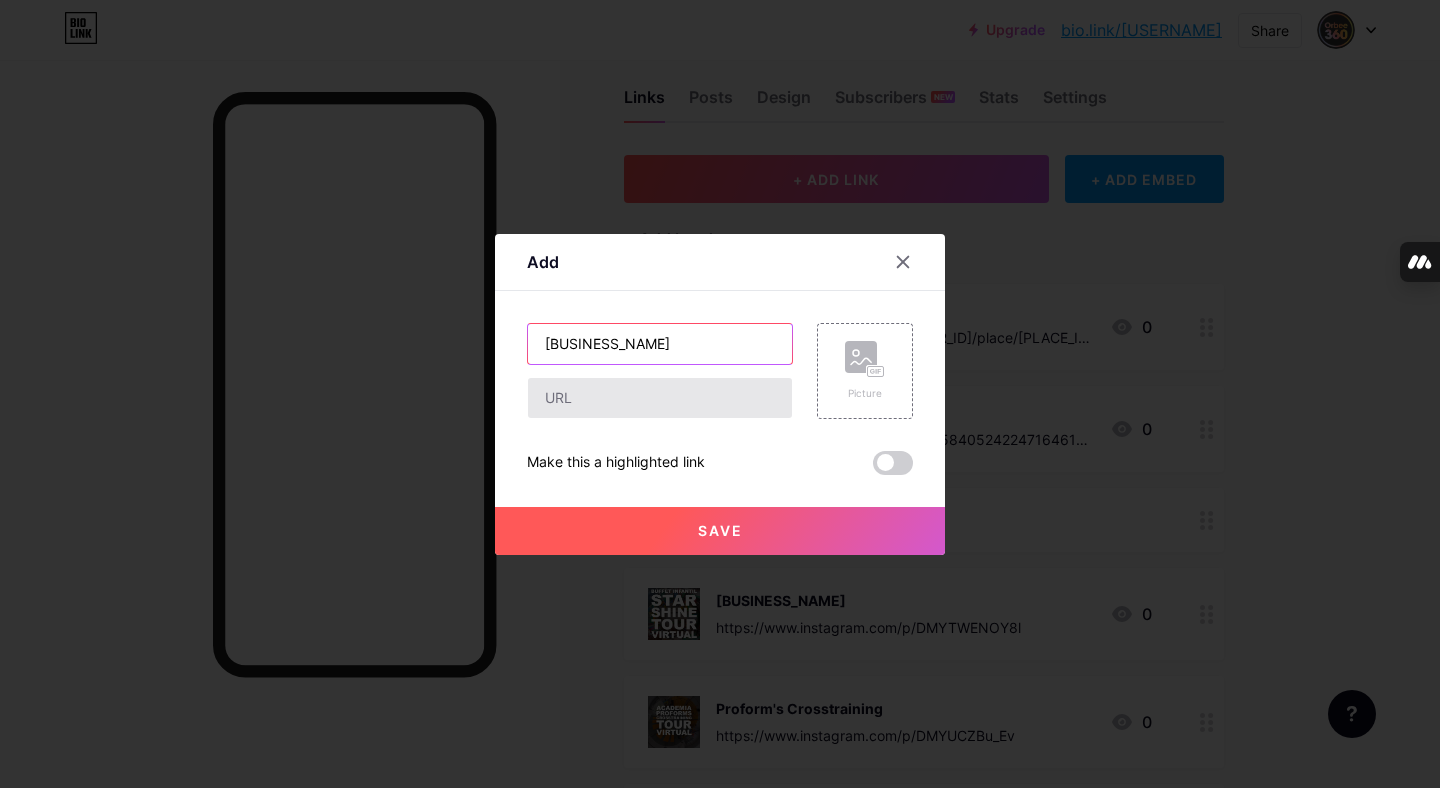 type on "[BUSINESS_NAME]" 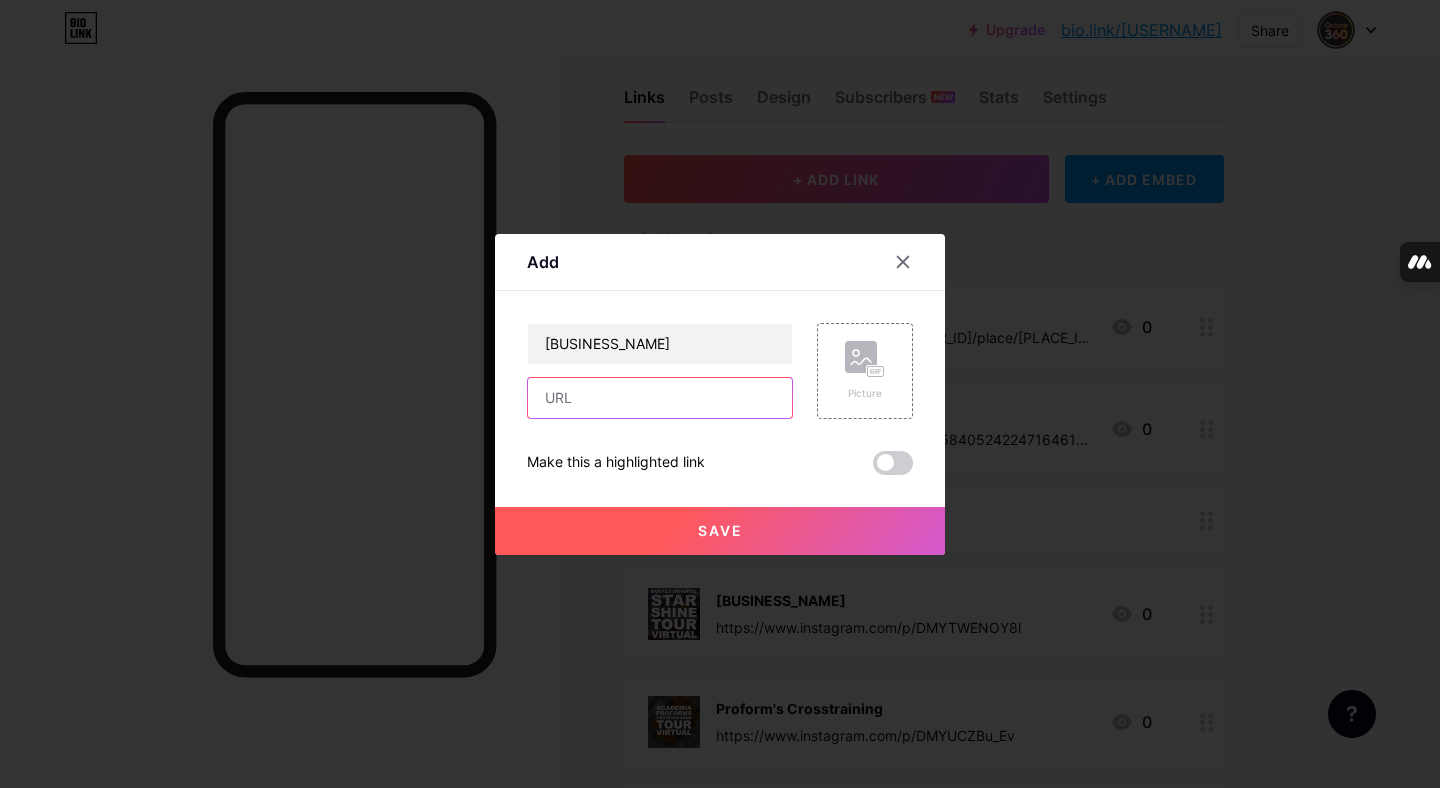 click at bounding box center [660, 398] 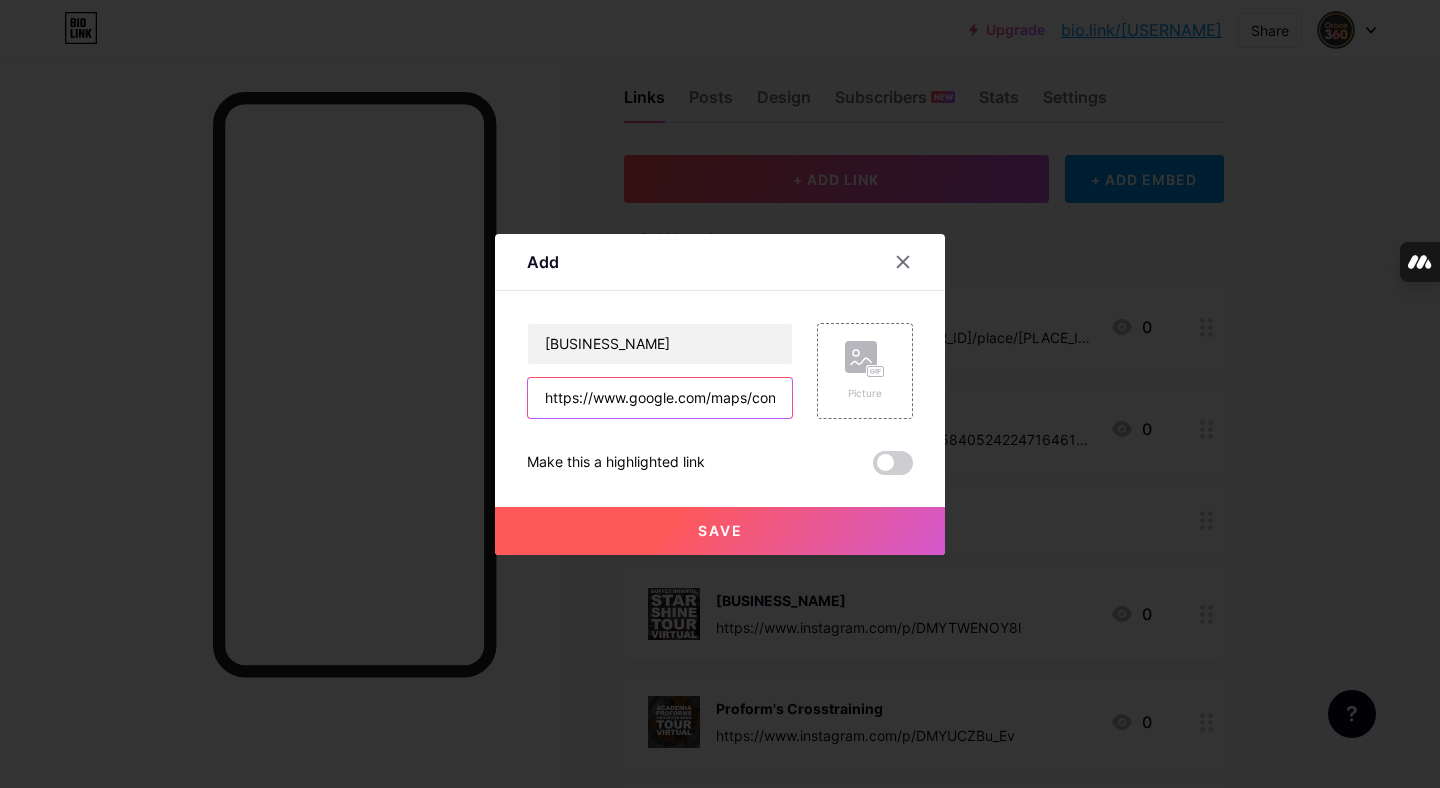 scroll, scrollTop: 0, scrollLeft: 3910, axis: horizontal 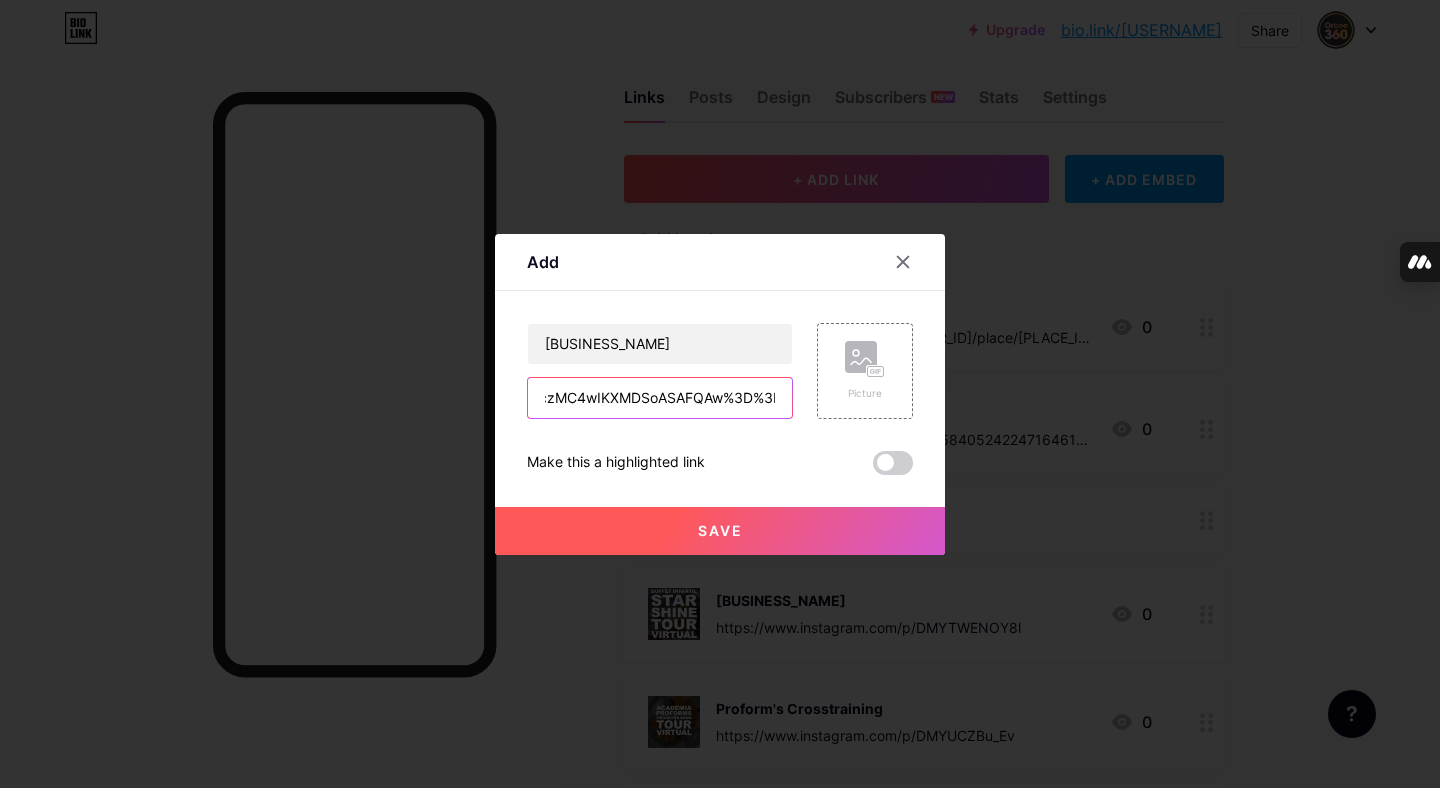 type on "https://www.google.com/maps/contrib/106958405242247164615/photos/@-23.5689059,-46.6109112,3a,75y,83.98h,87.3t/data=!3m7!1e1!3m5!1sCIABIhBG3it0ZxkKN5cXA82AM7-e!2e10!6shttps:%2F%2Flh3.googleusercontent.com%2Fgpms-cs-s%2FAB8u6Ha7GDmSMAdpXjVdEhChapgwVr3I6IhKisZUCMdsGS-qpBbZXZ4UBDkejEj47bz7rb3-kmozcJi_BUW9SbSXAJ8tWvPRNZYK35ZVRAx_V4AScF3rCW43KzcBVp_6D1wdrhKKPt4RHSd7LWvw%3Dw900-h600-k-no-pi2.6990822786185618-ya239.60808019281373-ro0-fo100!7i5952!8i2976!4m3!8m2!3m1!1e1?entry=ttu&g_ep=EgoyMDI1MDczMC4wIKXMDSoASAFQAw%3D%3D" 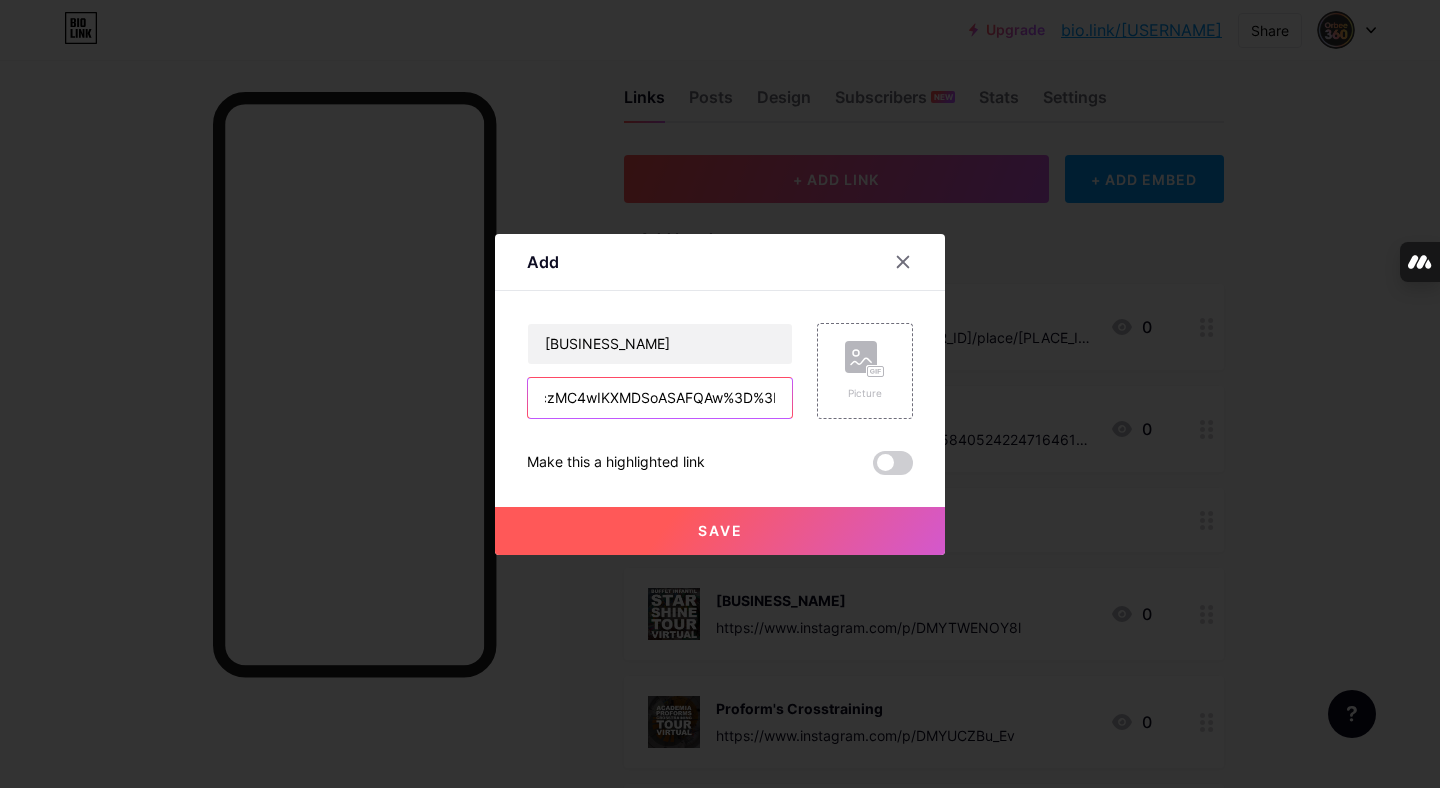 scroll, scrollTop: 0, scrollLeft: 0, axis: both 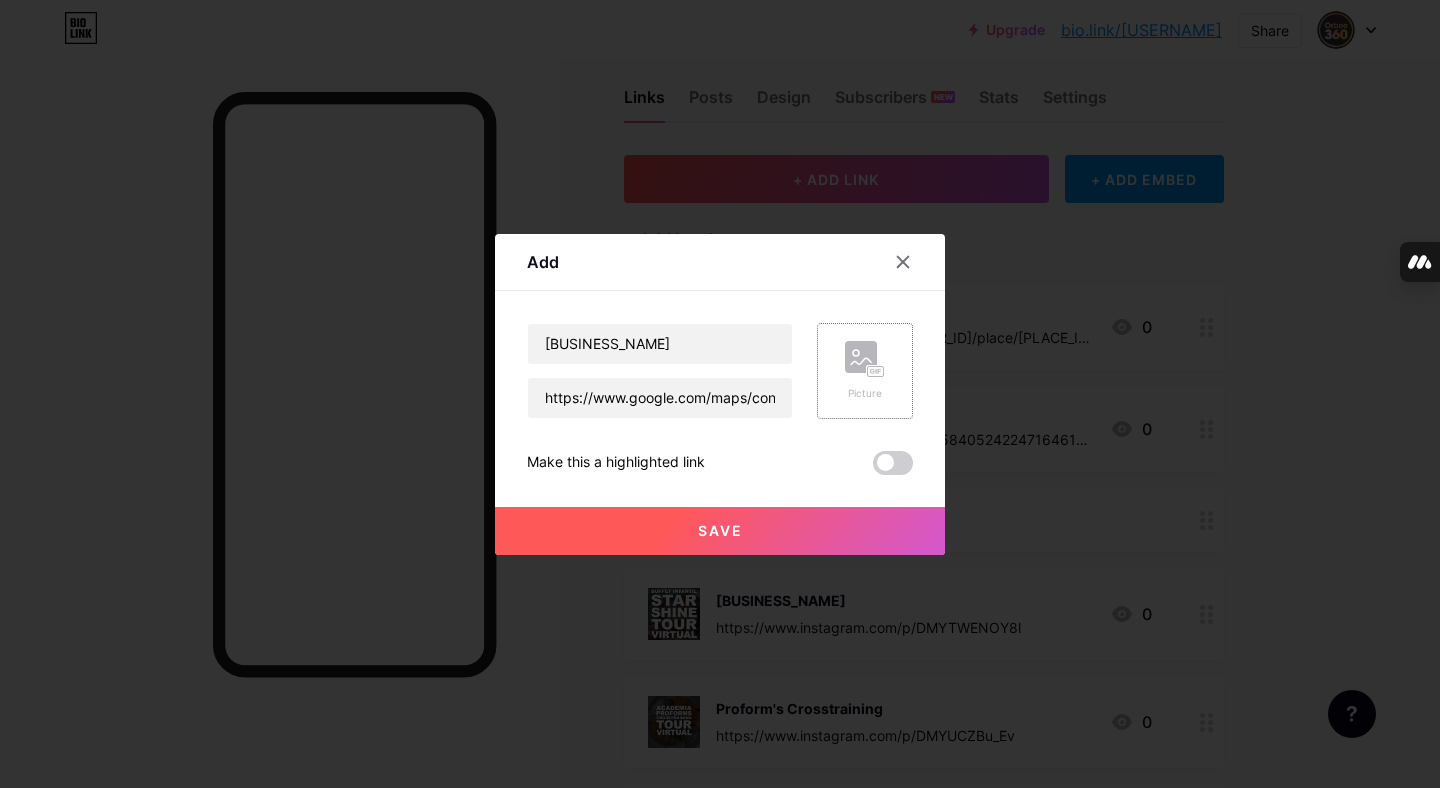 click on "Picture" at bounding box center [865, 371] 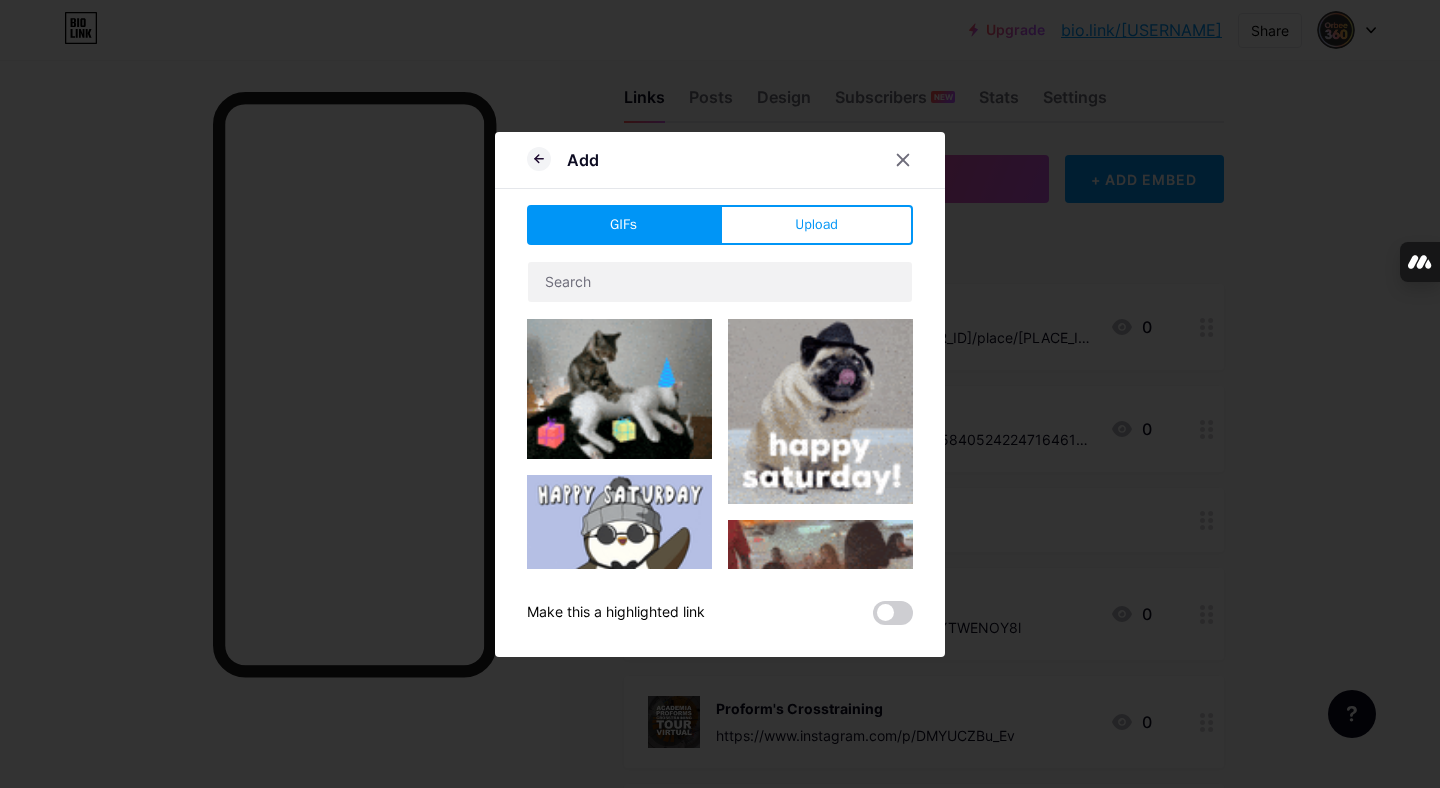 click on "Upload" at bounding box center (816, 224) 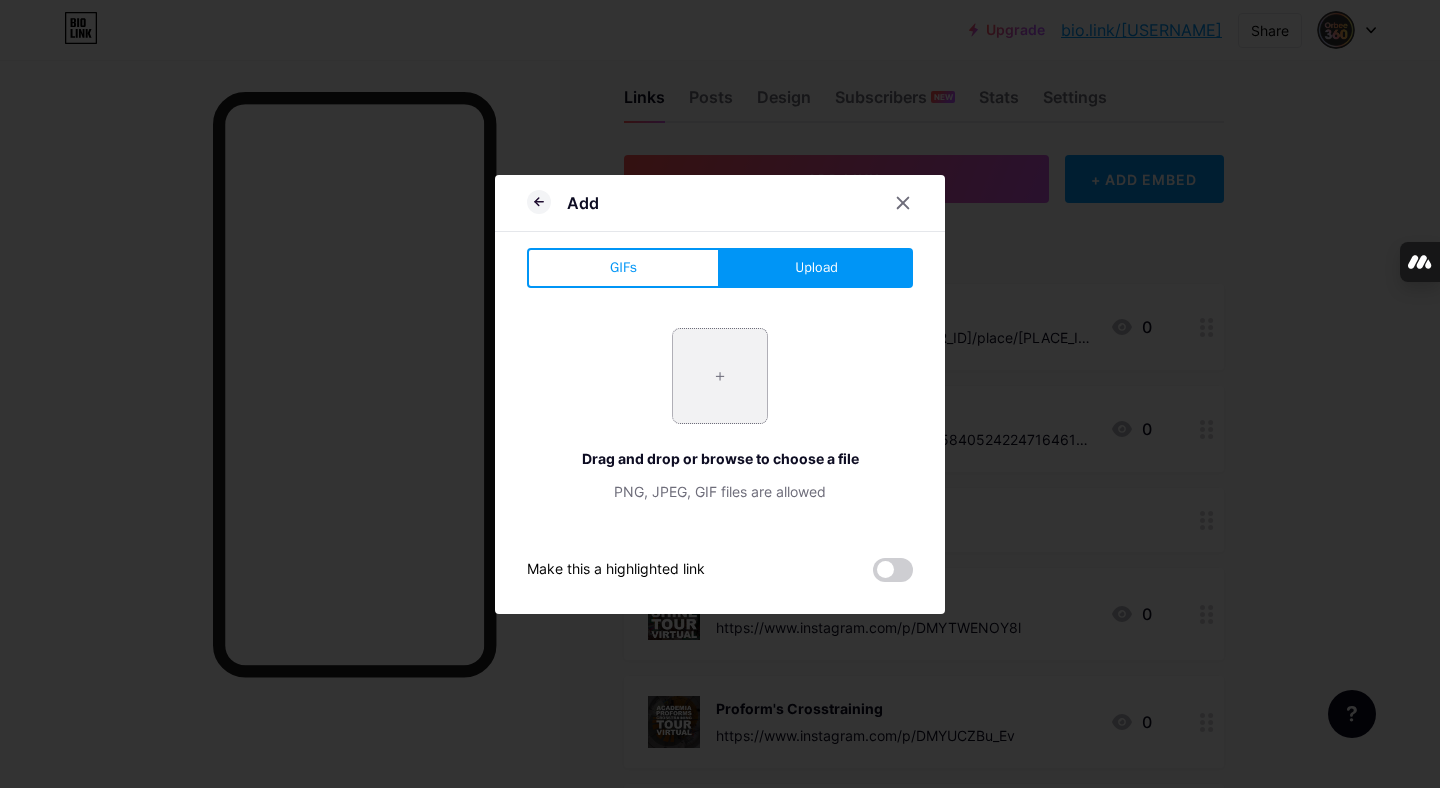 click at bounding box center (720, 376) 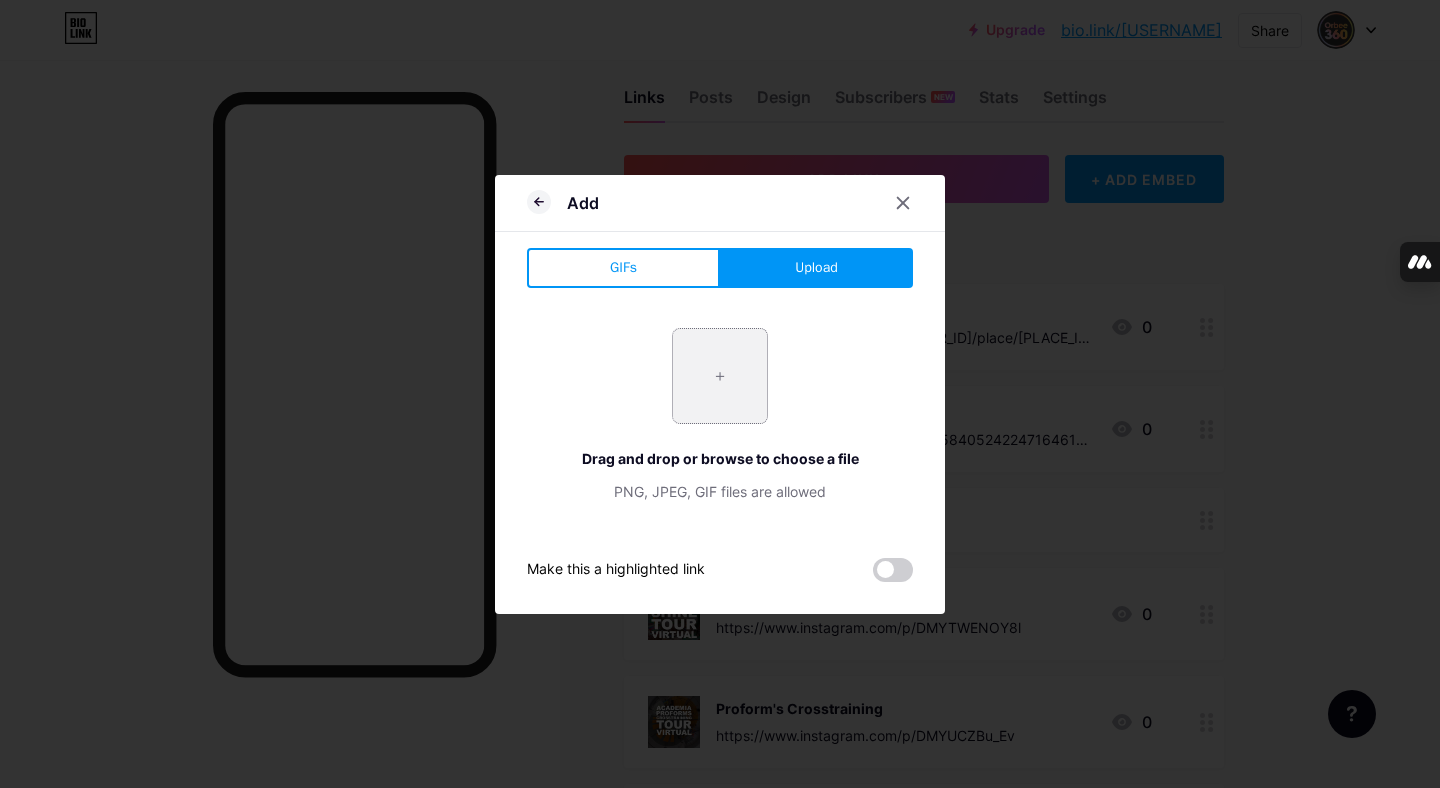 type on "C:\fakepath\Captura de Tela 2025-08-02 às 09.33.47.png" 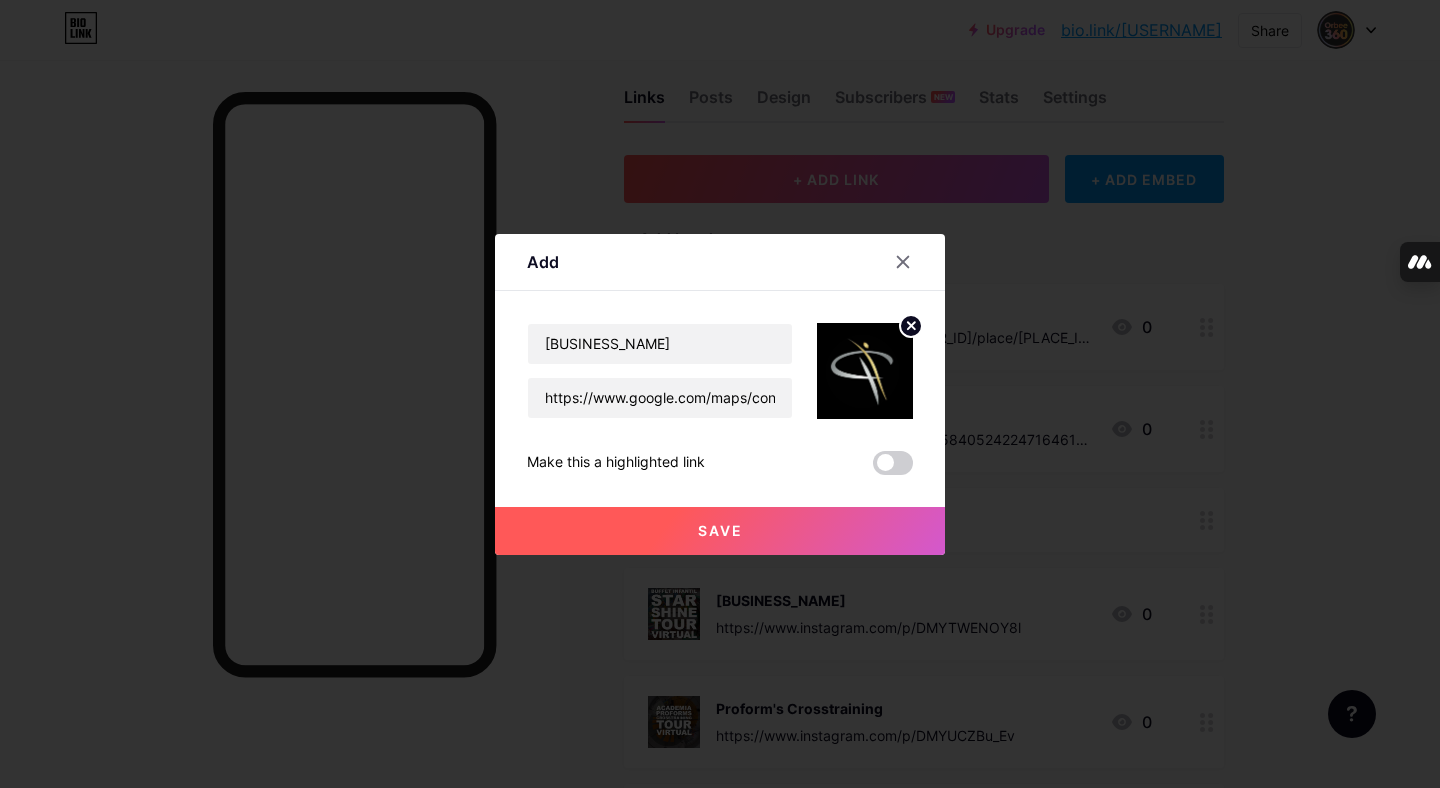 click on "Save" at bounding box center [720, 530] 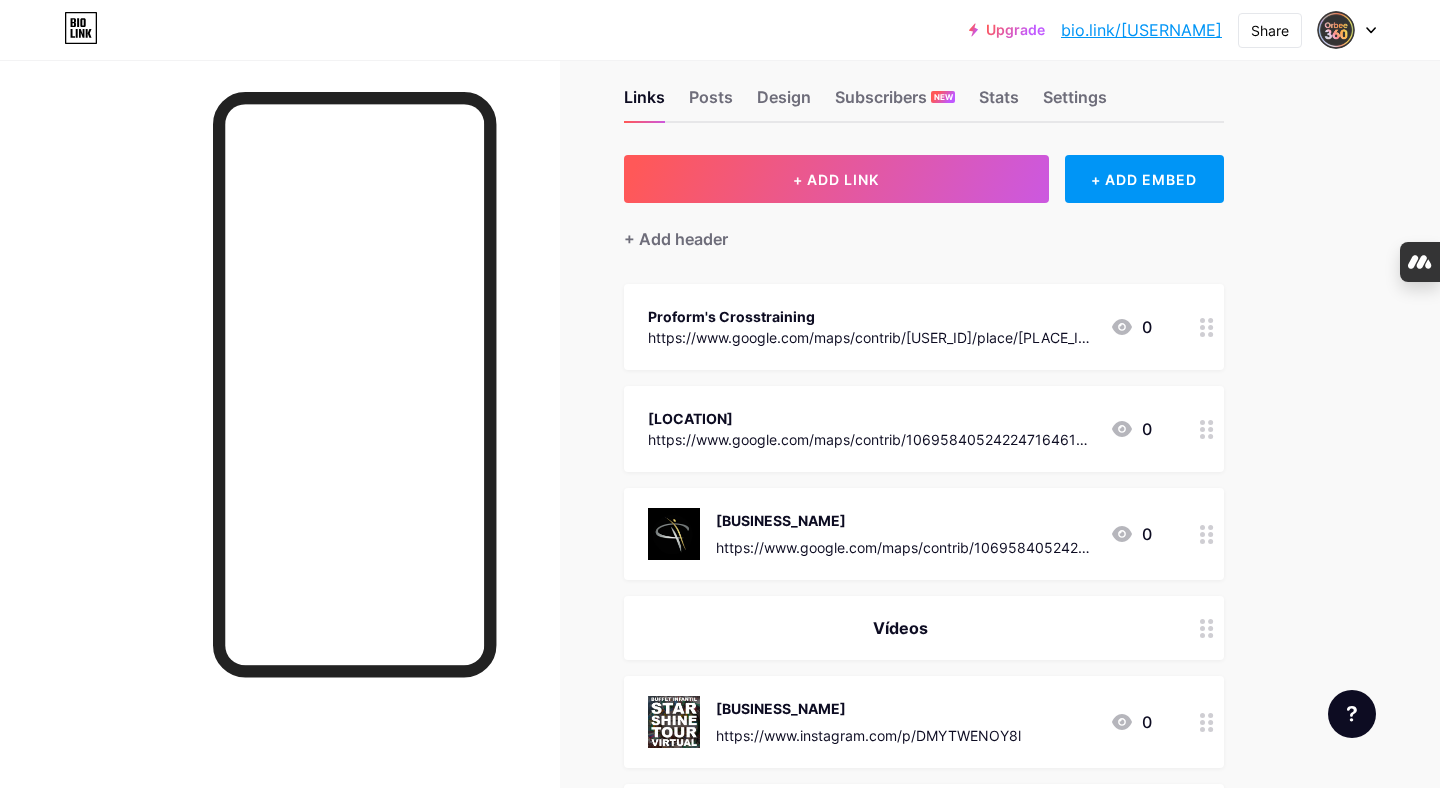 click on "Proform's Crosstraining" at bounding box center (871, 316) 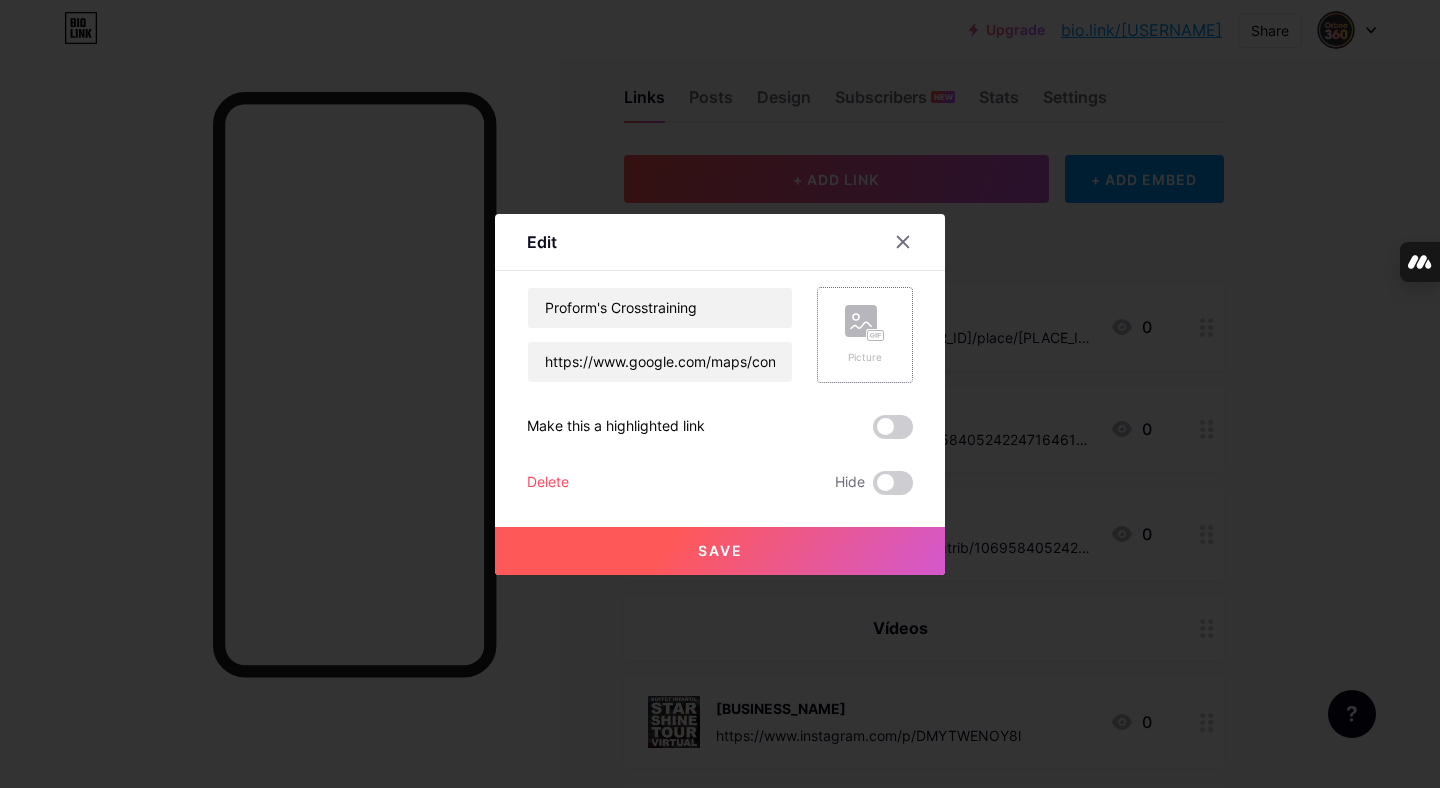 click 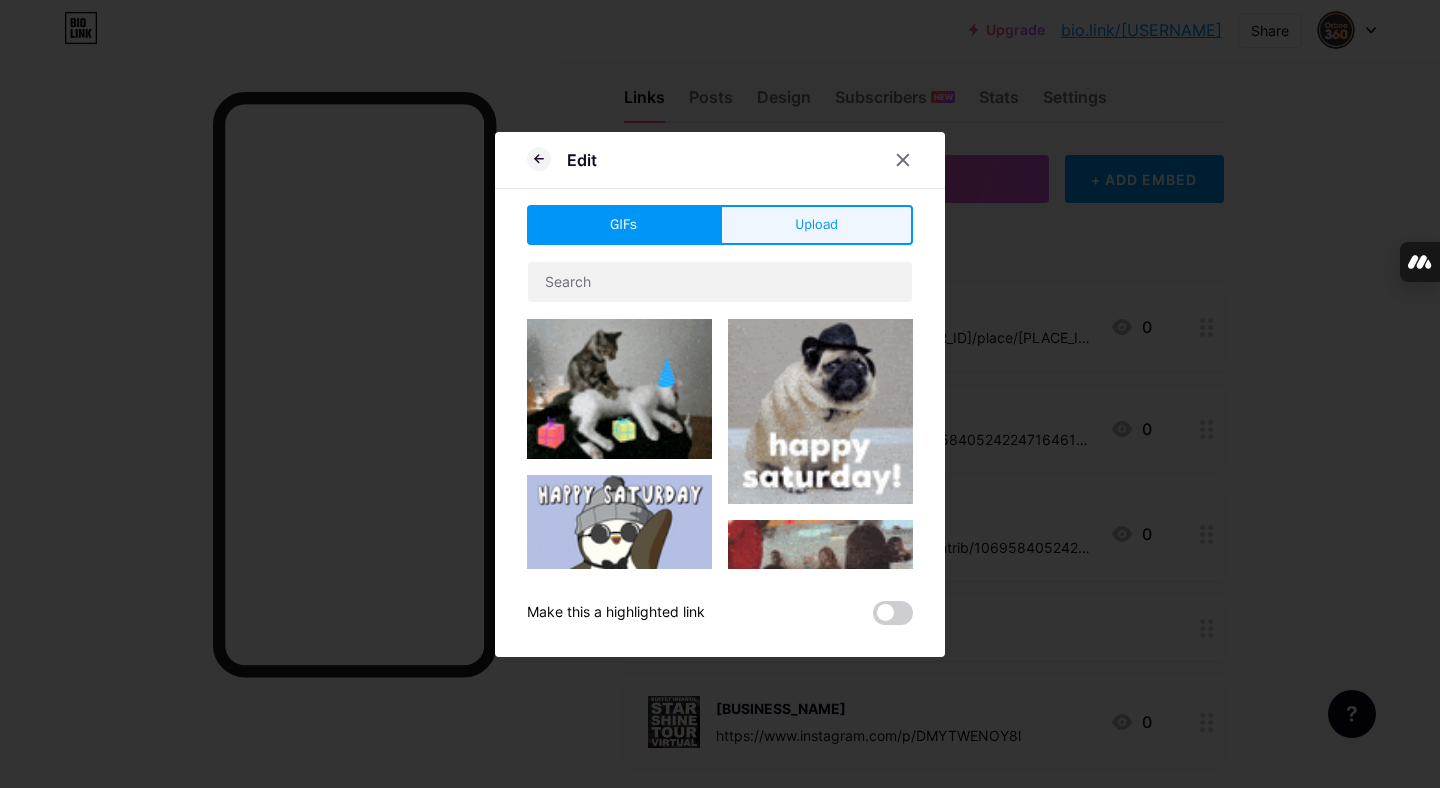 click on "Upload" at bounding box center (816, 225) 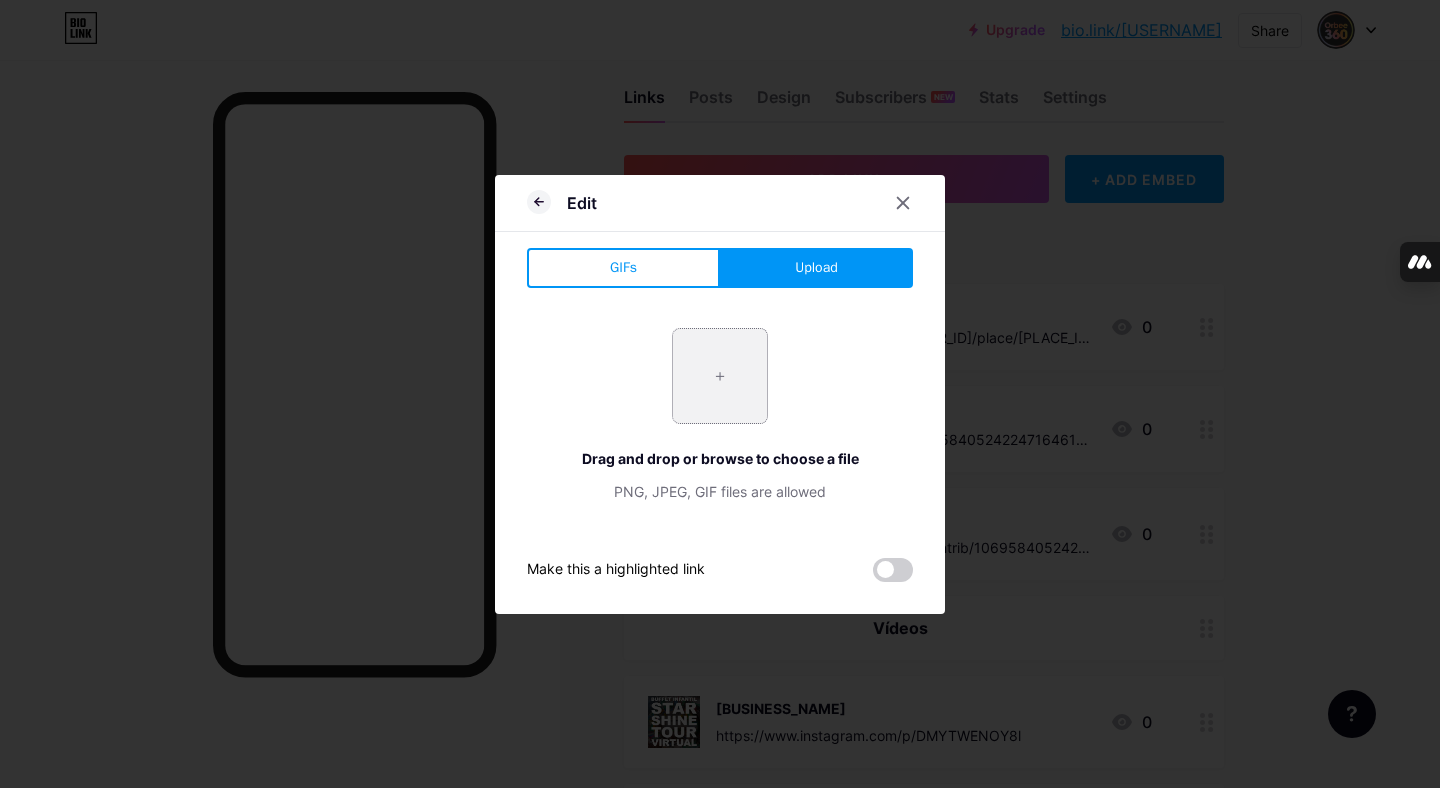 click at bounding box center [720, 376] 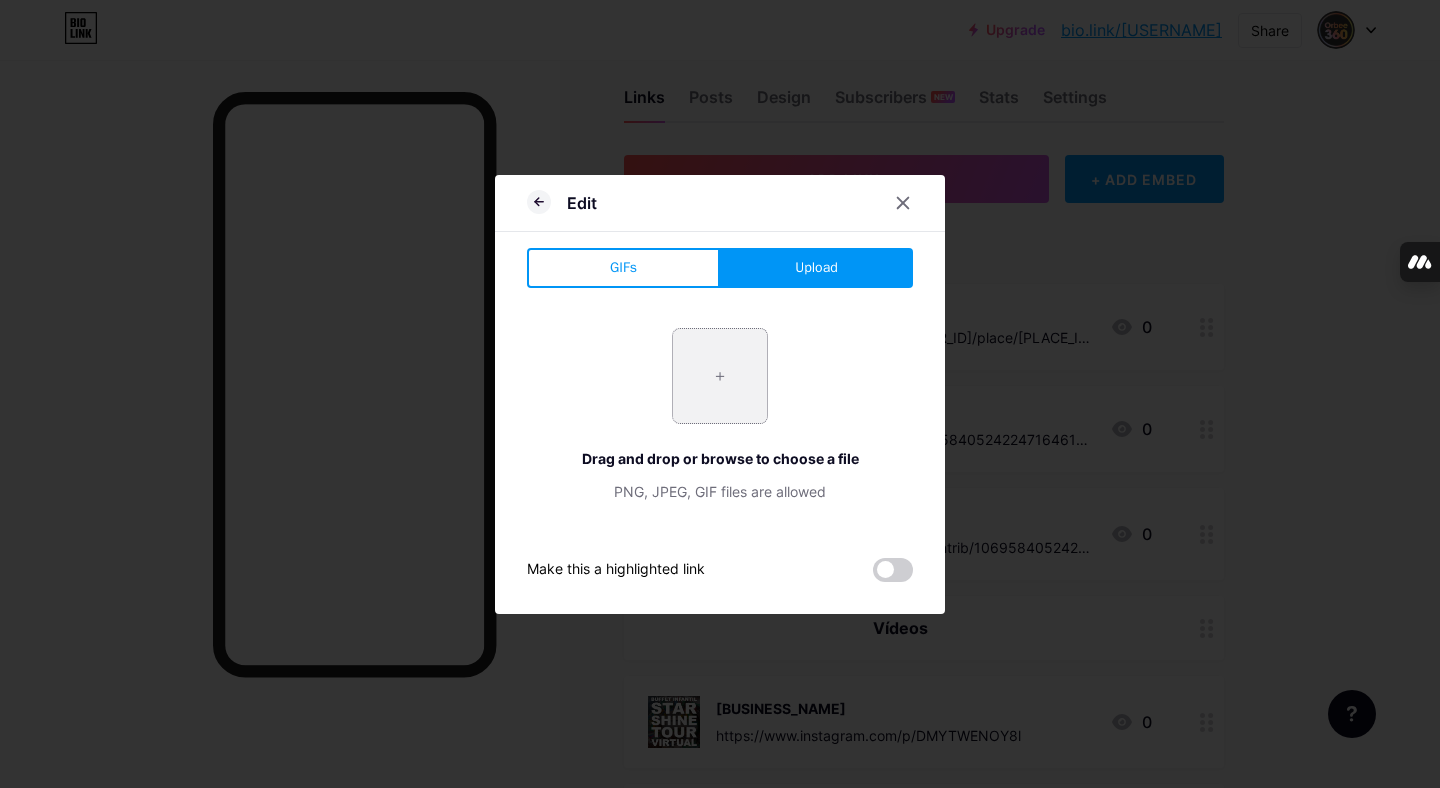 type on "C:\fakepath\Captura de Tela 2025-08-02 às 09.33.47.png" 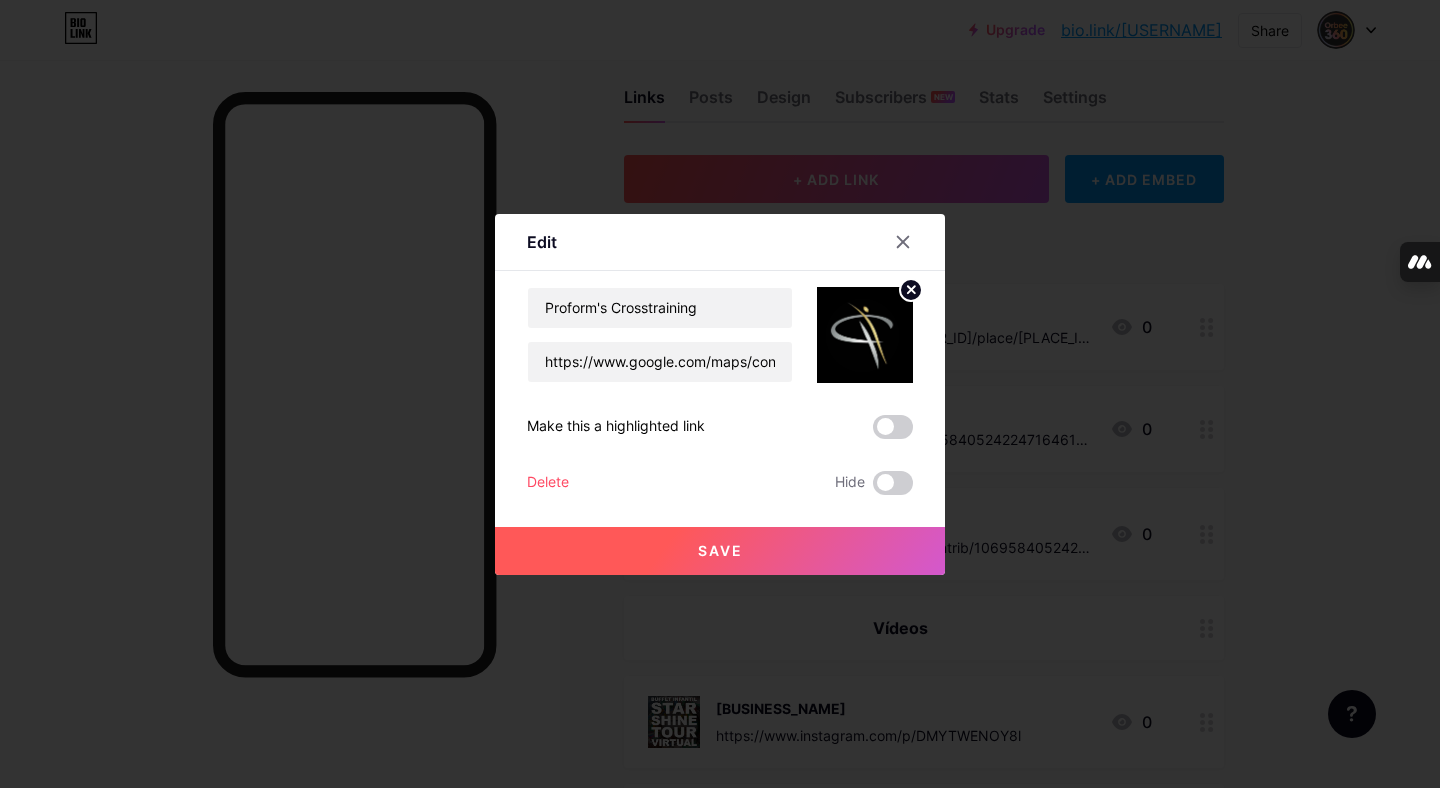 click on "Save" at bounding box center [720, 550] 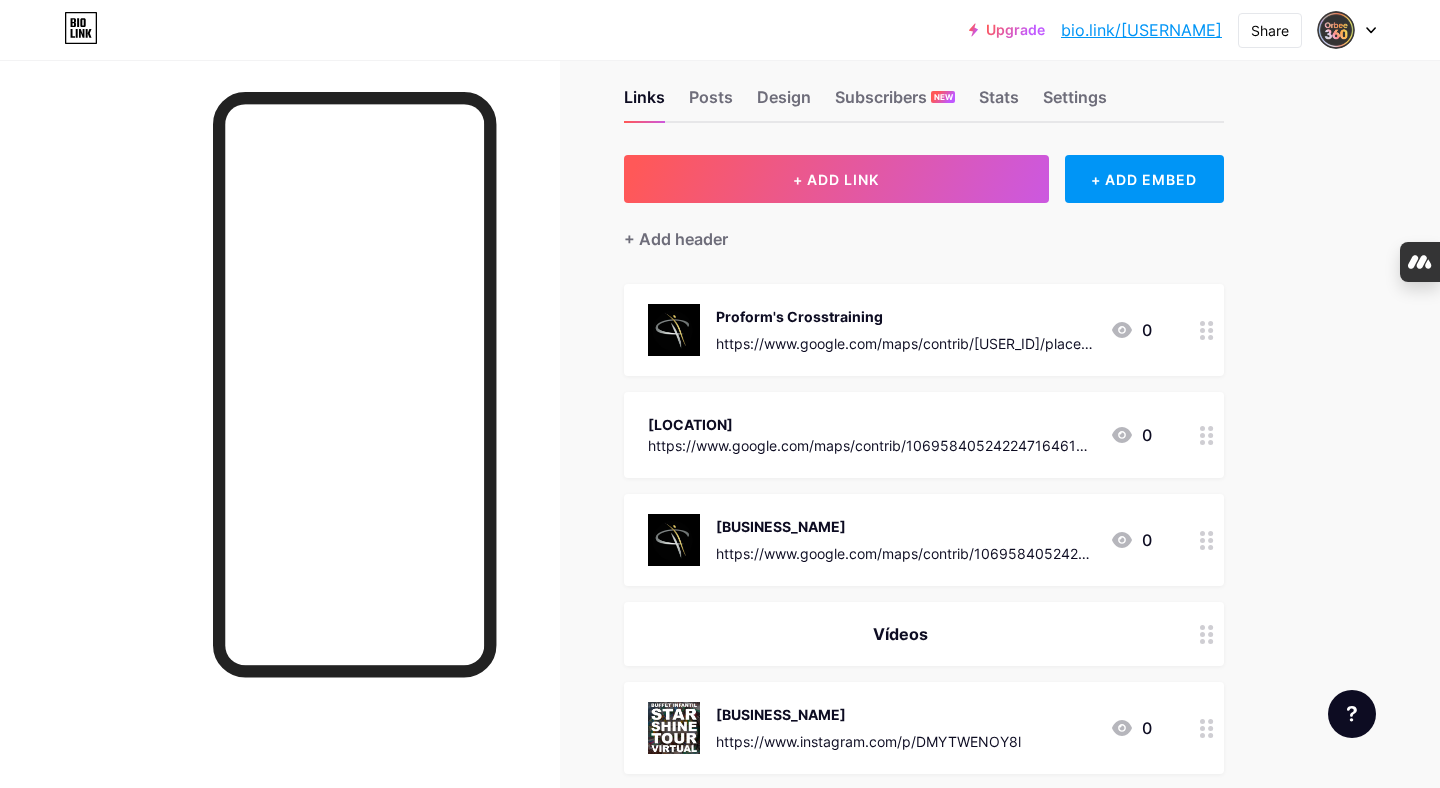click at bounding box center [674, 540] 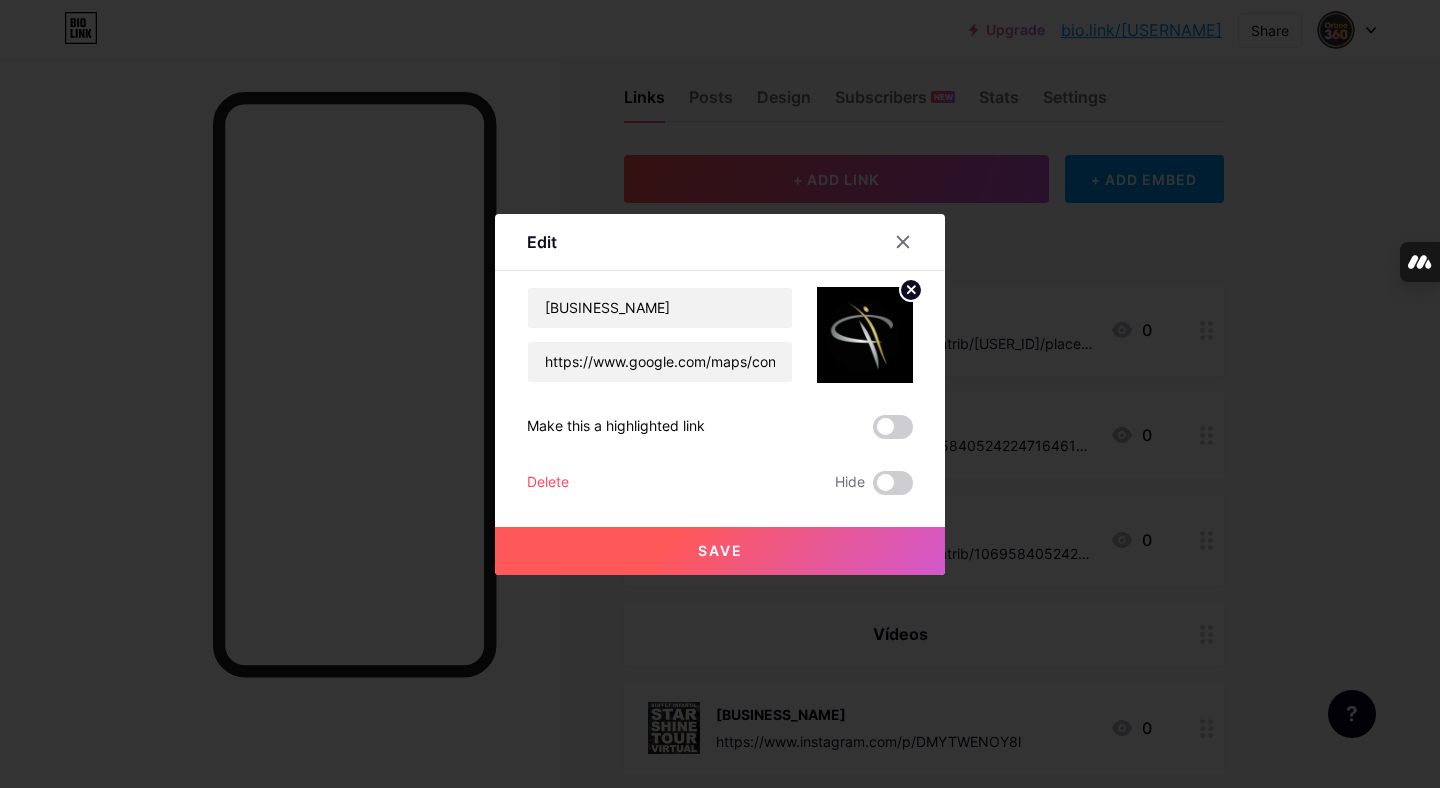 drag, startPoint x: 910, startPoint y: 287, endPoint x: 909, endPoint y: 300, distance: 13.038404 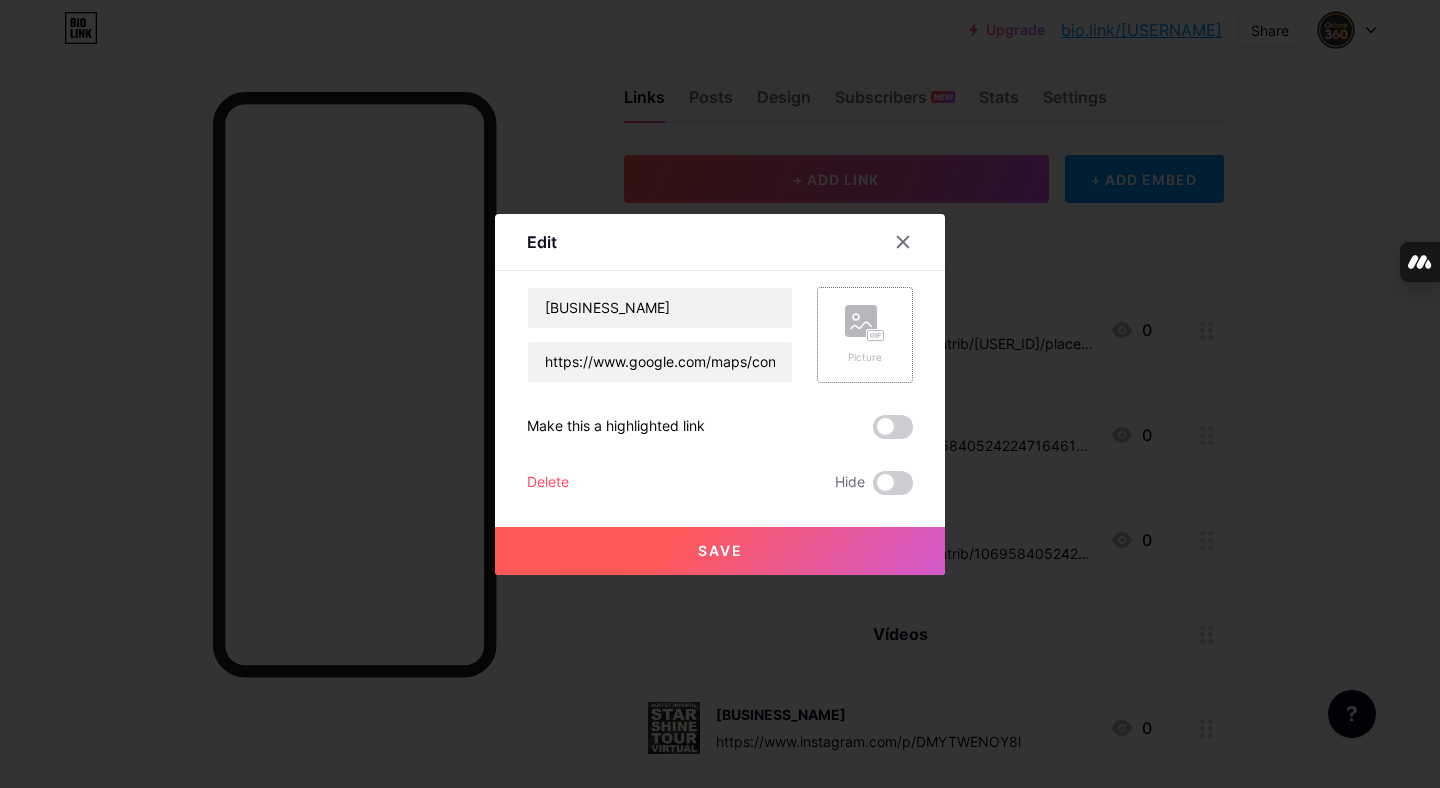 click 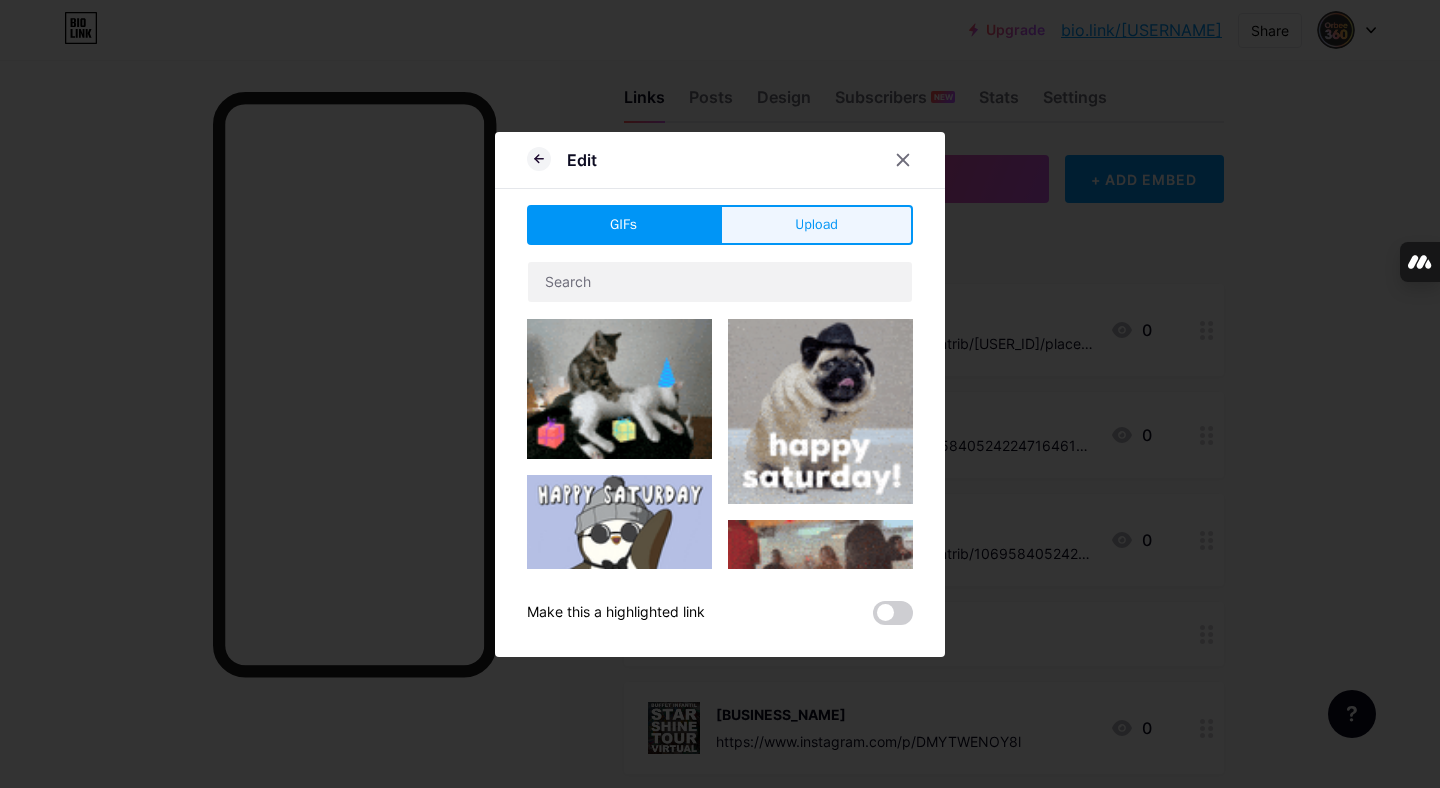 click on "Upload" at bounding box center (816, 225) 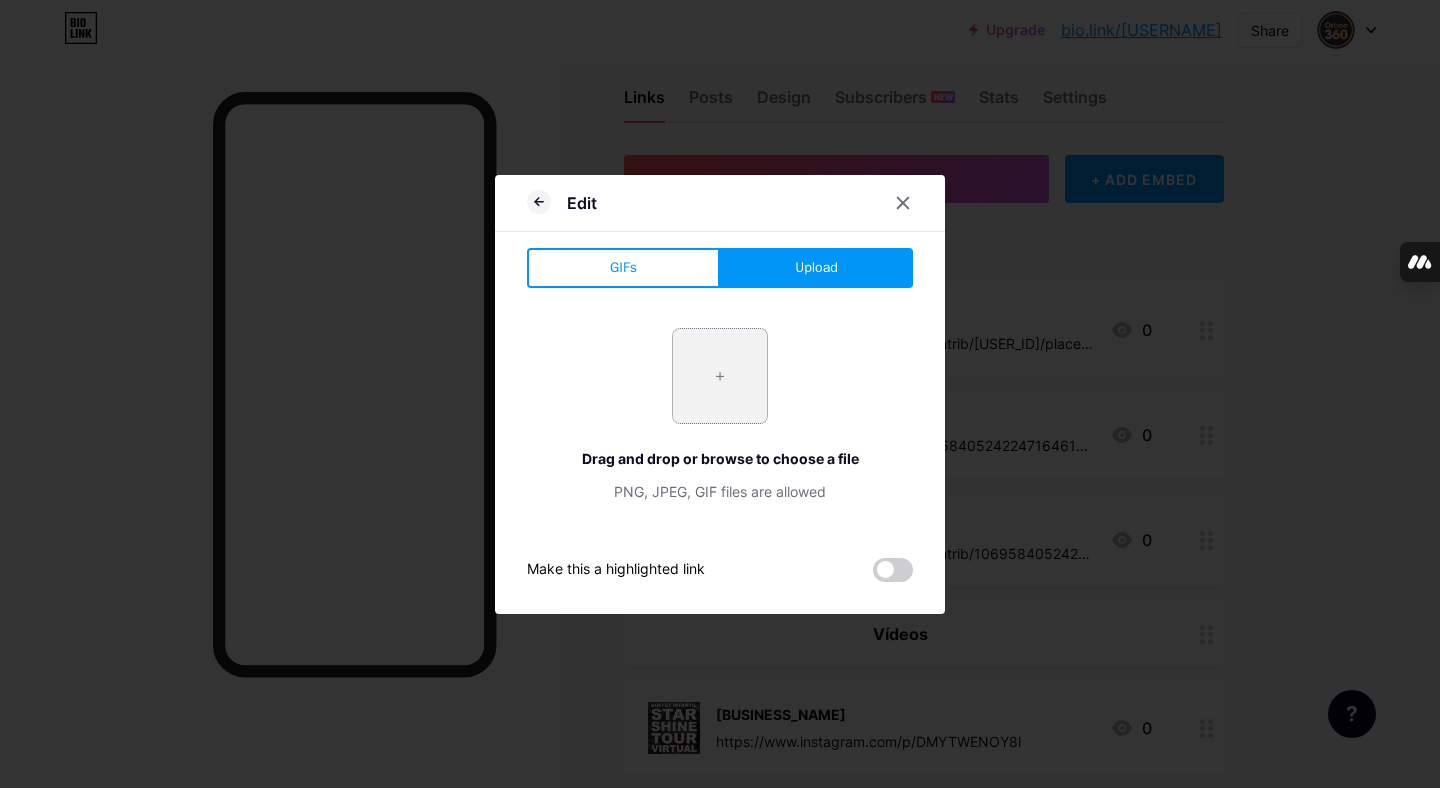 click at bounding box center [720, 376] 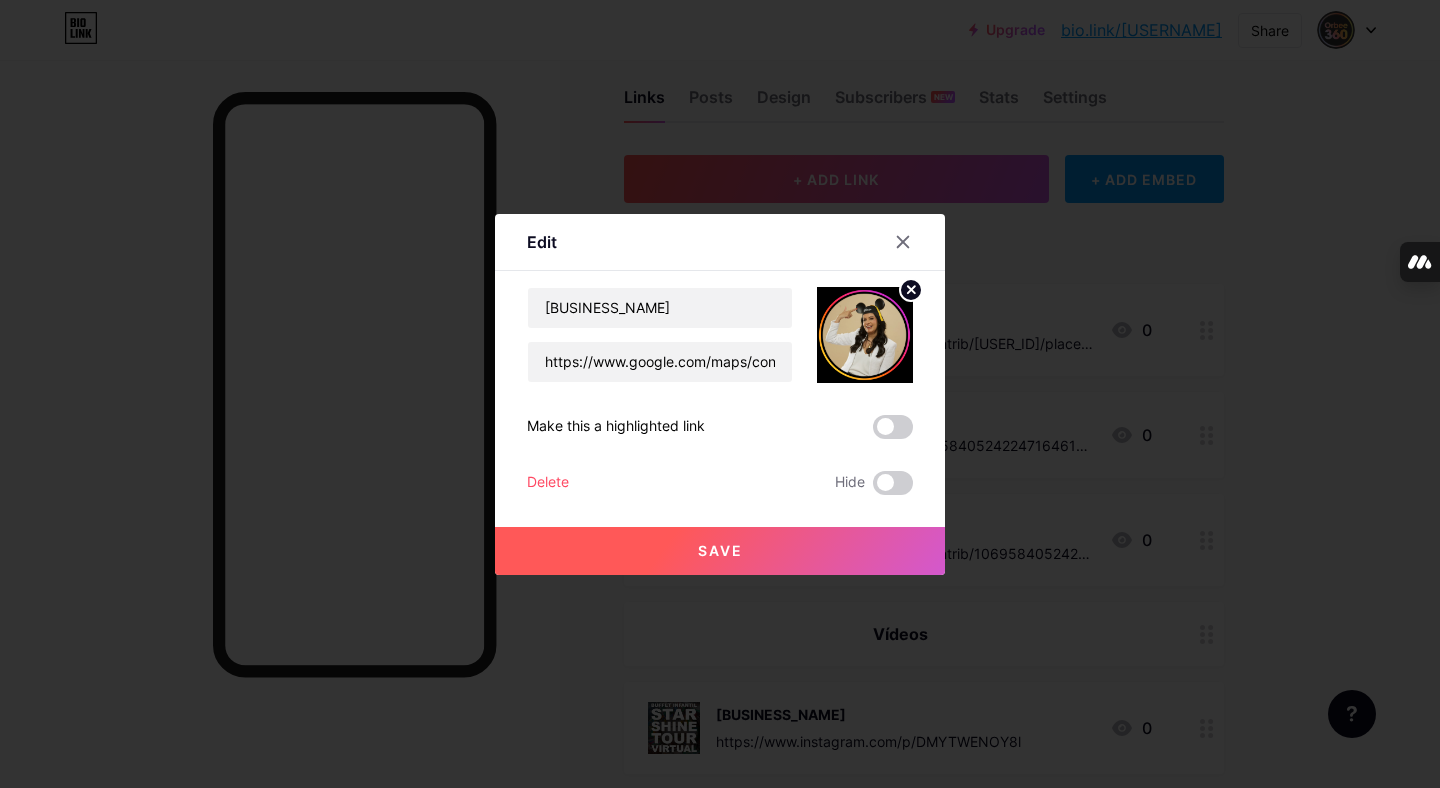 click on "Save" at bounding box center (720, 550) 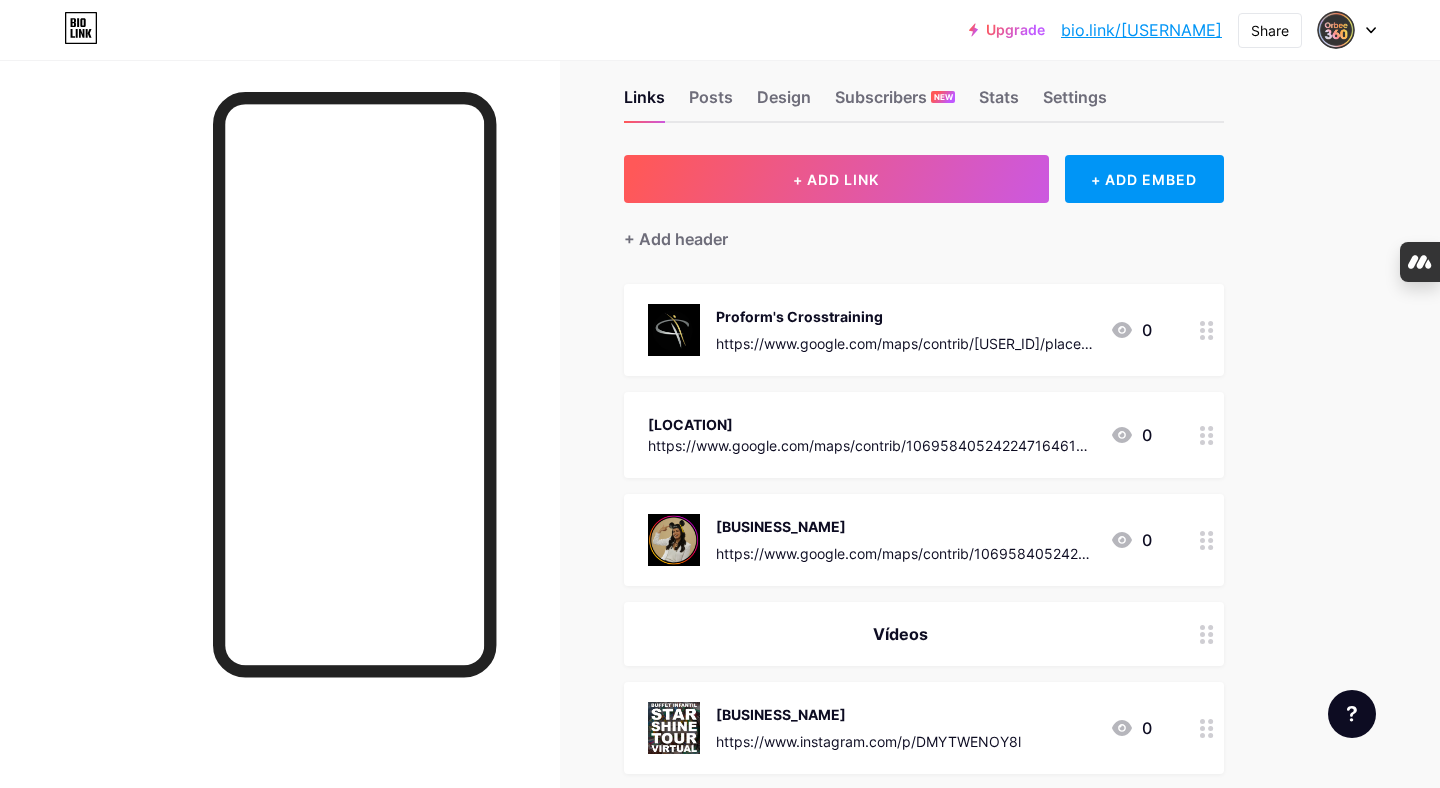 click on "[LOCATION]" at bounding box center (871, 424) 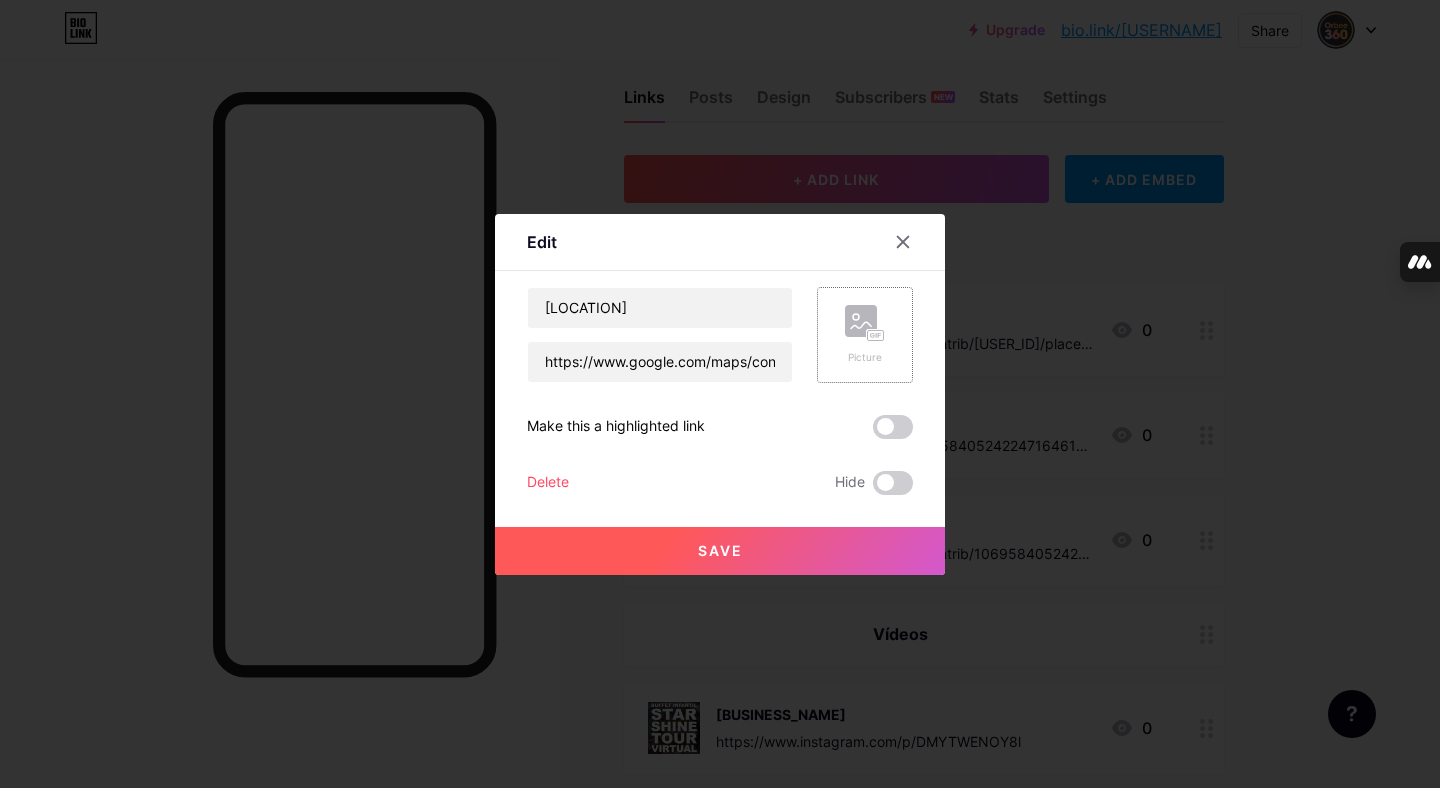click 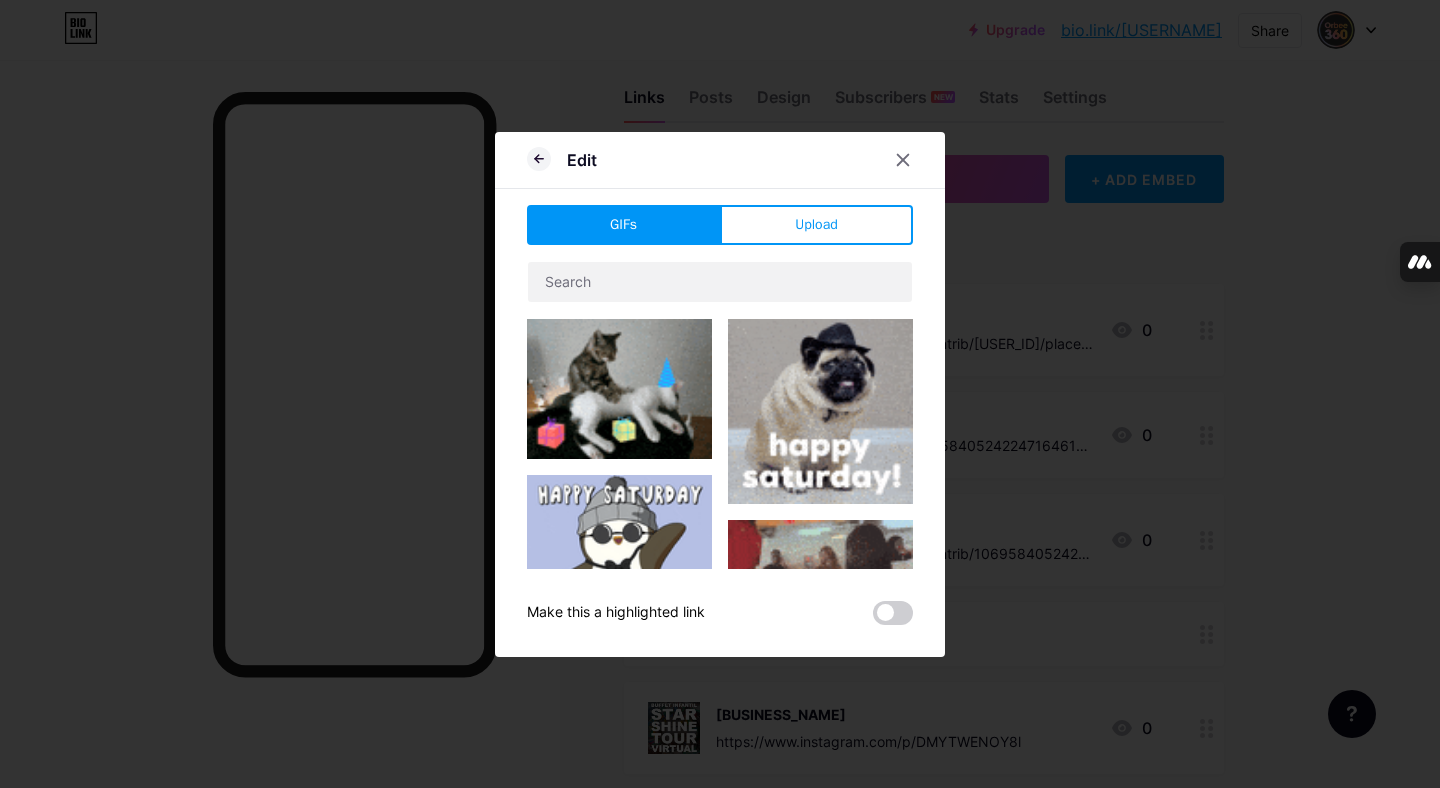 drag, startPoint x: 784, startPoint y: 225, endPoint x: 773, endPoint y: 230, distance: 12.083046 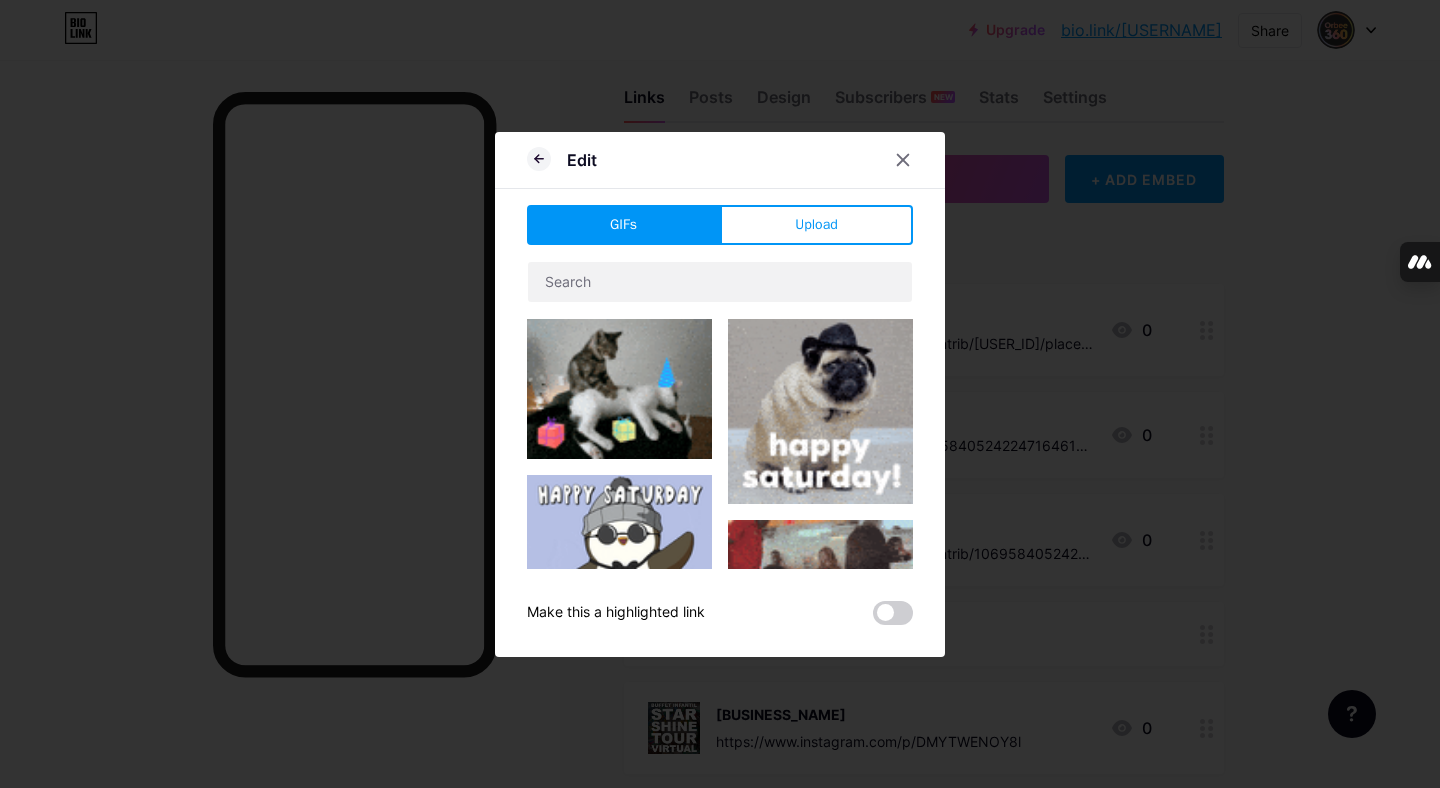 click on "Upload" at bounding box center [816, 225] 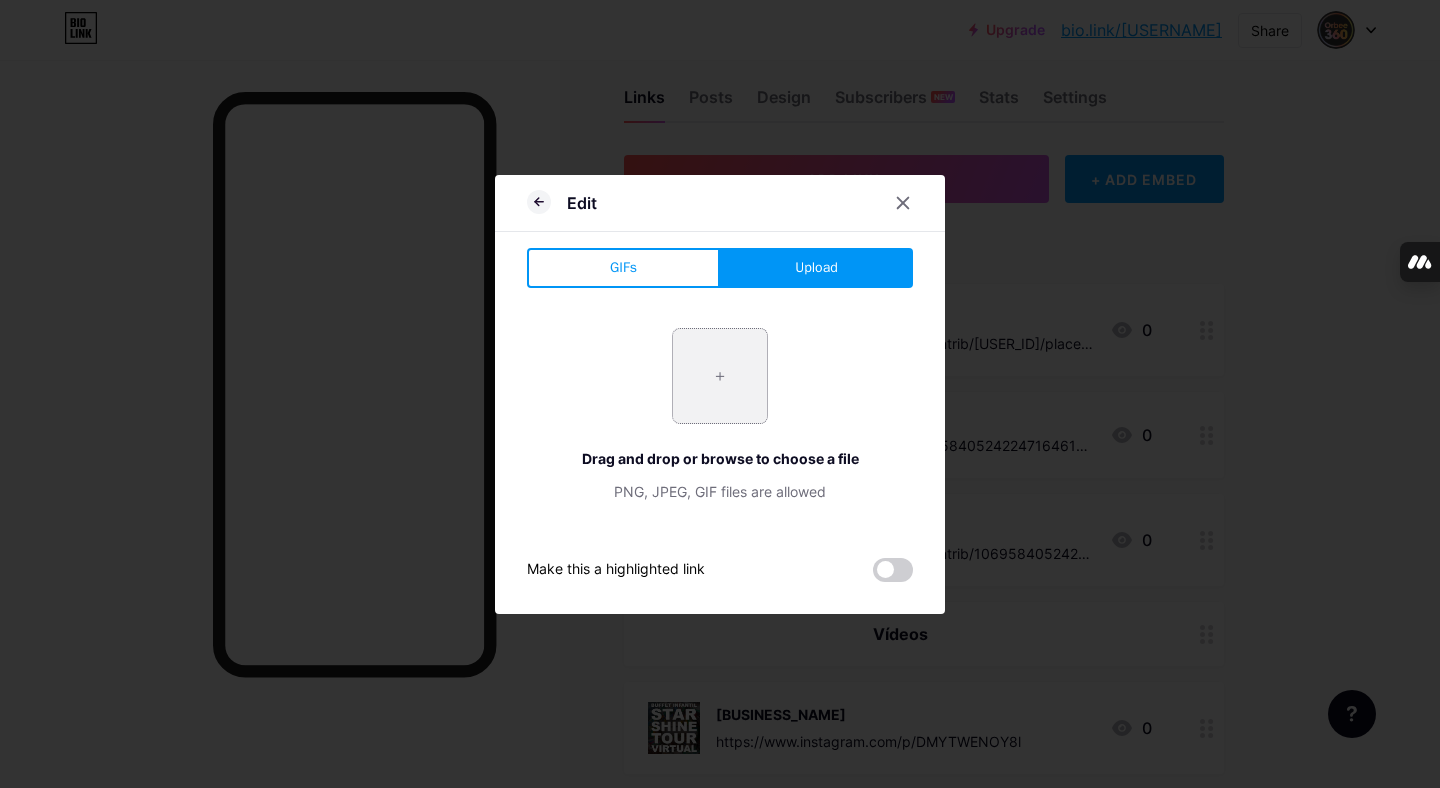 click at bounding box center [720, 376] 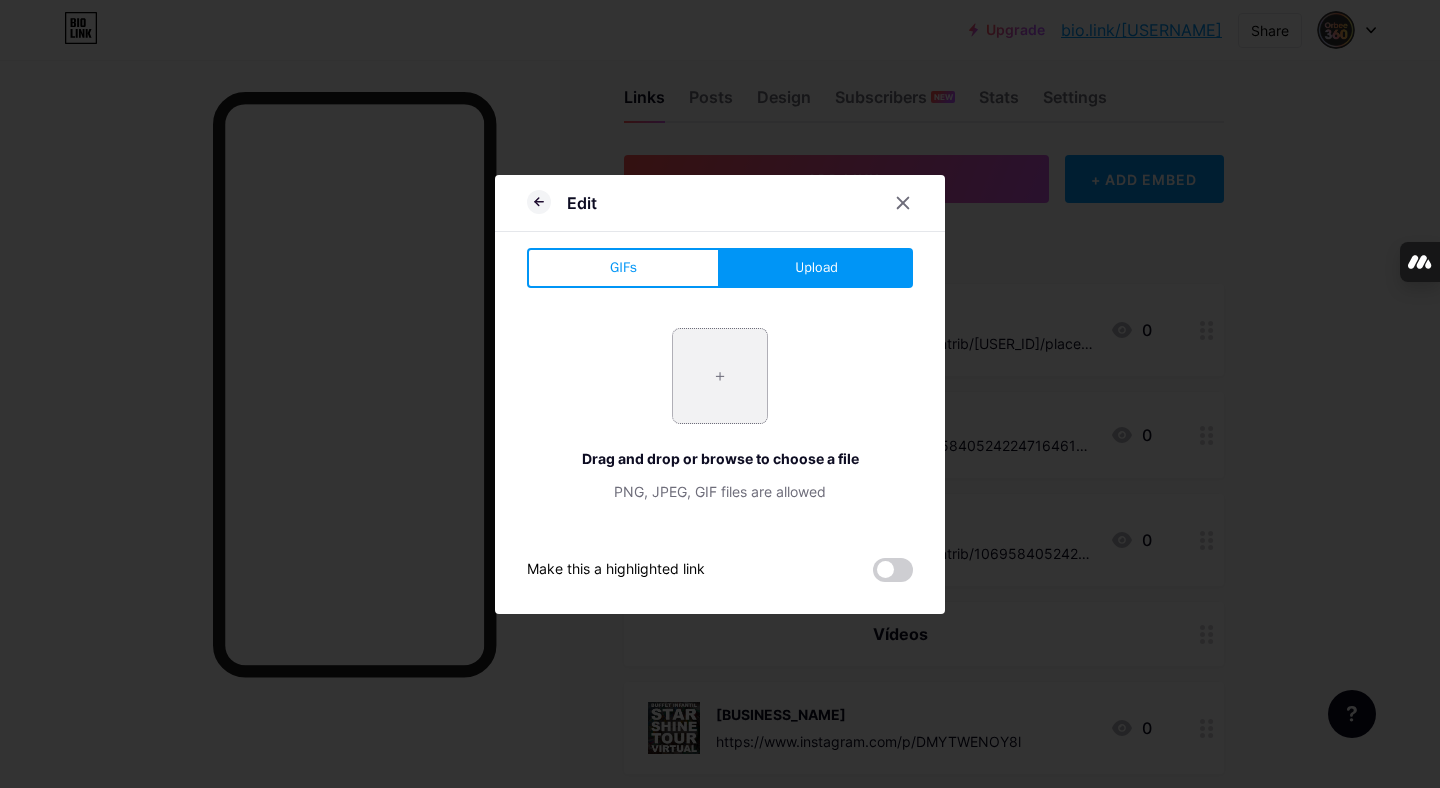 type on "C:\fakepath\Captura de Tela 2025-08-02 às 09.35.27.png" 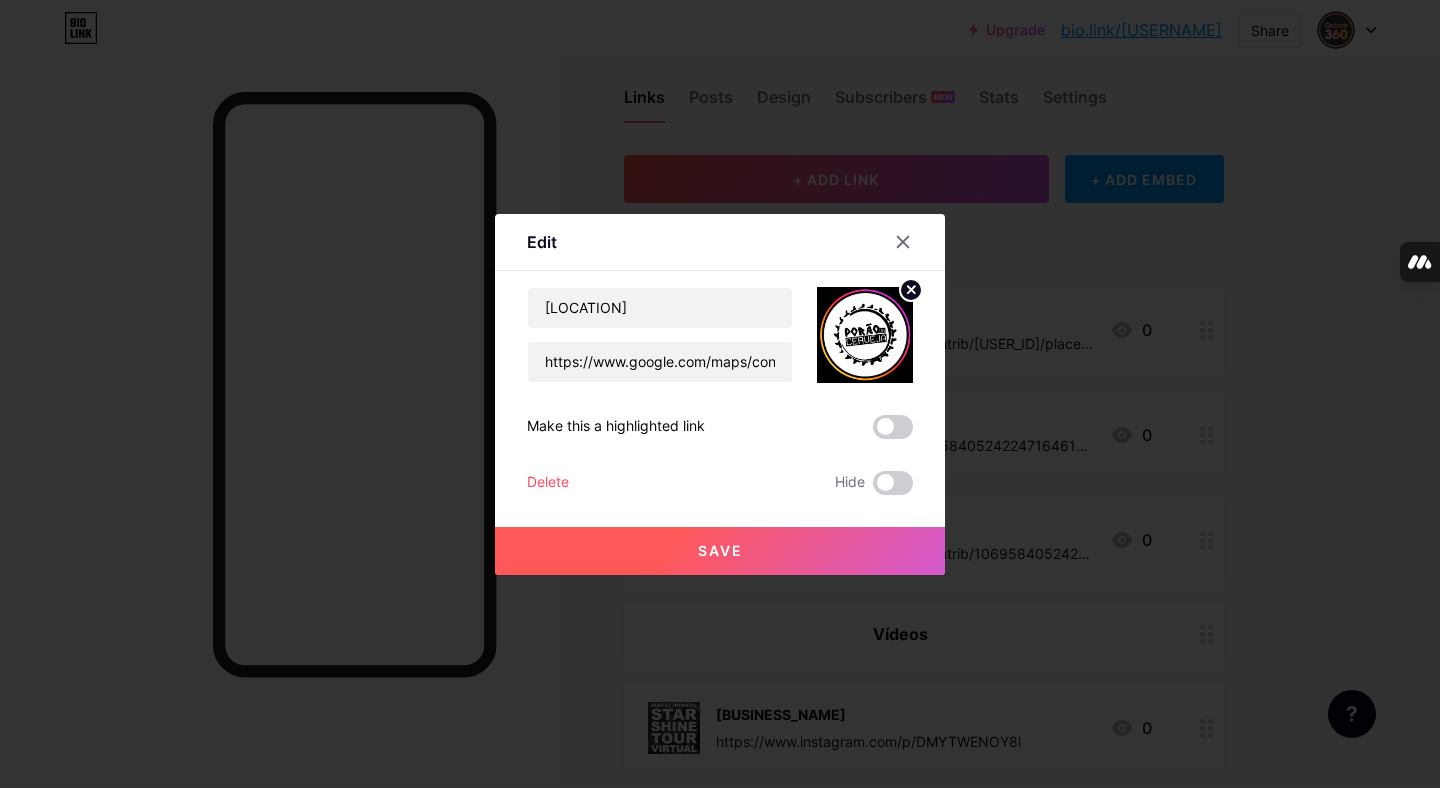 click on "Save" at bounding box center [720, 550] 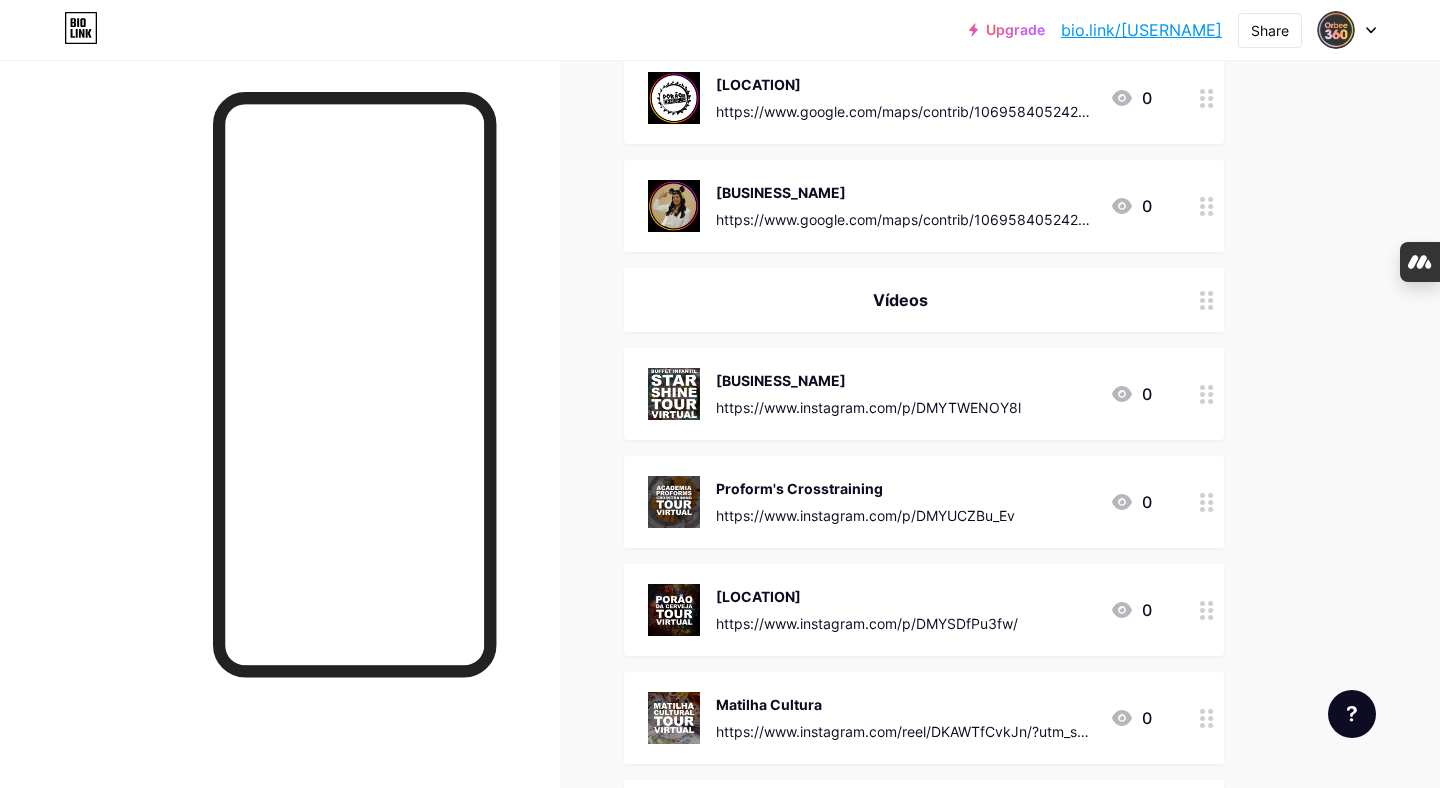 scroll, scrollTop: 372, scrollLeft: 0, axis: vertical 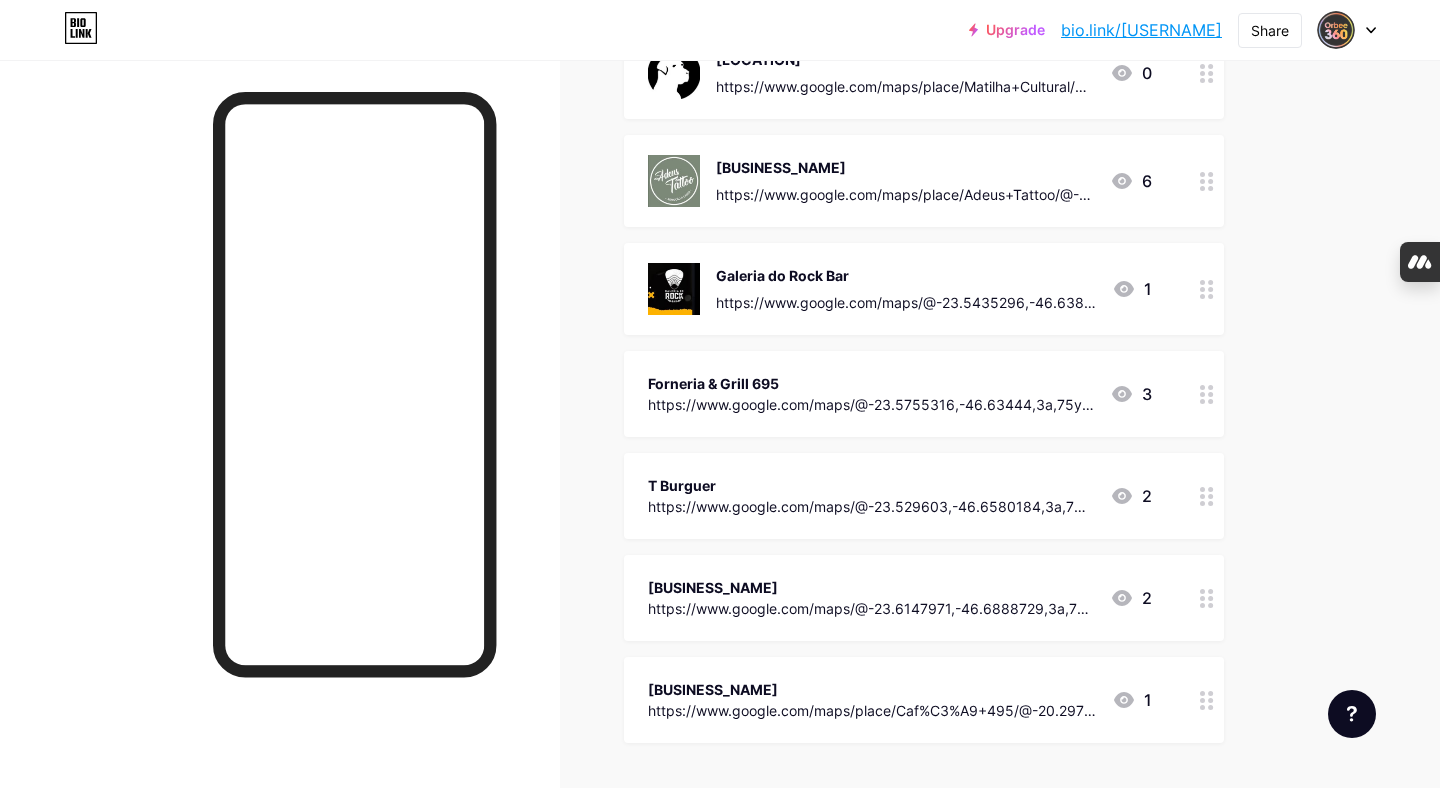 drag, startPoint x: 1203, startPoint y: 375, endPoint x: 676, endPoint y: 10, distance: 641.05695 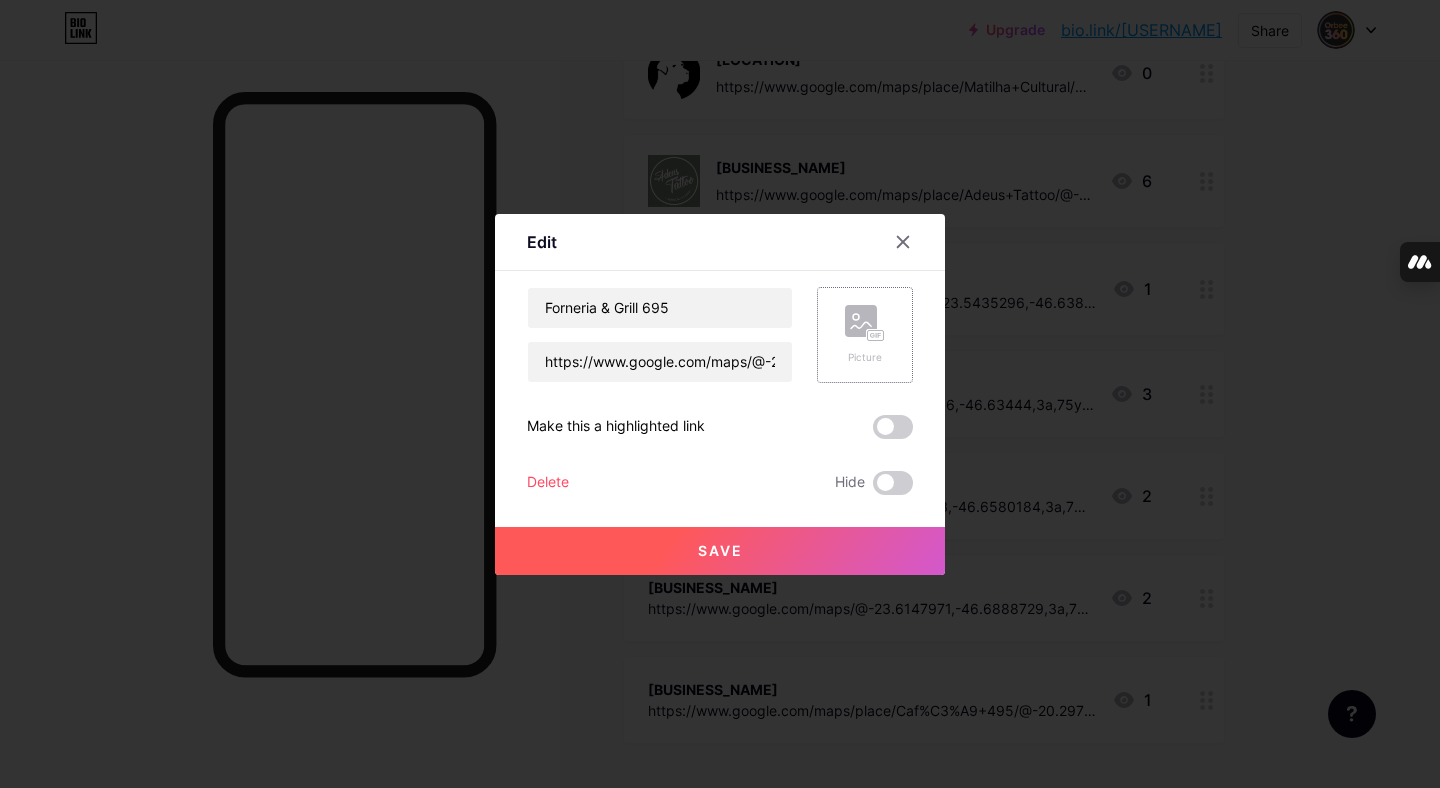 click 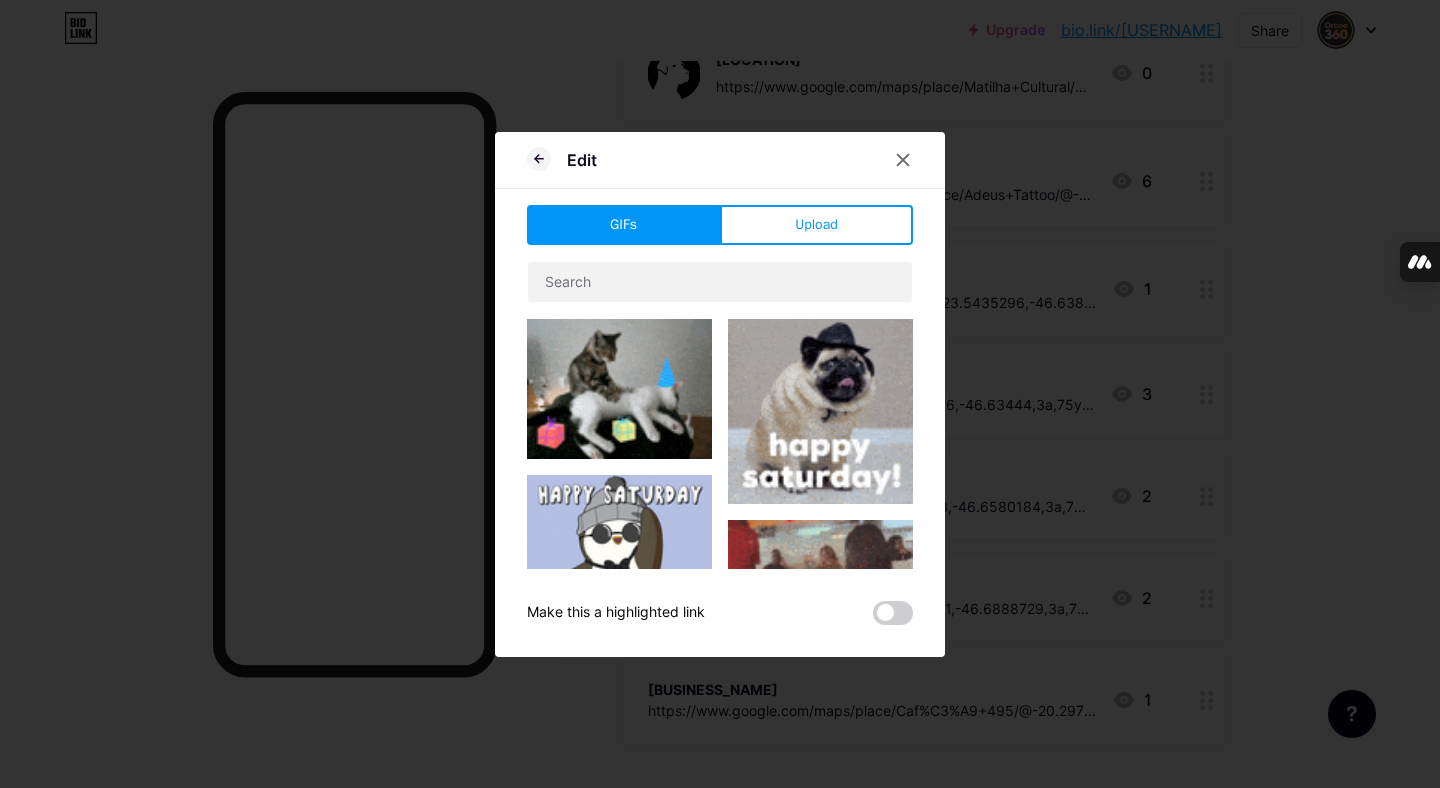 click on "Upload" at bounding box center [816, 225] 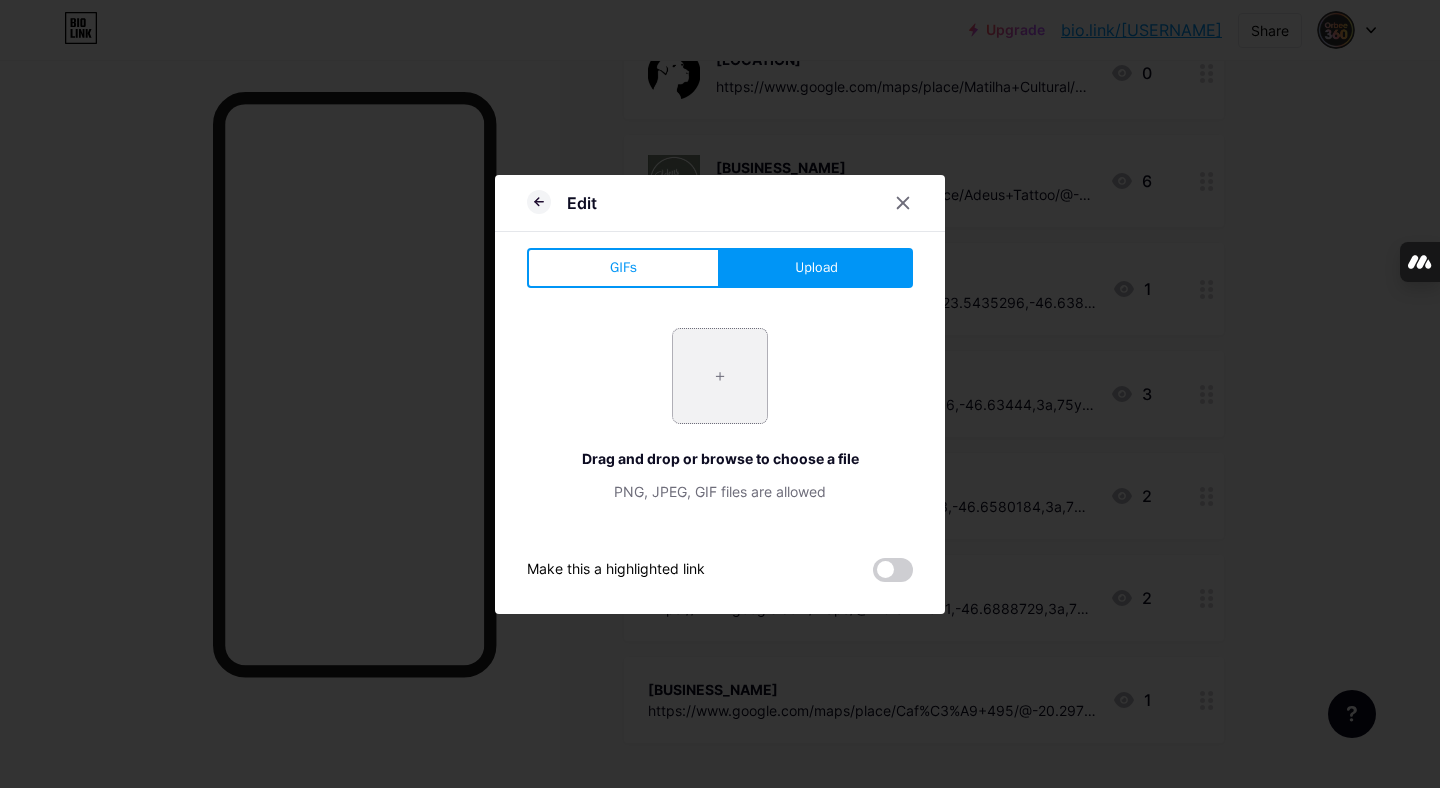 click at bounding box center [720, 376] 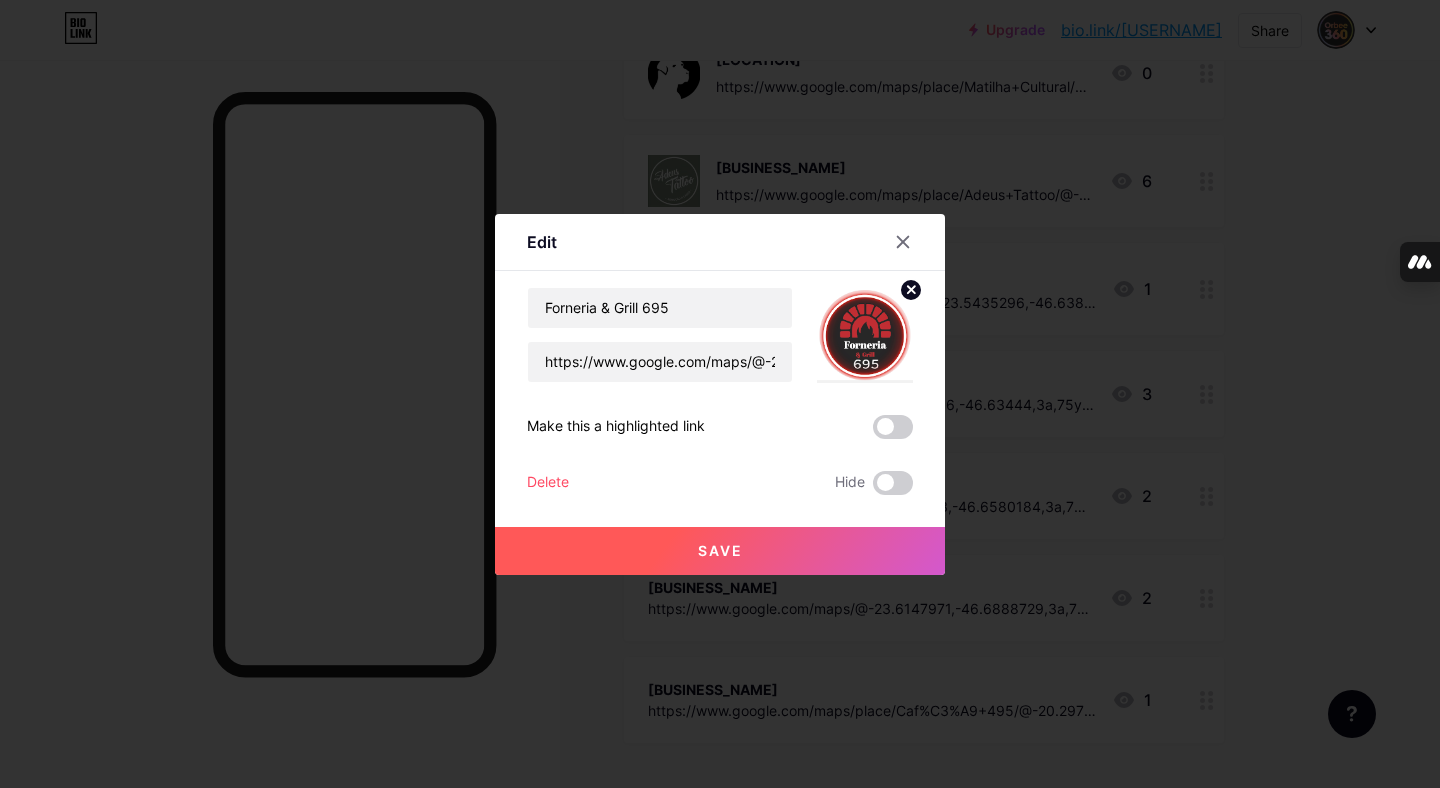 click on "Save" at bounding box center (720, 551) 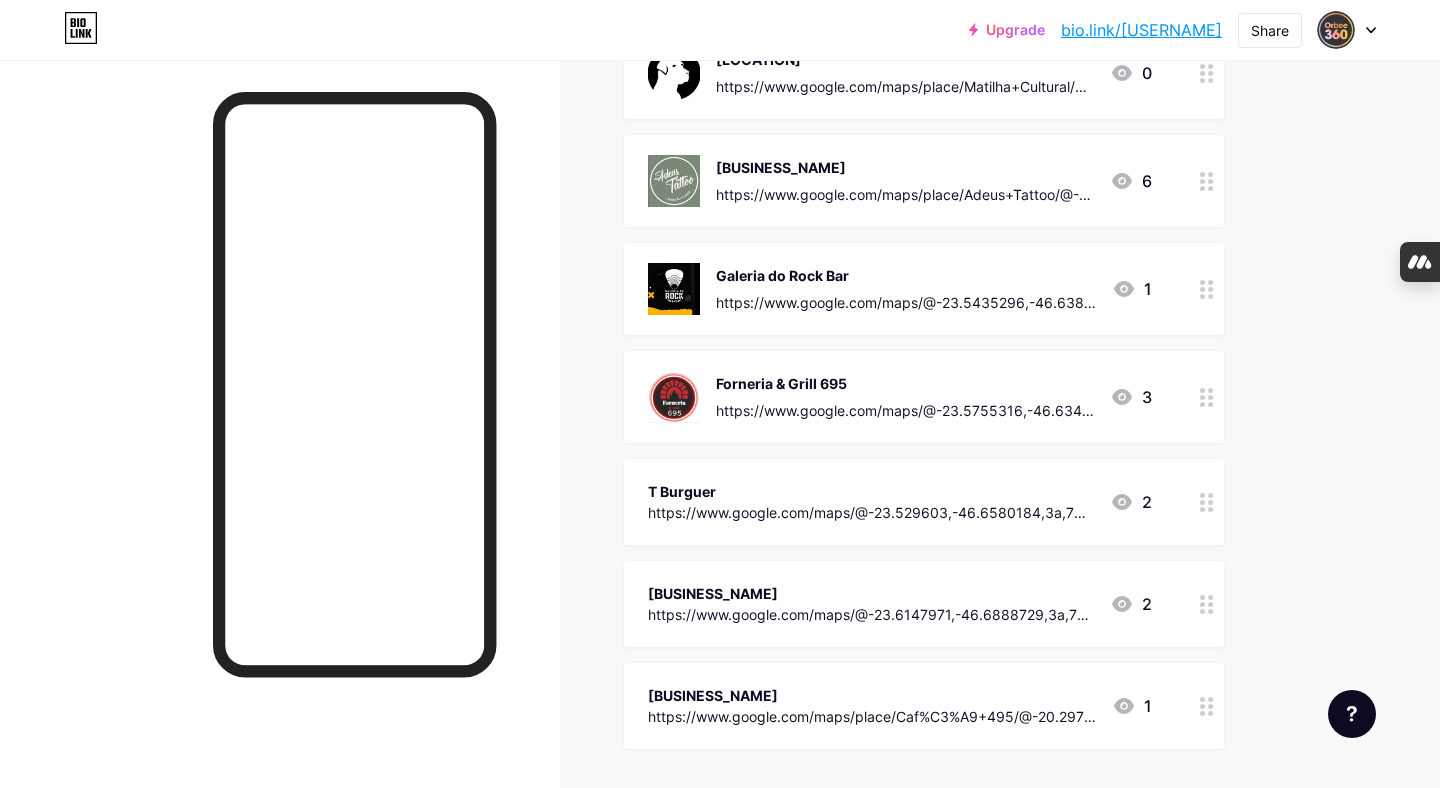 click on "https://www.google.com/maps/@-23.529603,-46.6580184,3a,75y,15.94h,96.36t/data=!3m8!1e1!3m6!1sCIHM0ogKEICAgICL6ry7Cg!2e10!3e12!6shttps:%2F%2Flh3.googleusercontent.com%2Fgpms-cs-s%2FAIMqDu2Lc1iqUb7guONOUWnxcZTKTp4lExSz_s6CQPZSw83O27HjZ53D099R9d6pMn4_NjTEzHhrdQVj6x7CJokdqzN9INAywZUc_9AC6x5-aBQ3cL80QA7HYJSzoHJsrHcgAU6ZEXx9%3Dw900-h600-k-no-pi-6.359999999999999-ya342.43829864501953-ro0-fo100!7i5952!8i2976?authuser=0&entry=ttu&g_ep=EgoyMDI1MDMxOS4yIKXMDSoASAFQAw%3D%3D" at bounding box center (871, 512) 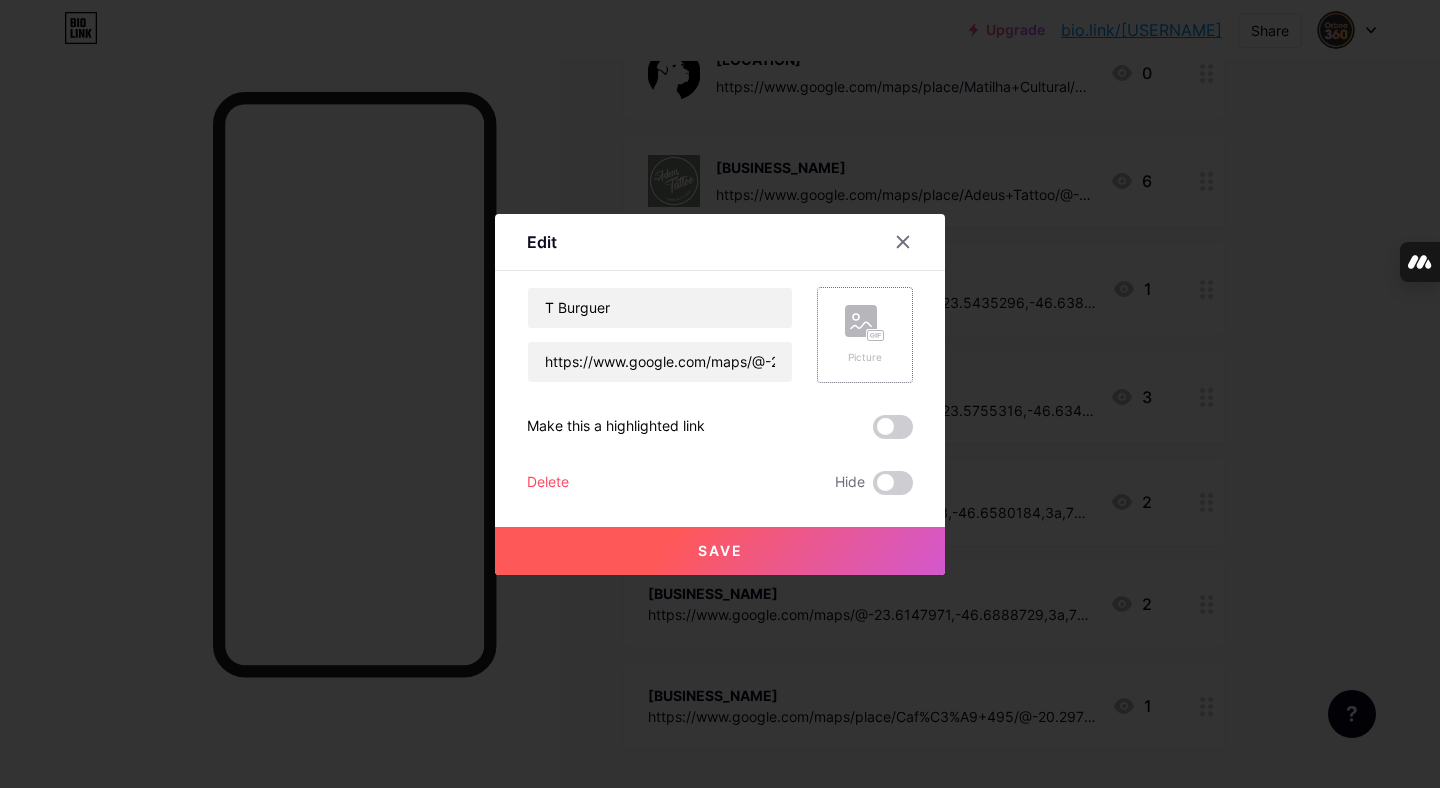 click 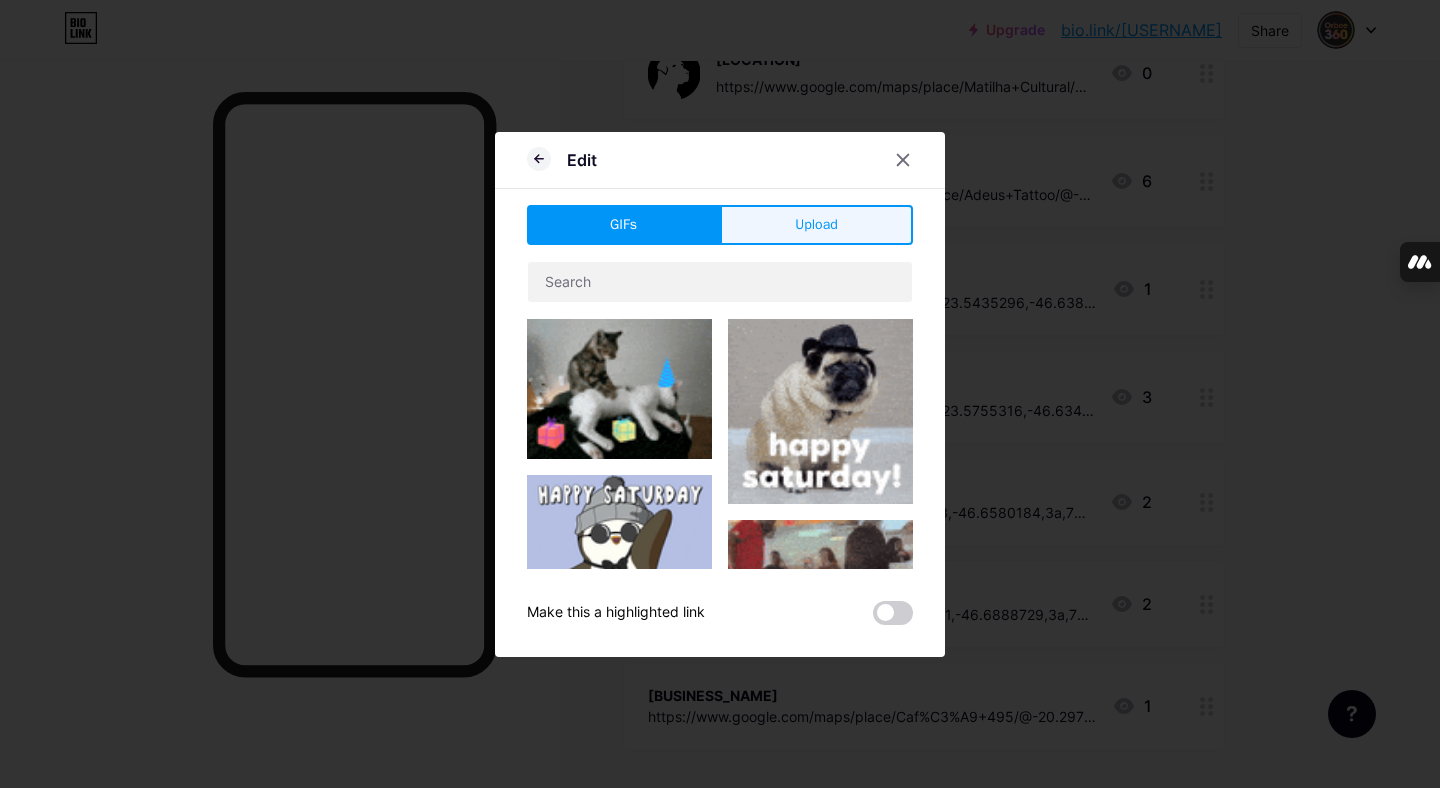 click on "Upload" at bounding box center (816, 225) 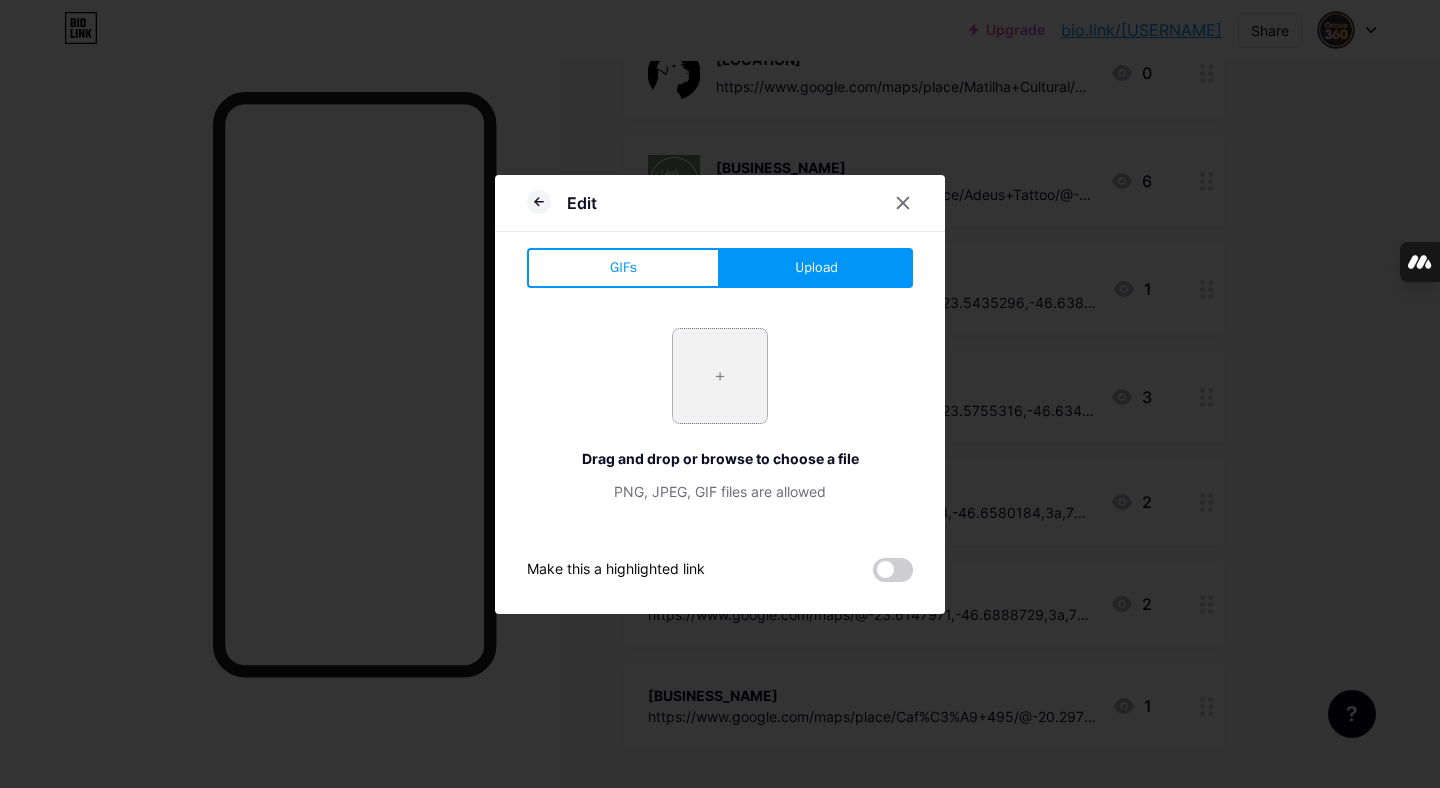 click at bounding box center [720, 376] 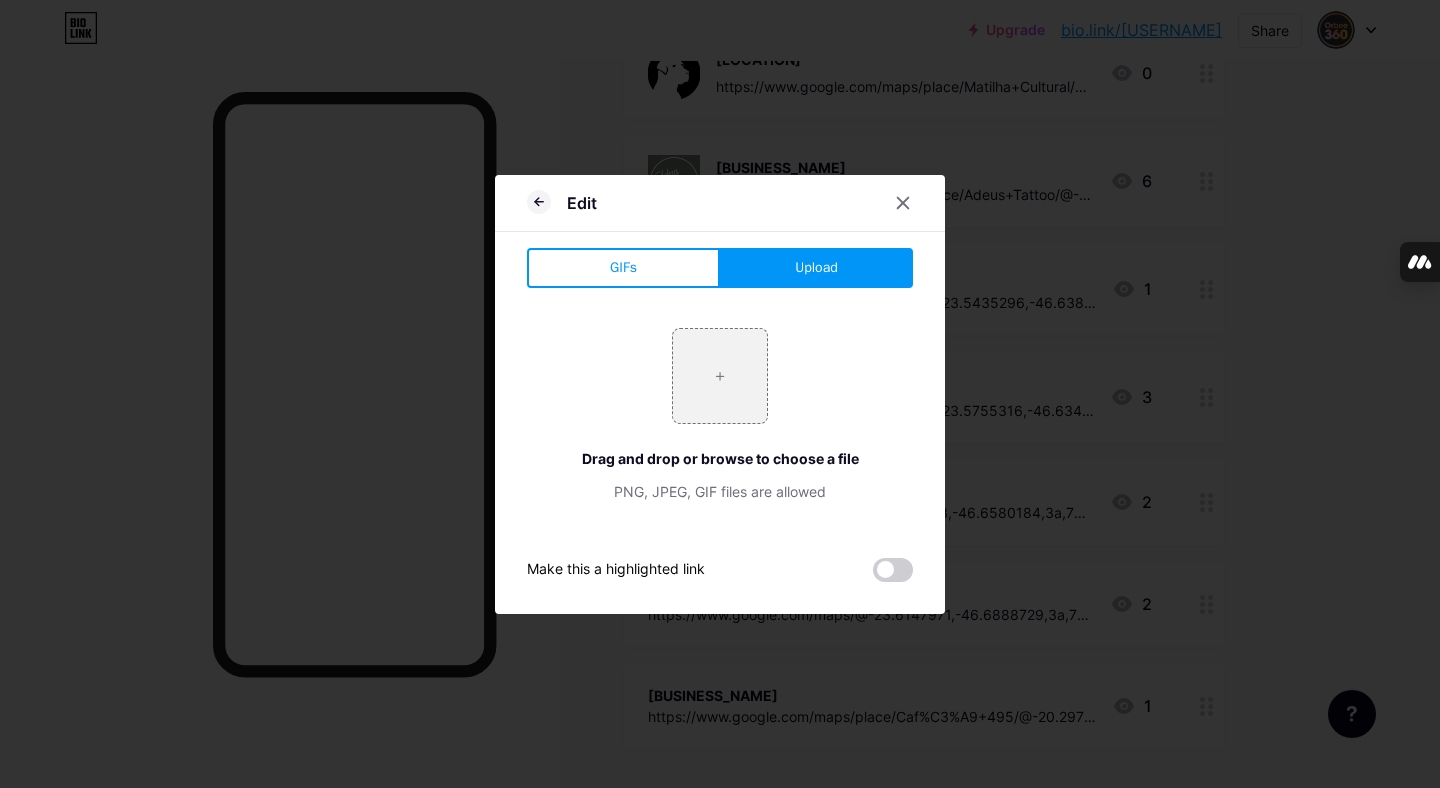 type on "C:\fakepath\Captura de Tela 2025-08-02 às 09.48.21.png" 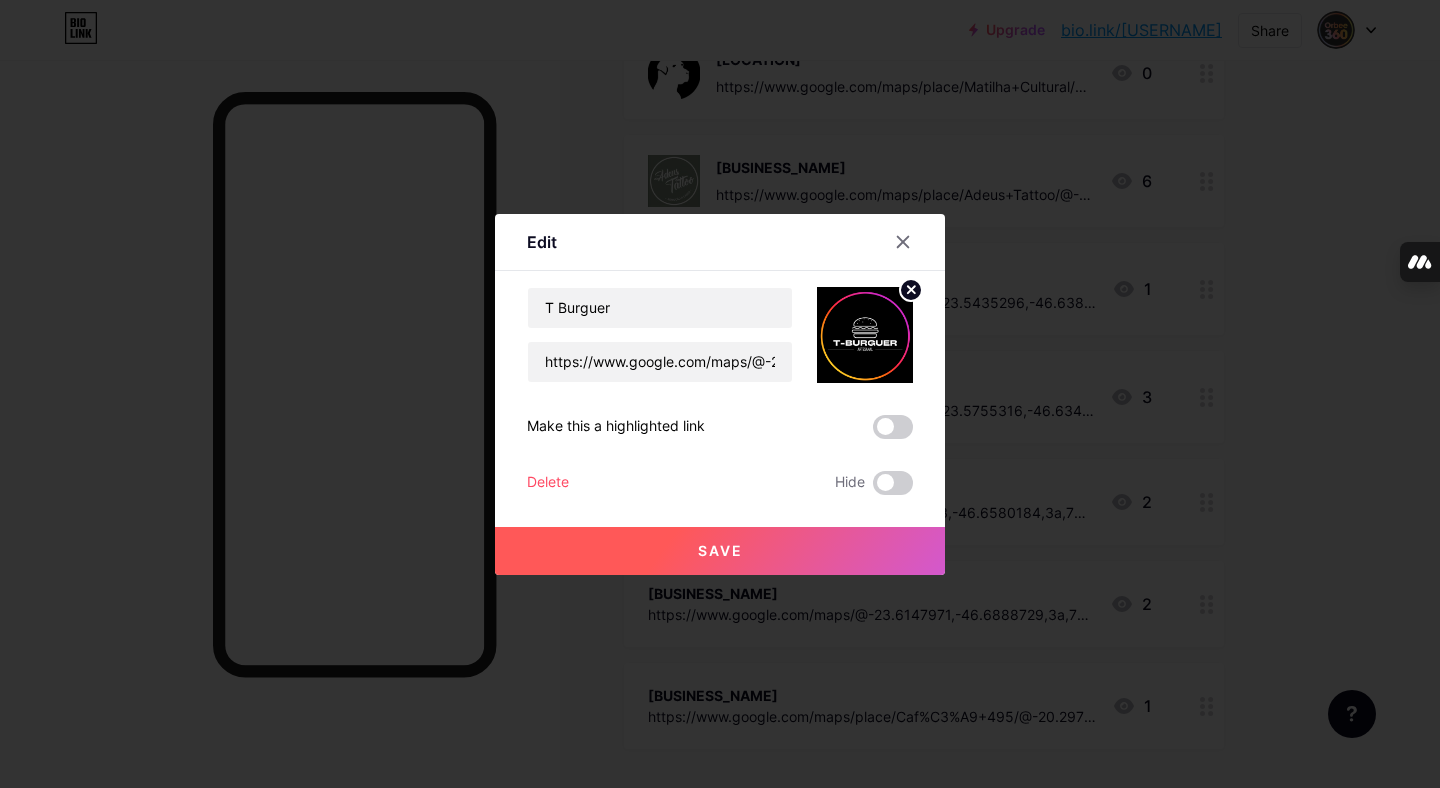 click on "Save" at bounding box center [720, 550] 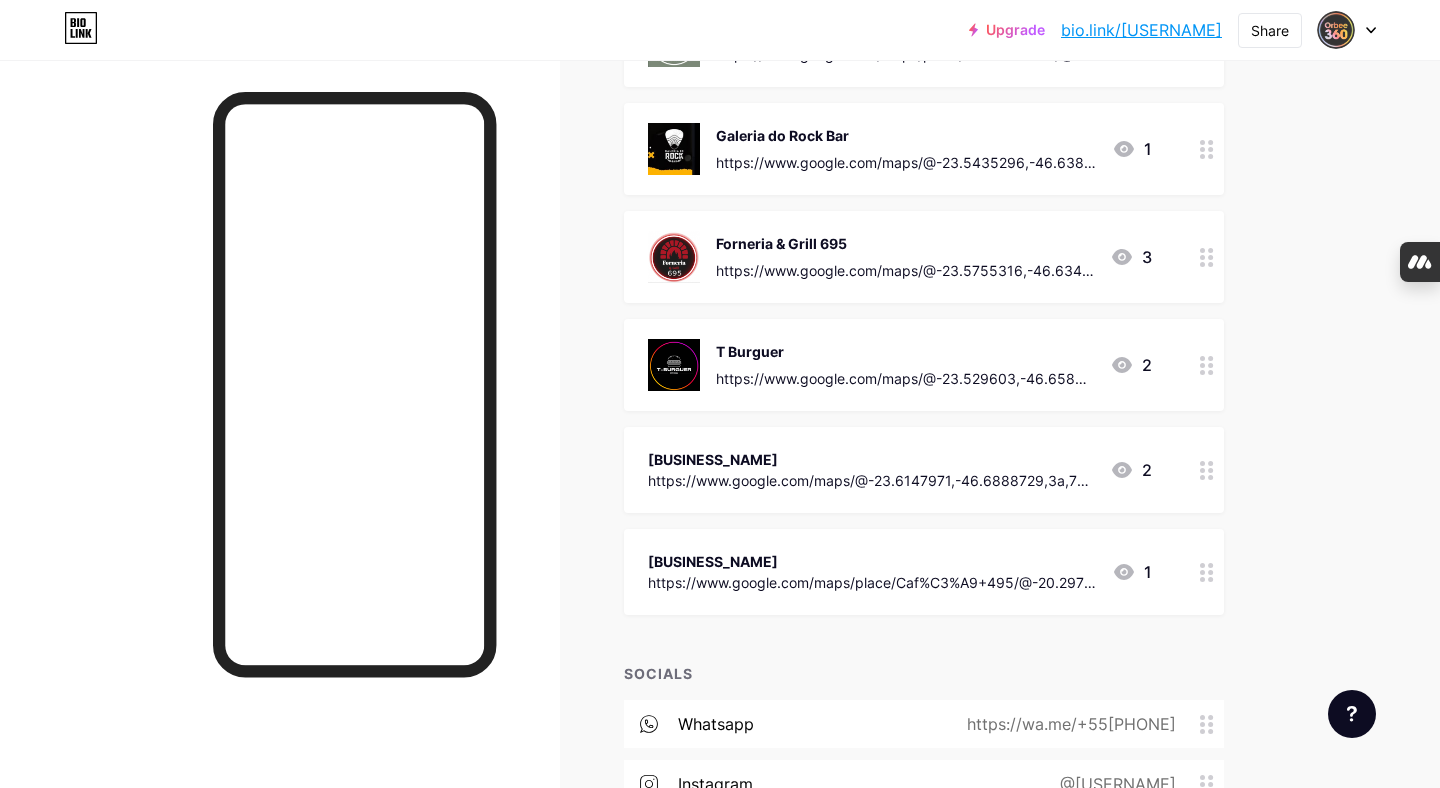 scroll, scrollTop: 1573, scrollLeft: 0, axis: vertical 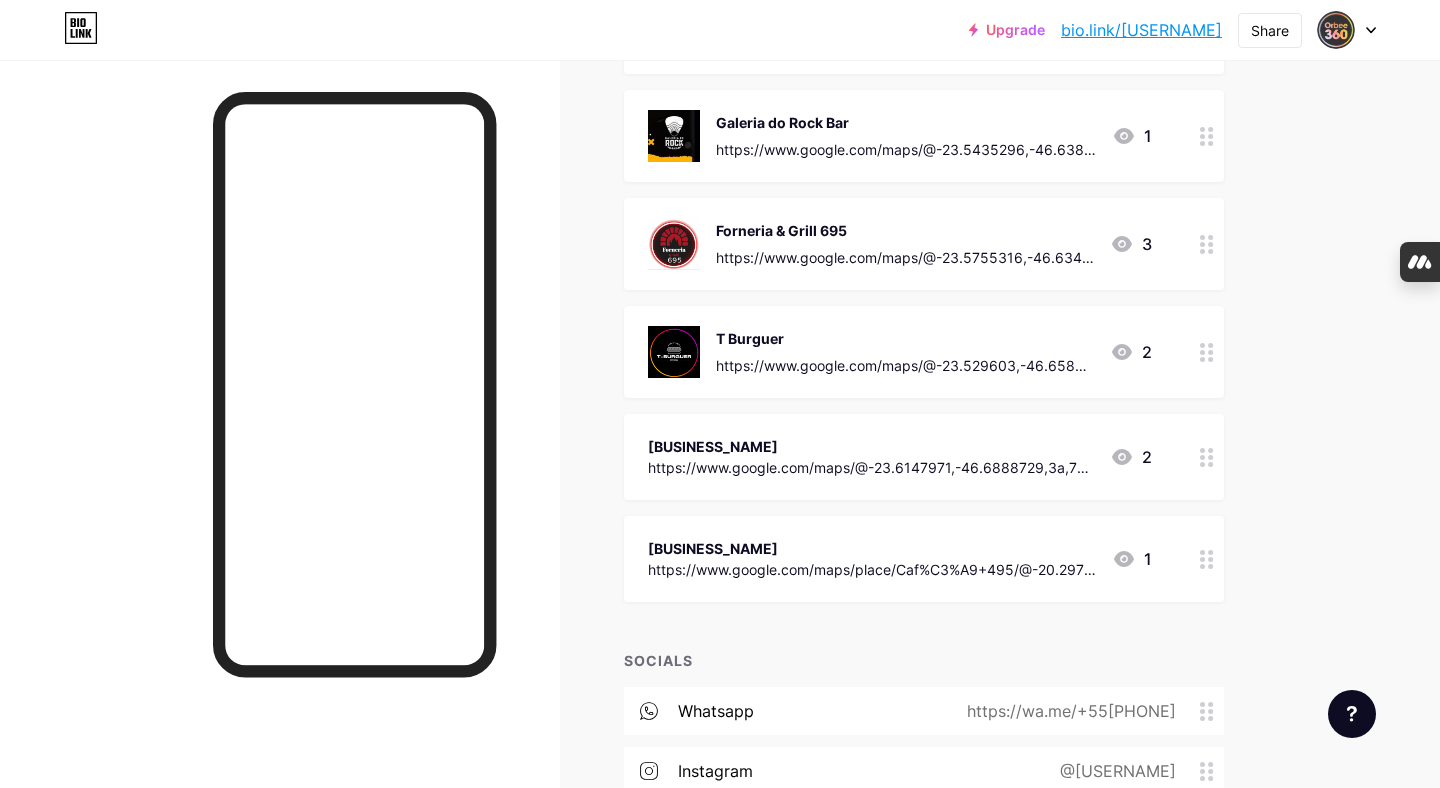 click on "https://www.google.com/maps/@-23.6147971,-46.6888729,3a,75y,250.7h,91.96t/data=!3m7!1e1!3m5!1sAF1QipP477ccuTFO-8OSb_Ds2p7Krt_yiDkFiW1Koedd!2e10!6shttps:%2F%2Flh3.googleusercontent.com%2Fp%2FAF1QipP477ccuTFO-8OSb_Ds2p7Krt_yiDkFiW1Koedd%3Dw900-h600-k-no-pi-1.955089479707766-ya57.863099457194494-ro0-fo100!7i5952!8i2976?authuser=0&entry=ttu&g_ep=EgoyMDI1MDMxOS4yIKXMDSoASAFQAw%3D%3D" at bounding box center (871, 467) 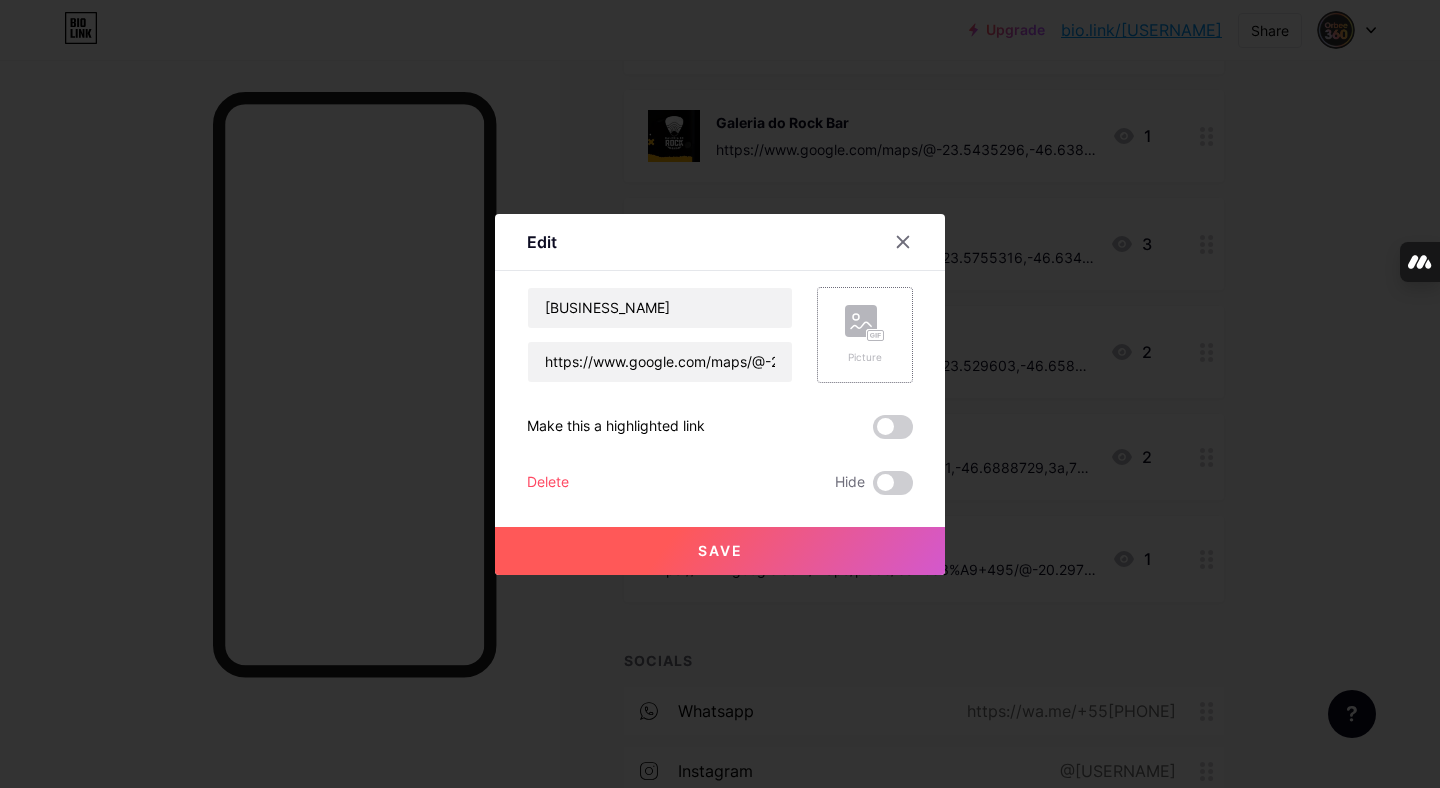 click 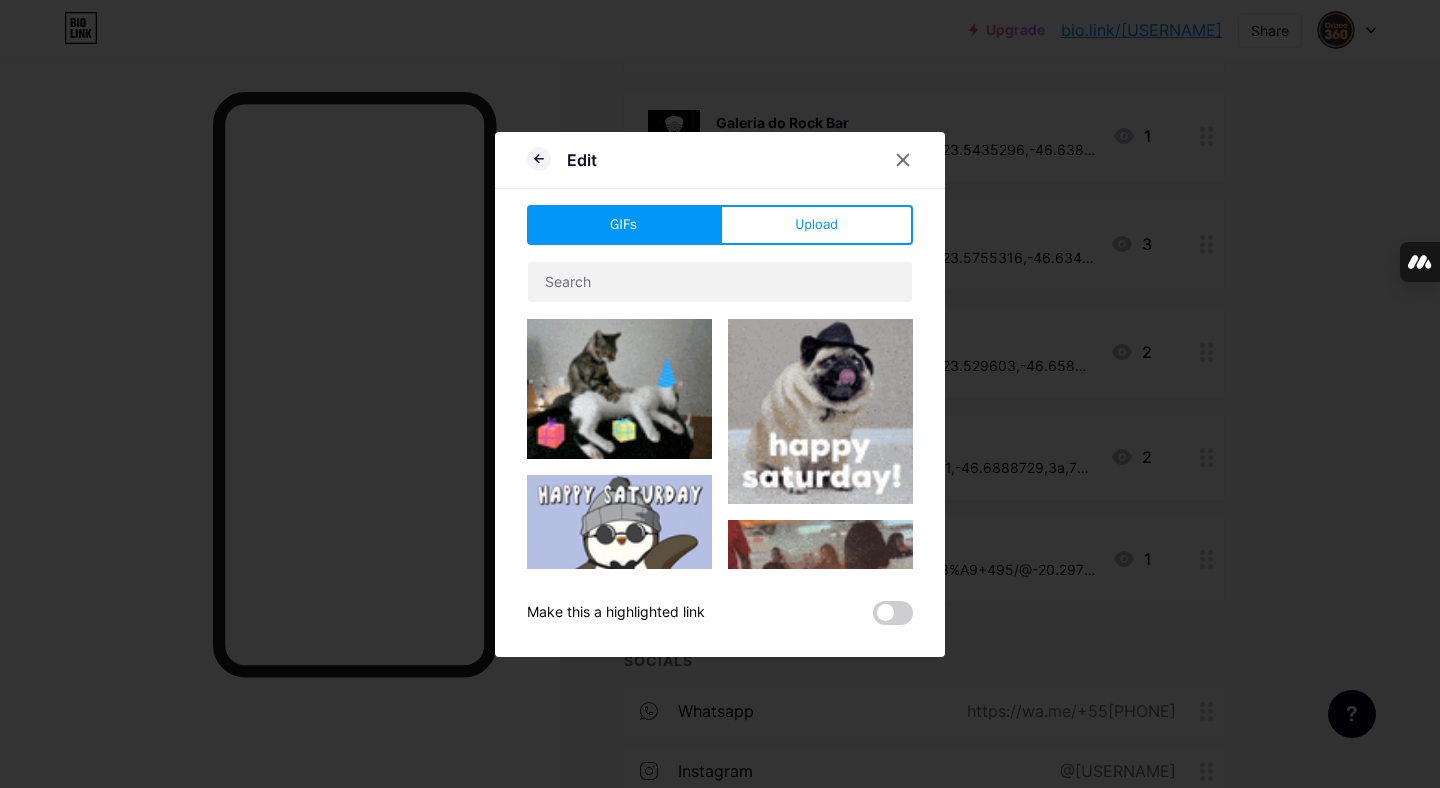 click on "Upload" at bounding box center [816, 225] 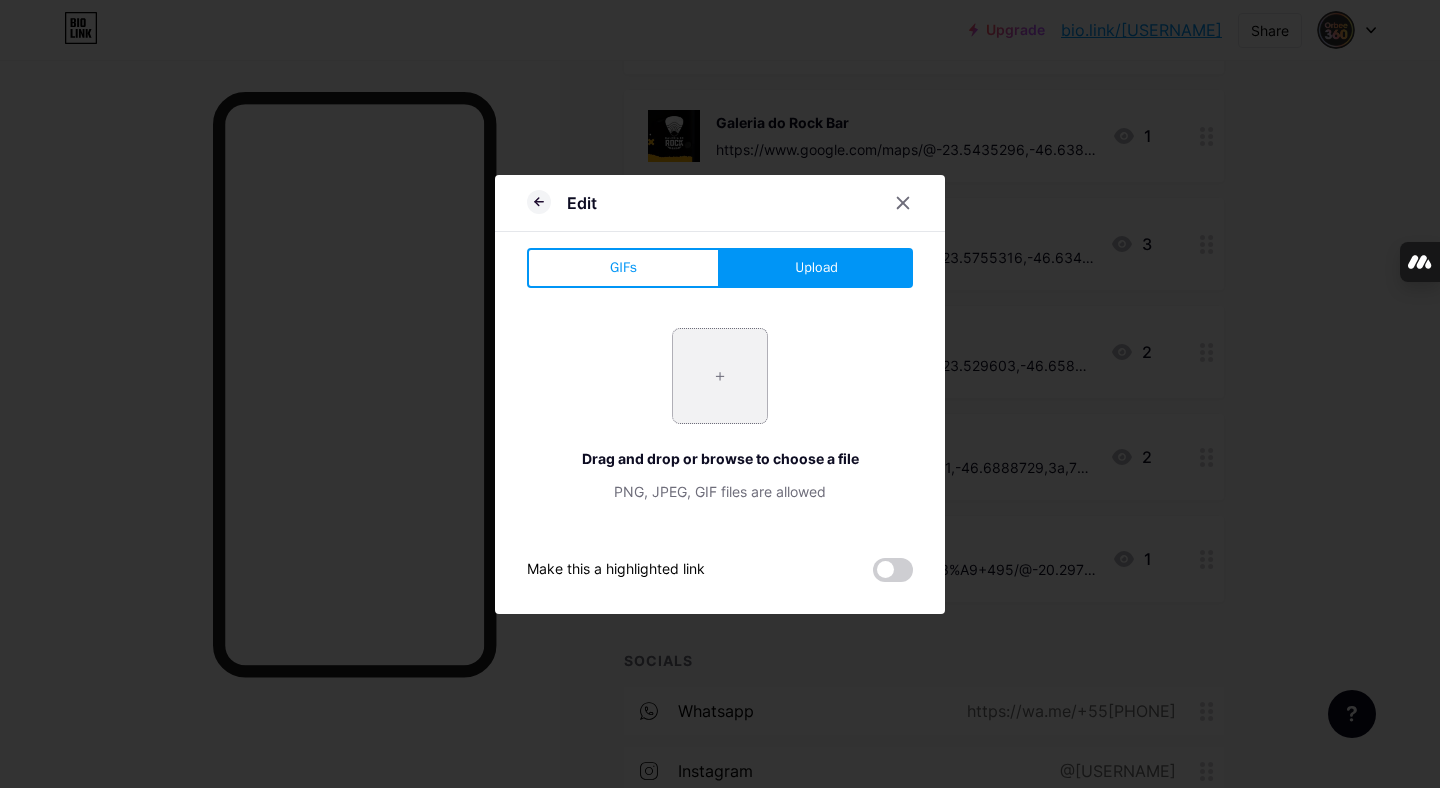 click at bounding box center [720, 376] 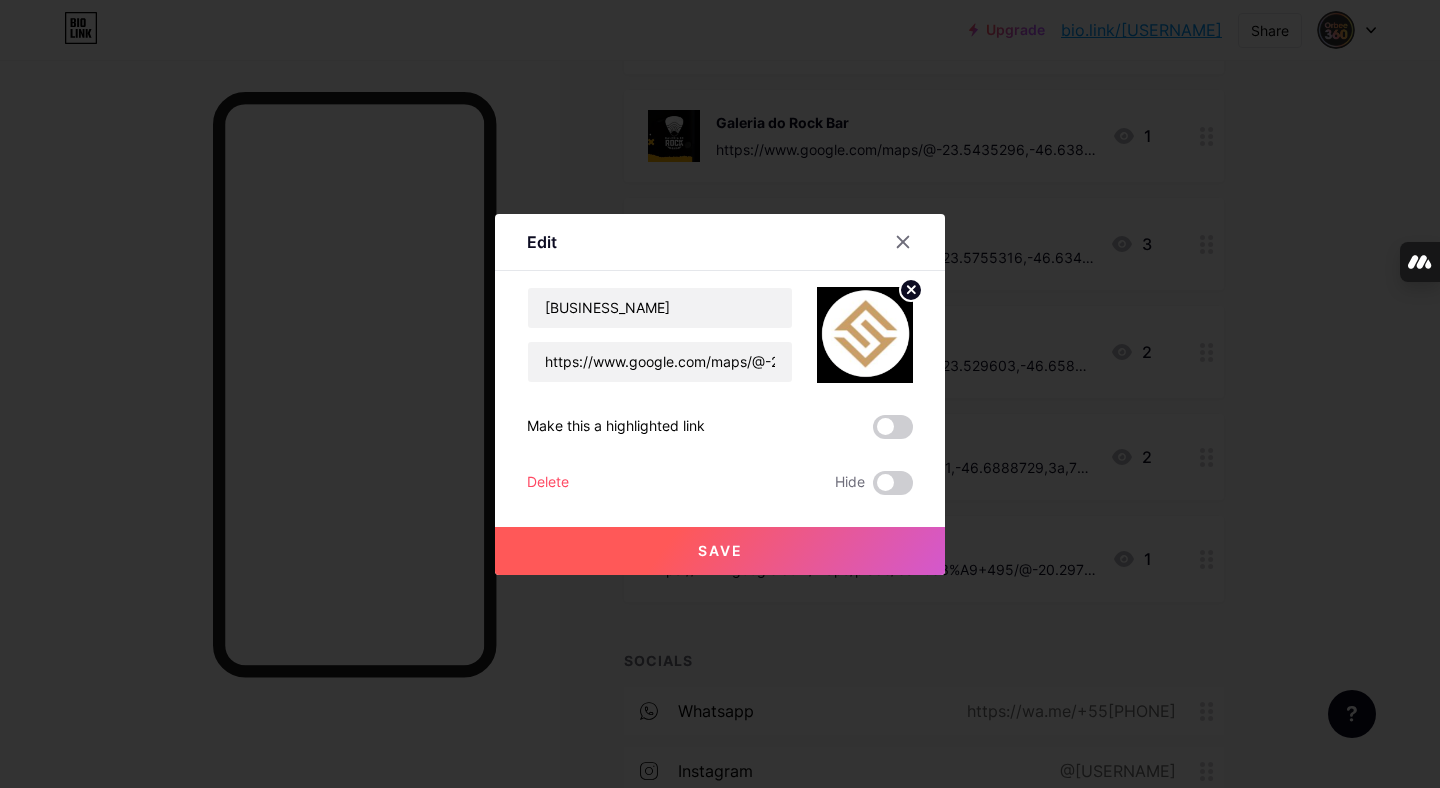 click on "Save" at bounding box center (720, 550) 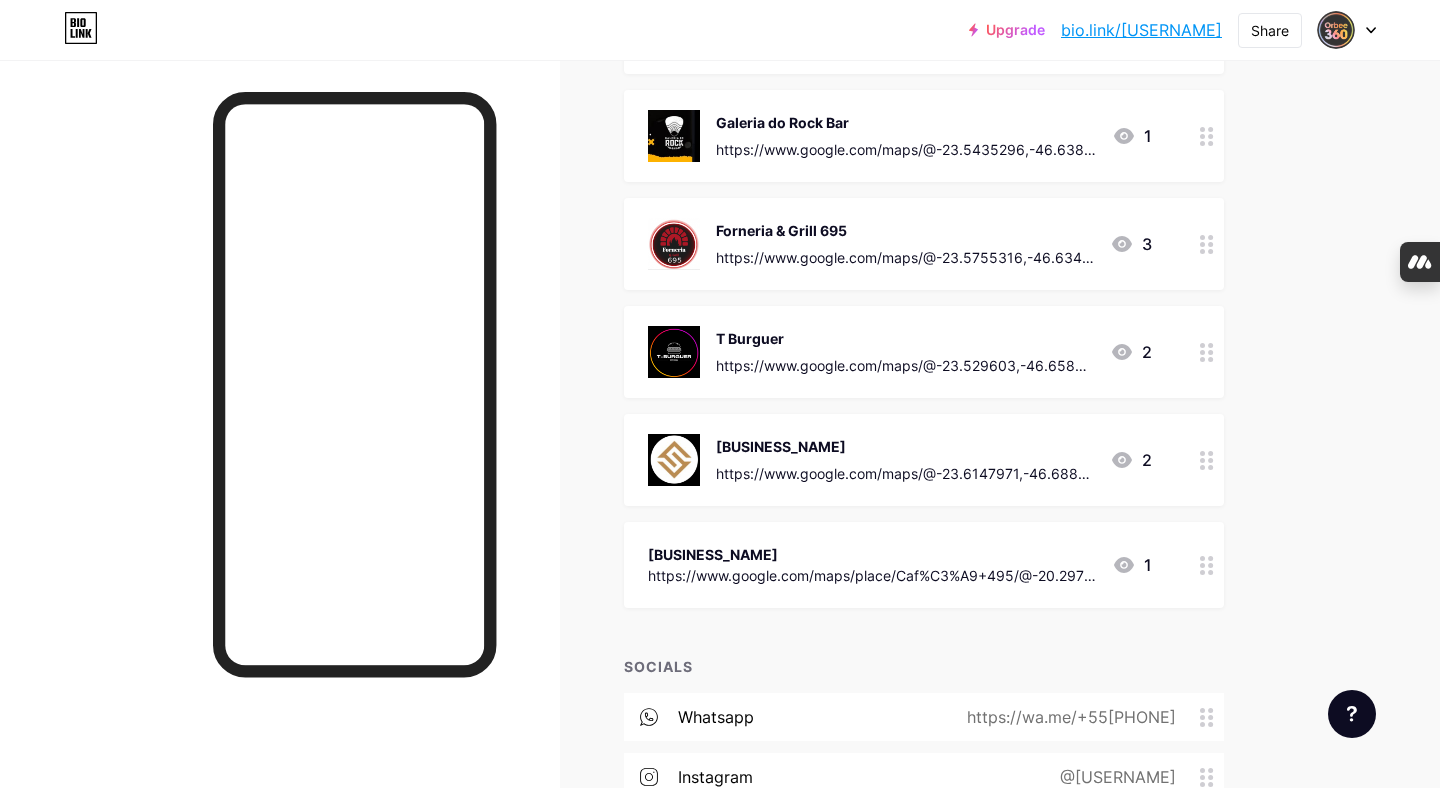 click on "[BUSINESS_NAME]" at bounding box center (872, 554) 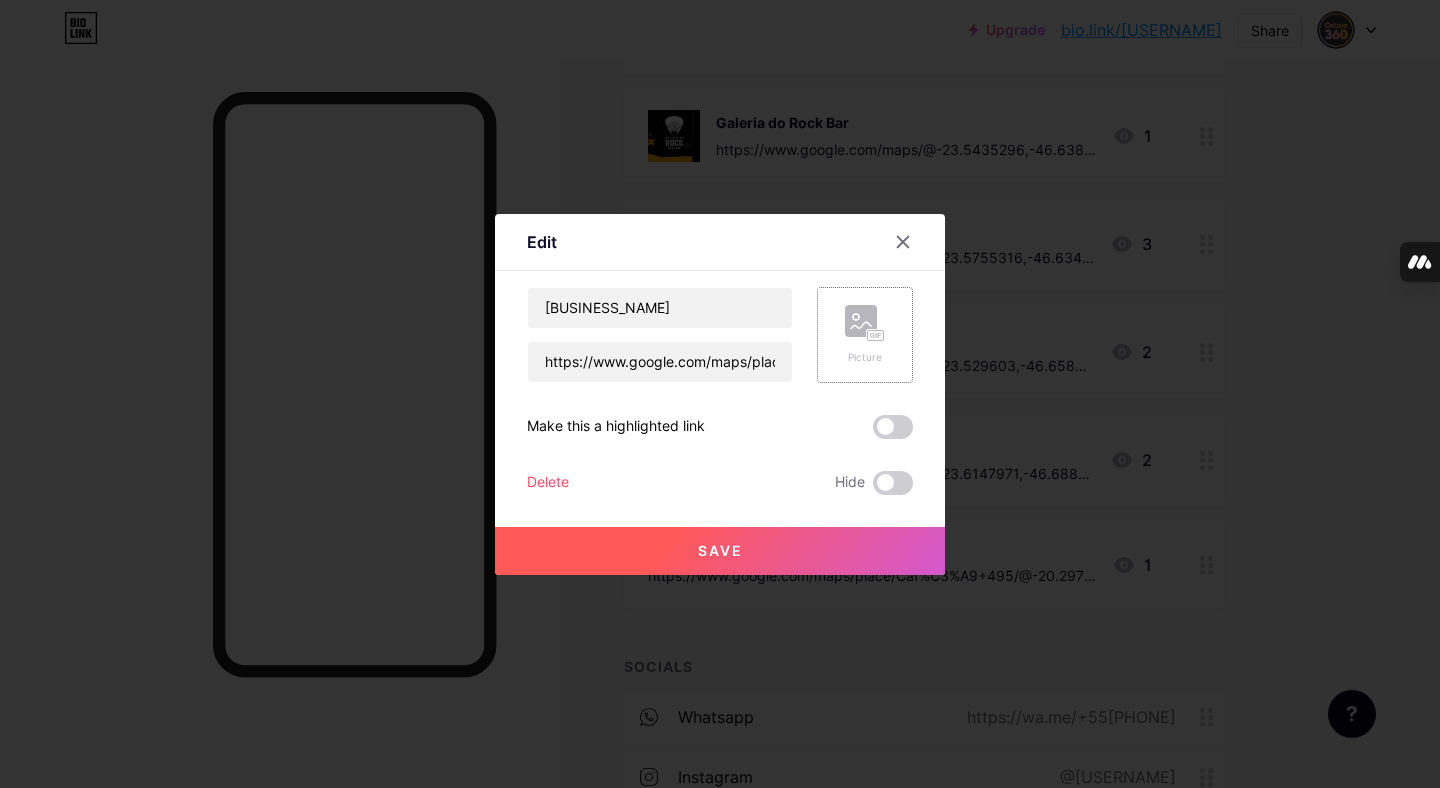 click on "Picture" at bounding box center (865, 335) 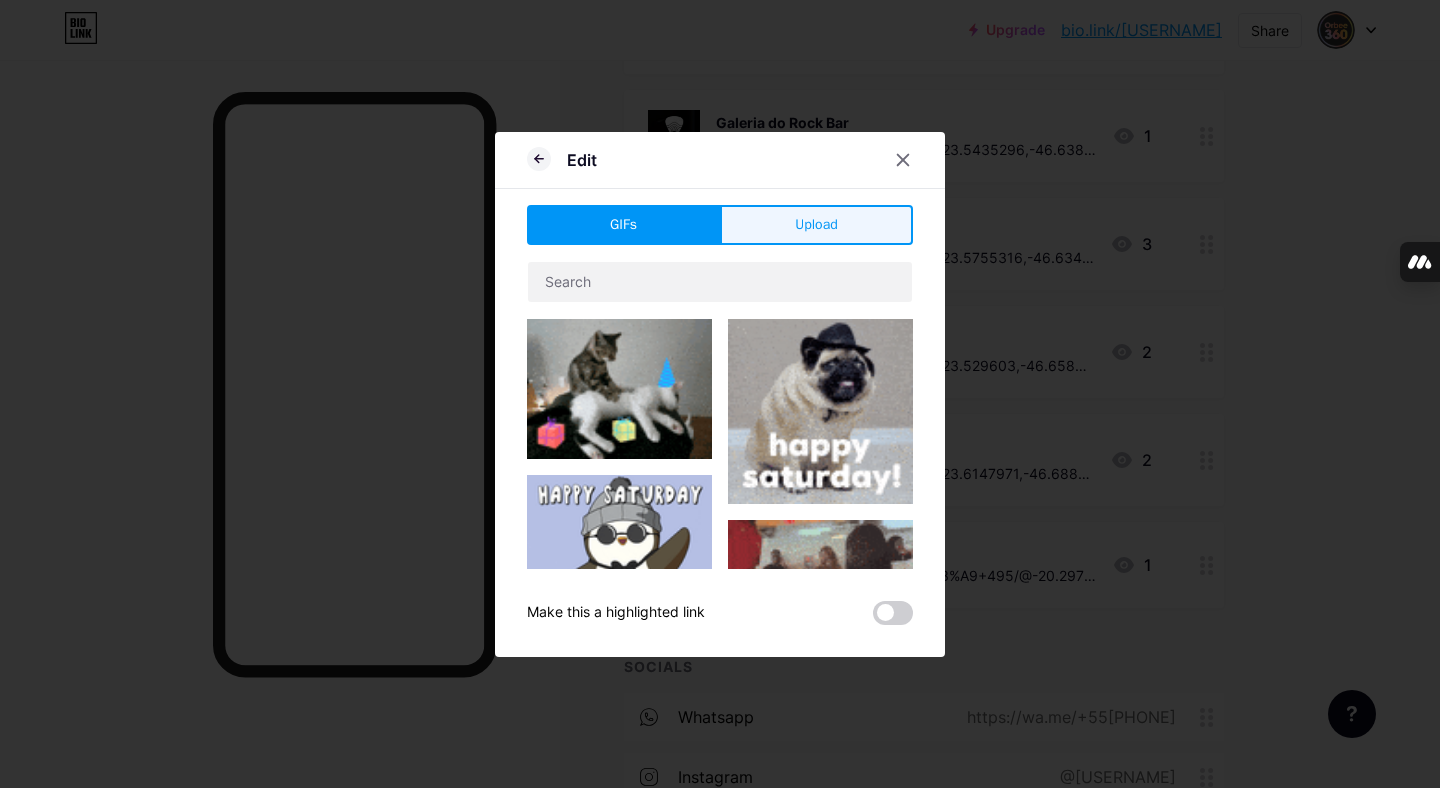 click on "Upload" at bounding box center [816, 224] 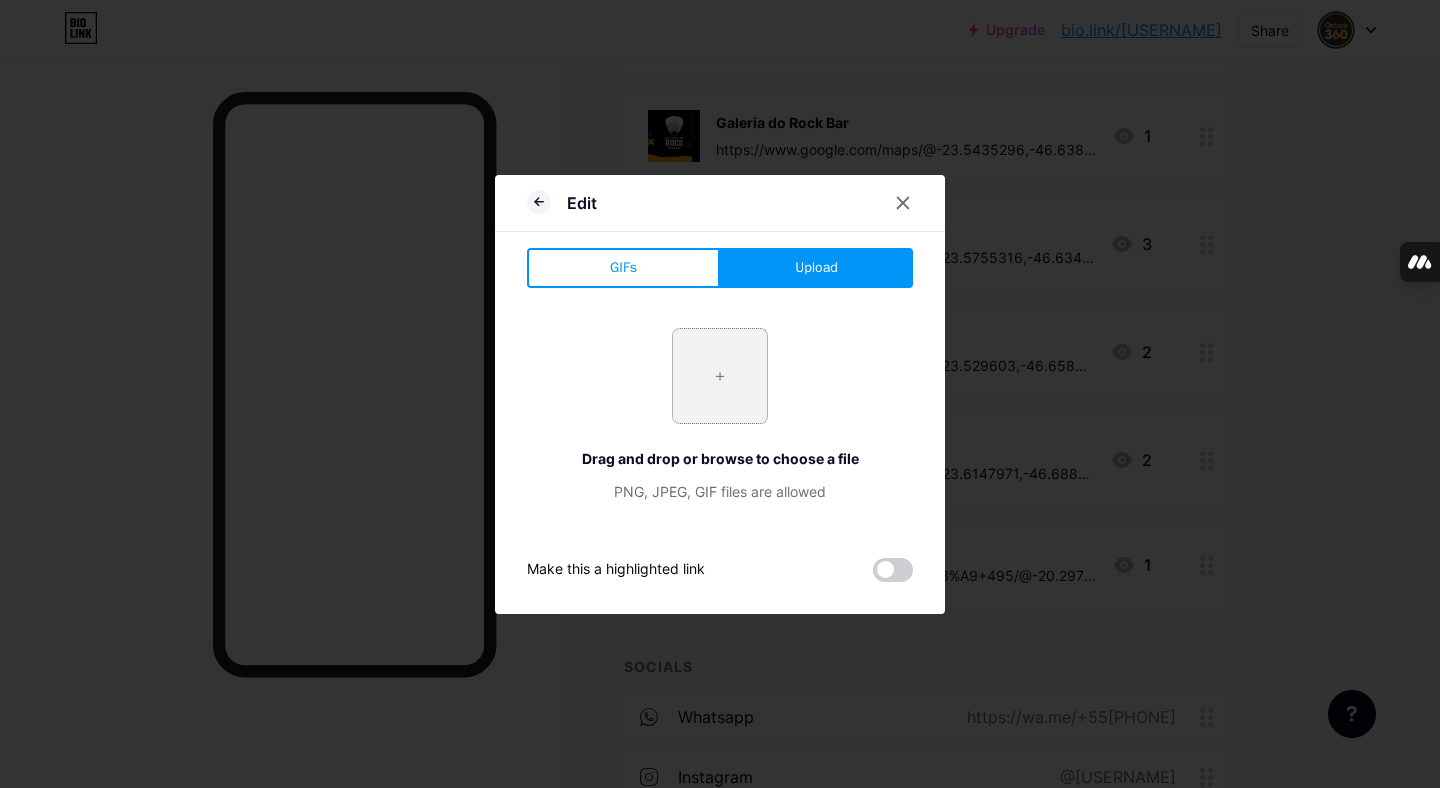 click at bounding box center [720, 376] 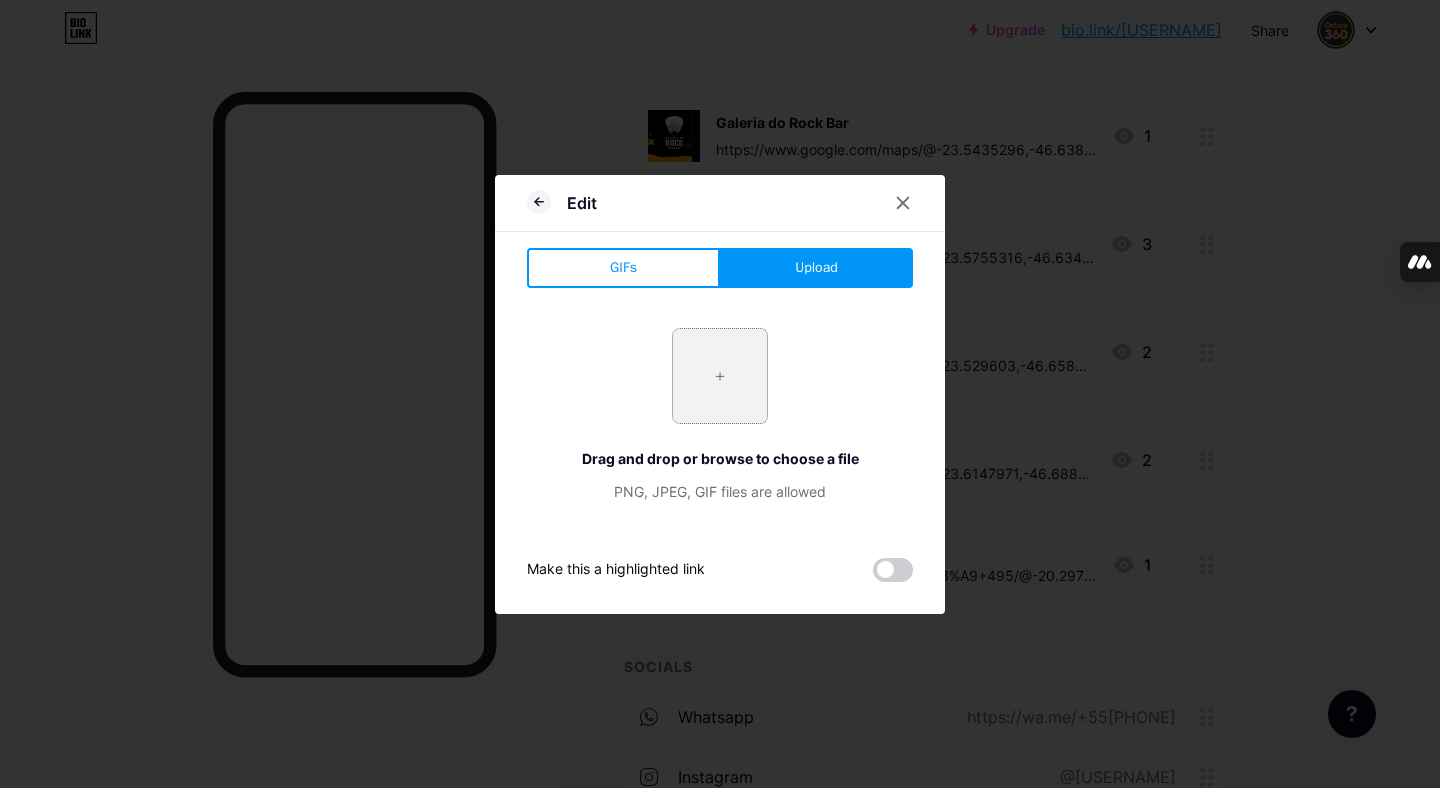type on "C:\fakepath\Captura de Tela 2025-08-02 às 09.54.53.png" 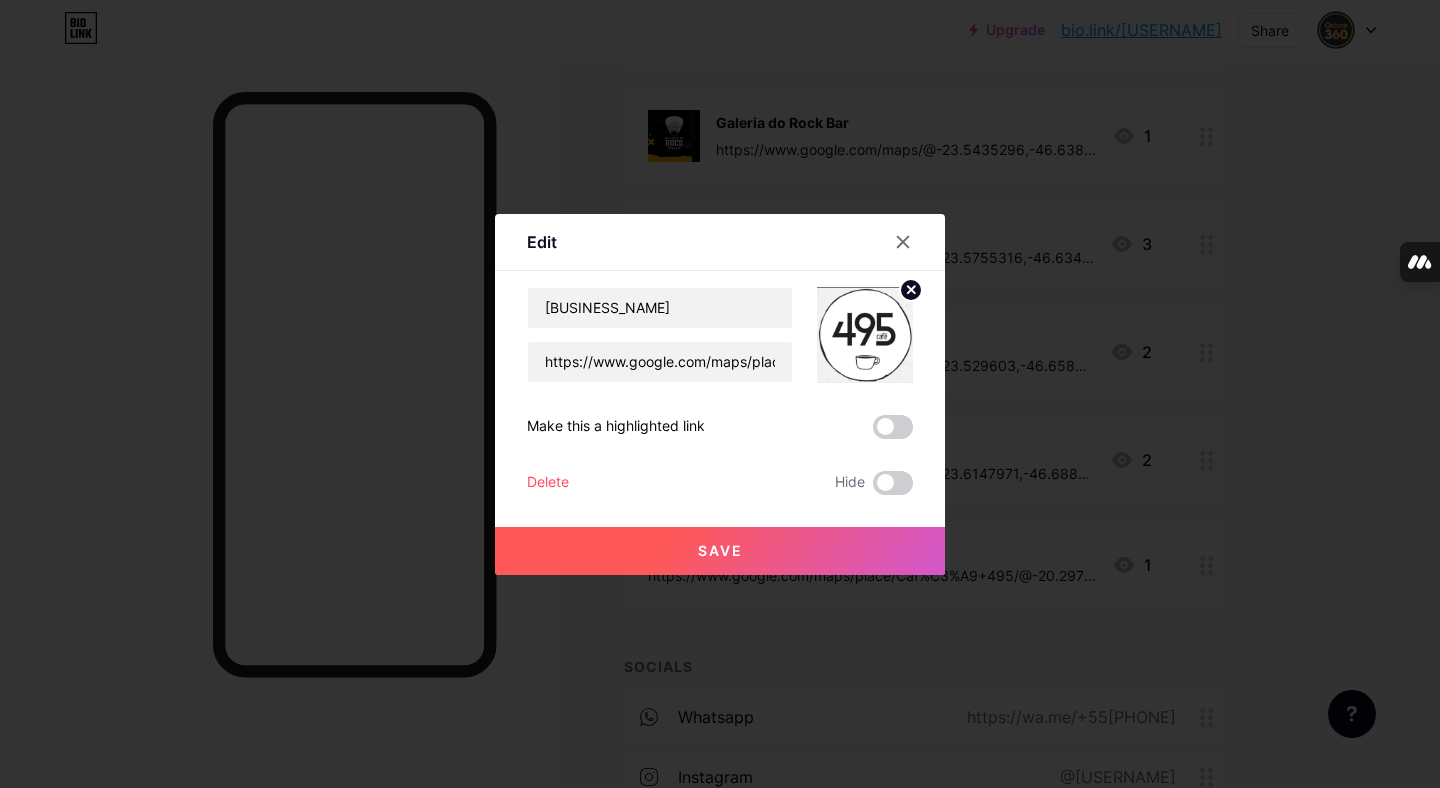 click on "Save" at bounding box center [720, 550] 